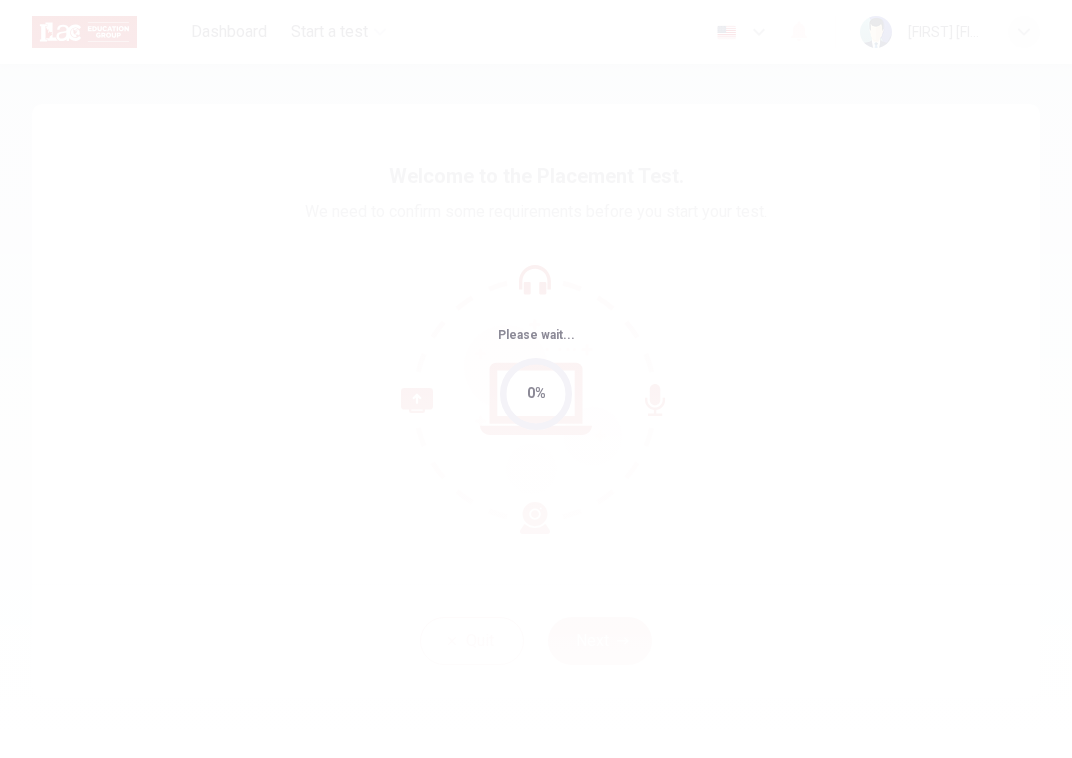 scroll, scrollTop: 0, scrollLeft: 0, axis: both 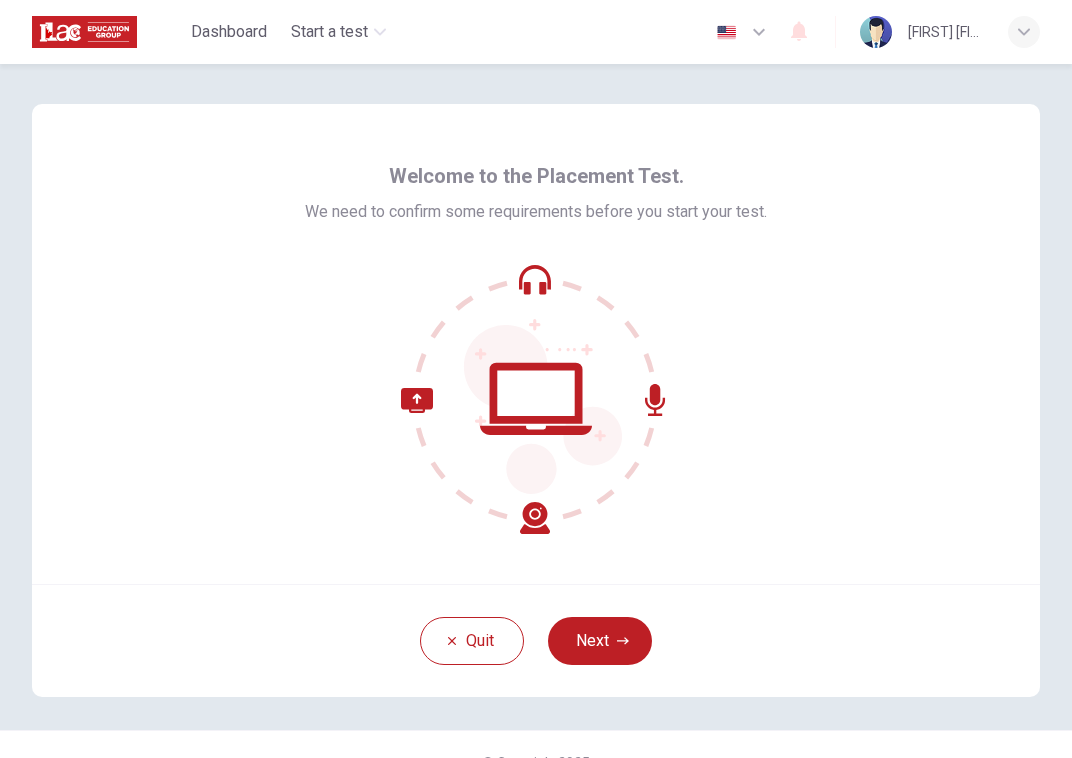 click on "Quit Next" at bounding box center [536, 640] 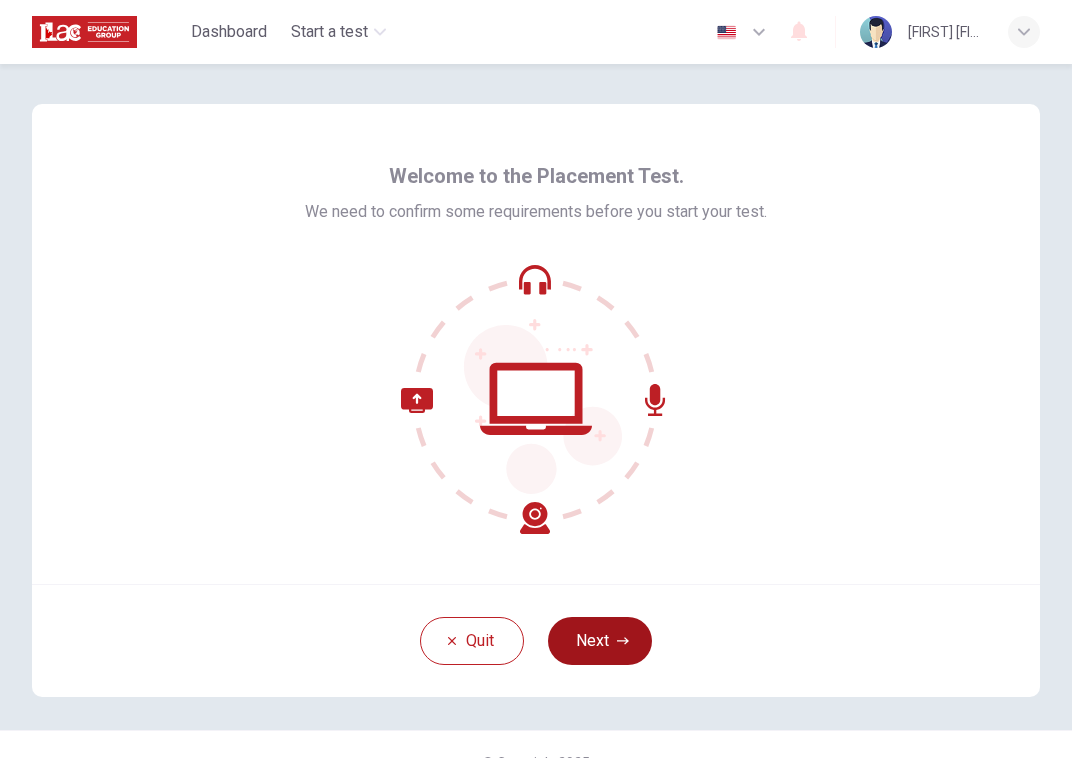 click on "Next" at bounding box center (600, 641) 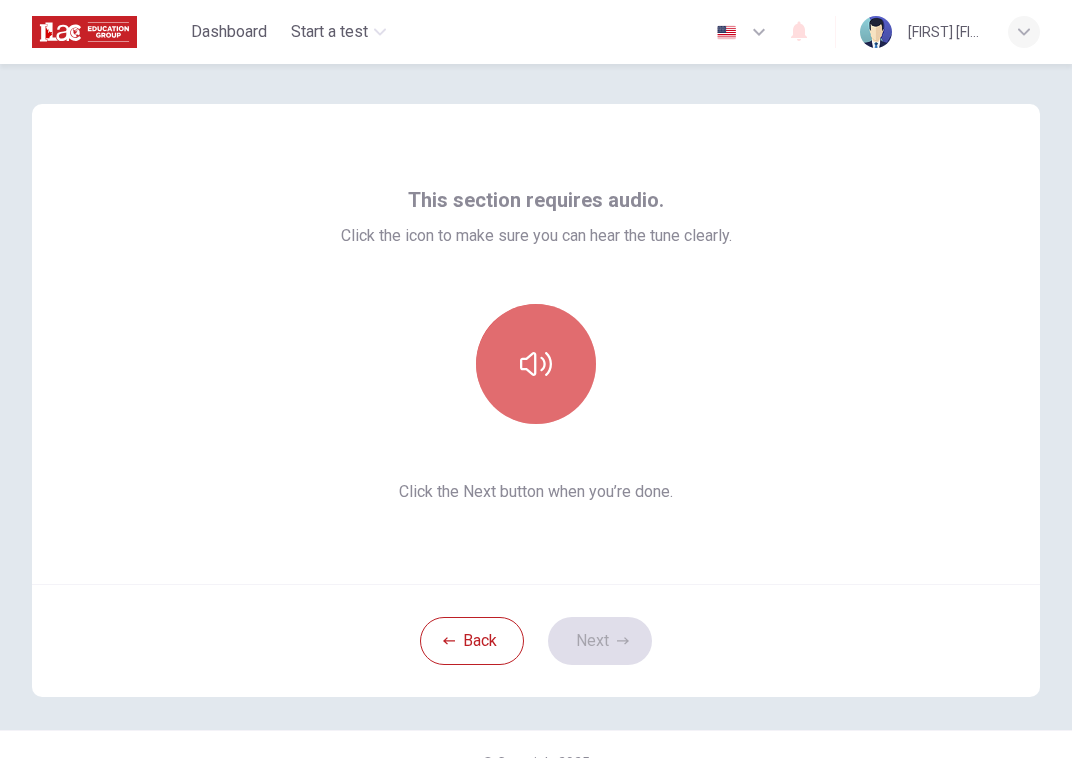 click at bounding box center [536, 364] 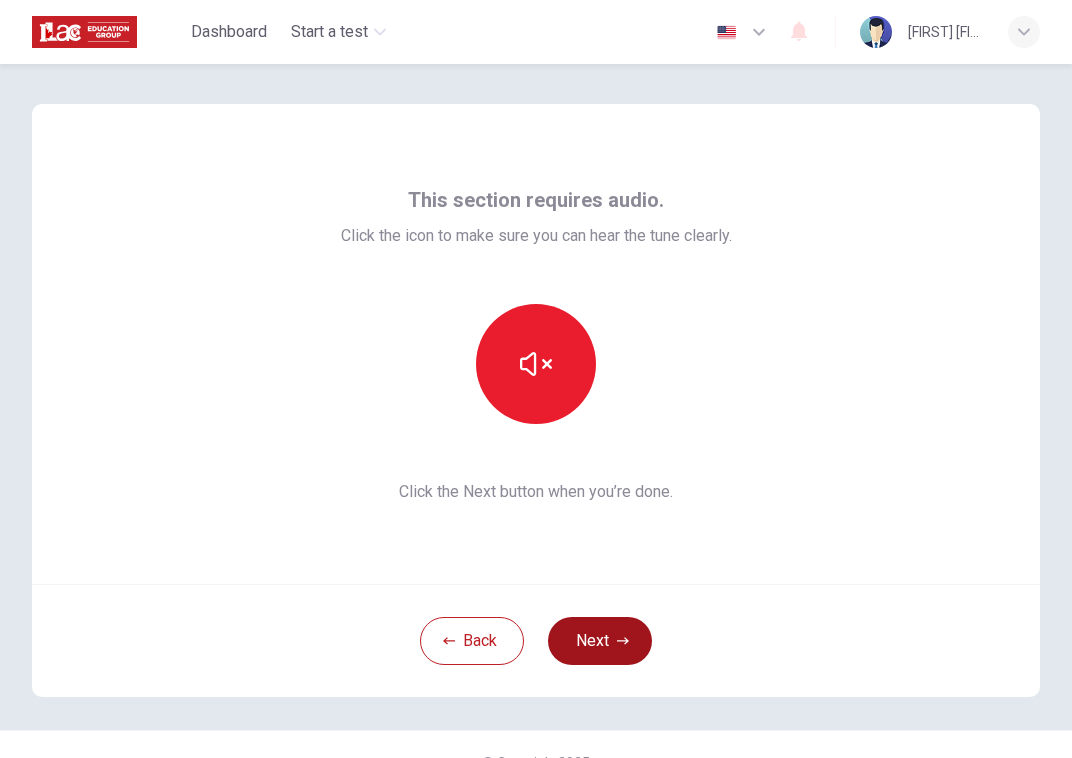 drag, startPoint x: 935, startPoint y: 312, endPoint x: 618, endPoint y: 627, distance: 446.89374 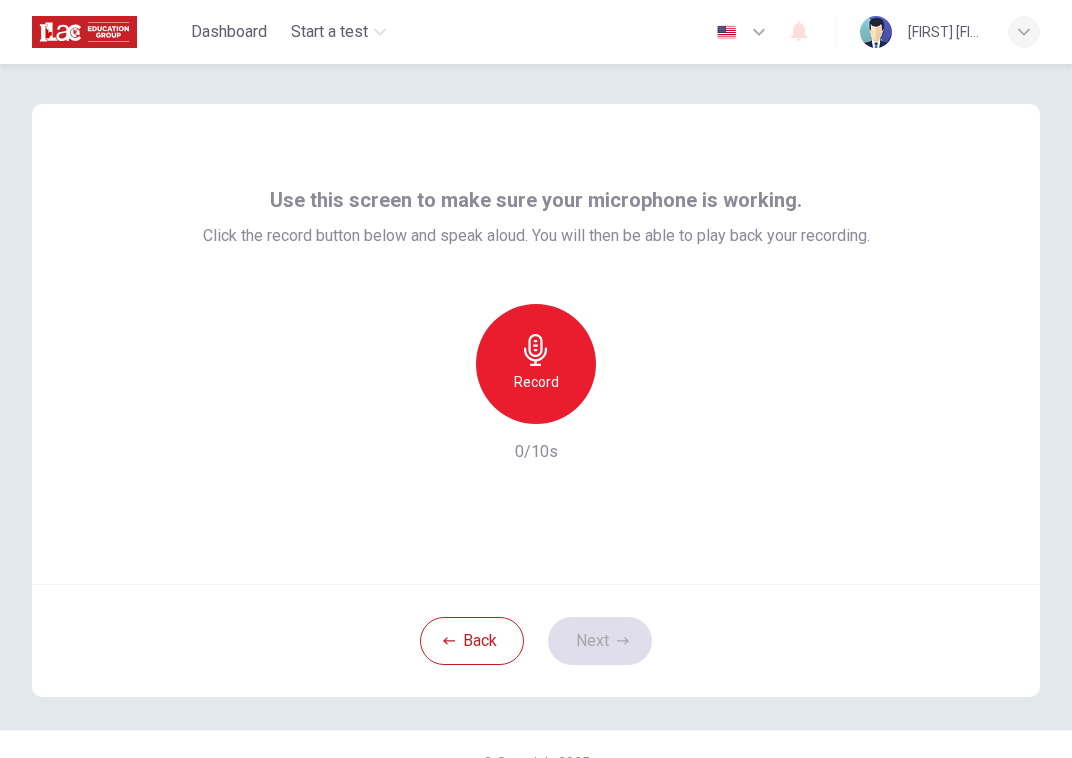 click on "Record" at bounding box center (536, 364) 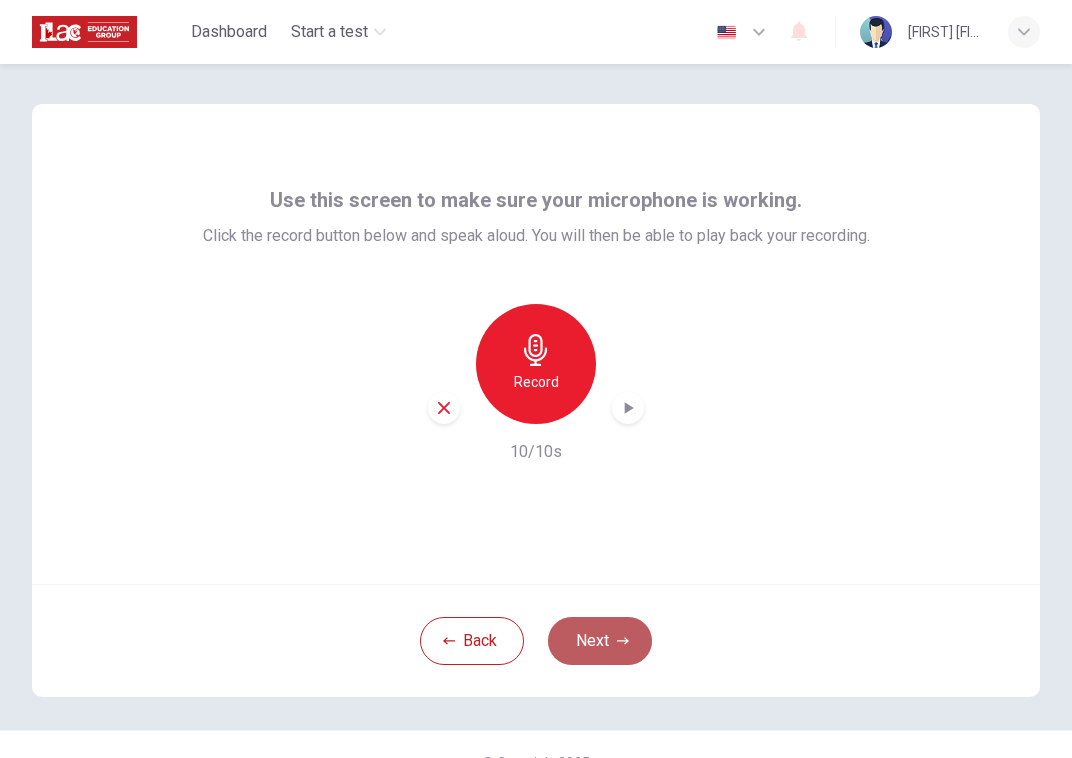 click on "Next" at bounding box center [600, 641] 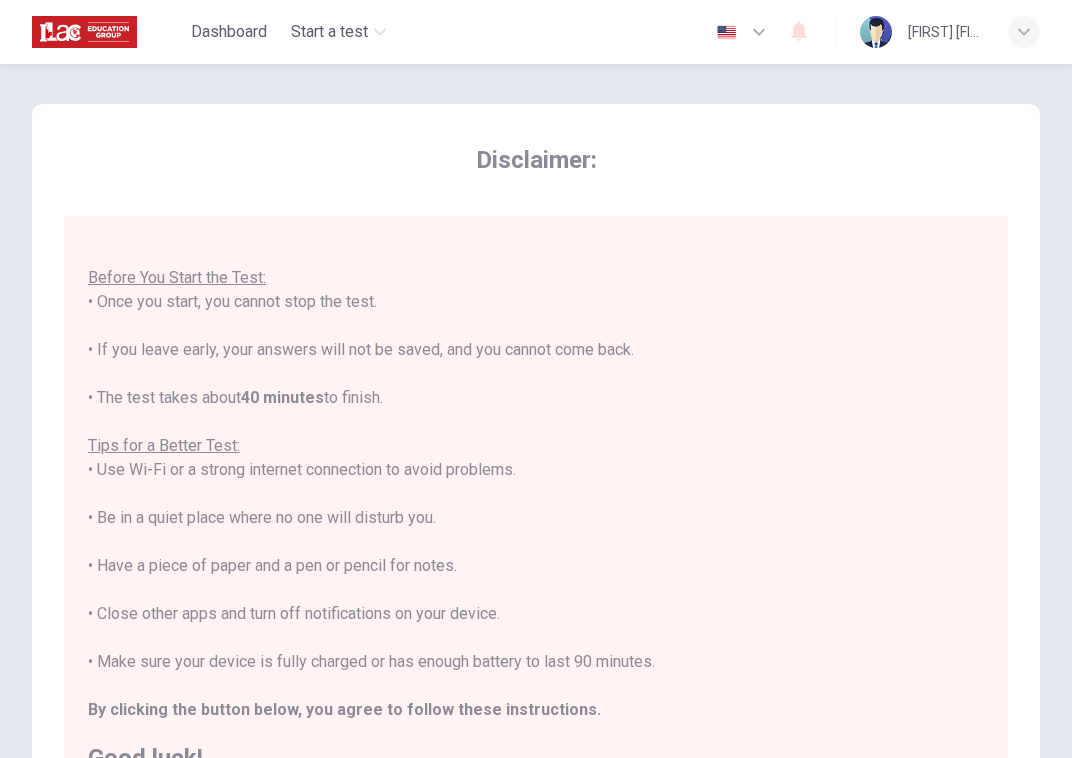 scroll, scrollTop: 21, scrollLeft: 0, axis: vertical 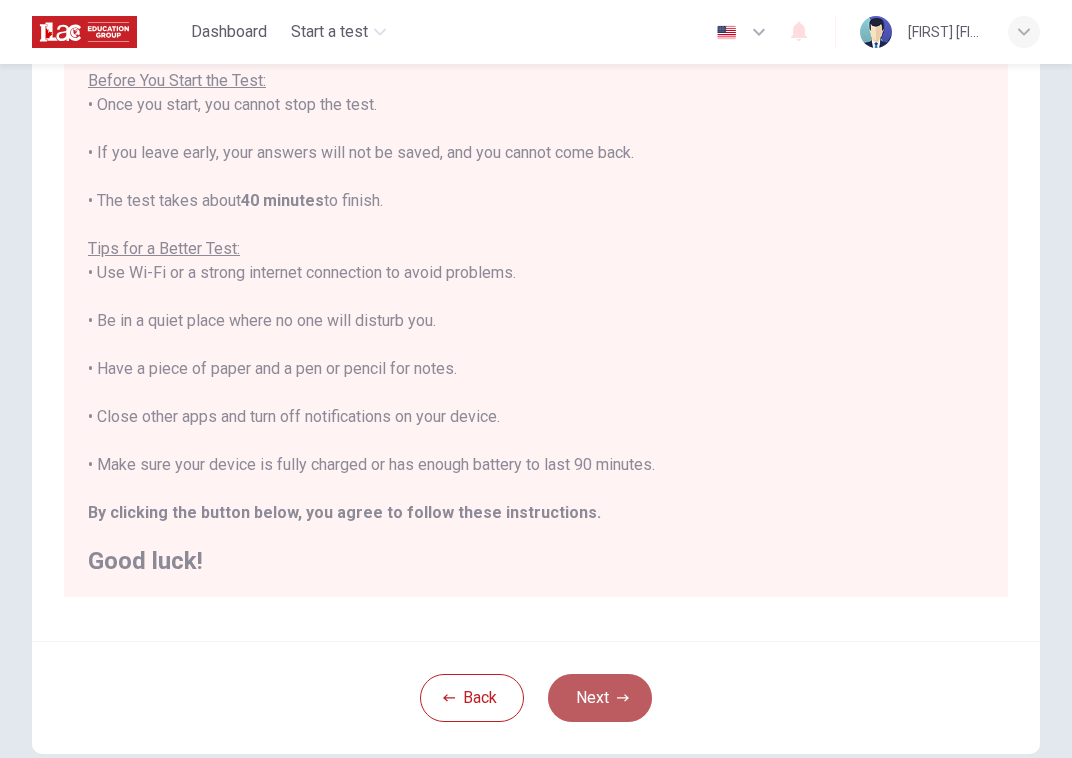 click on "Next" at bounding box center (600, 698) 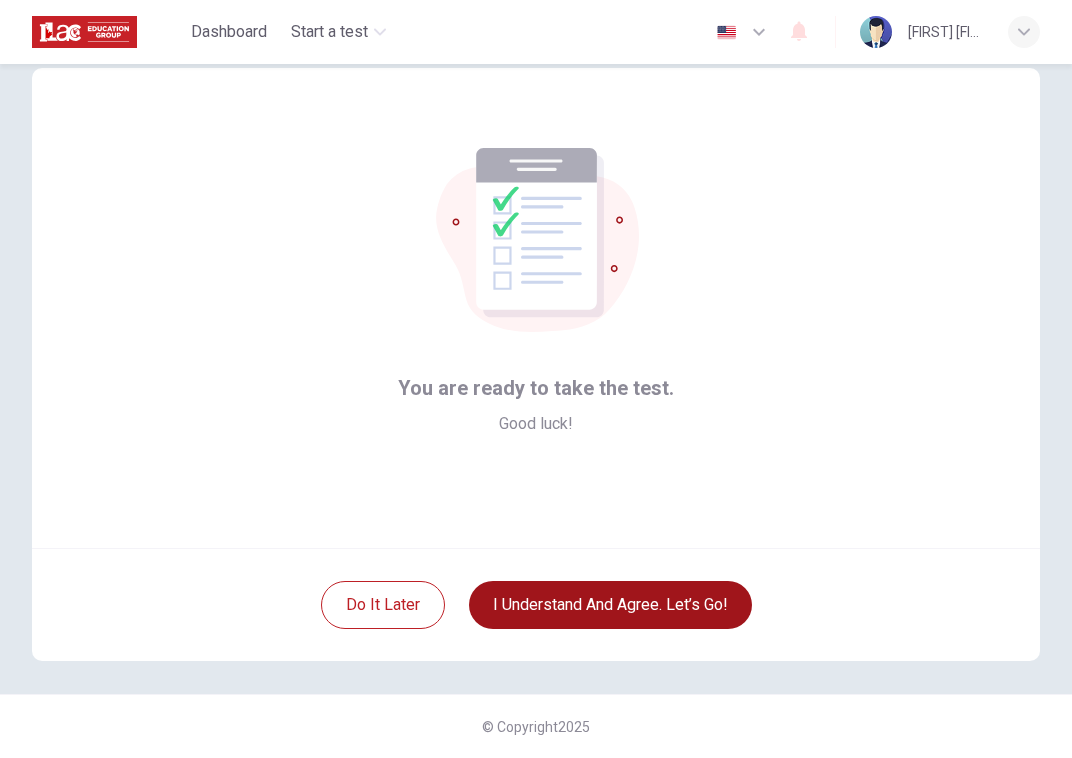 scroll, scrollTop: 36, scrollLeft: 0, axis: vertical 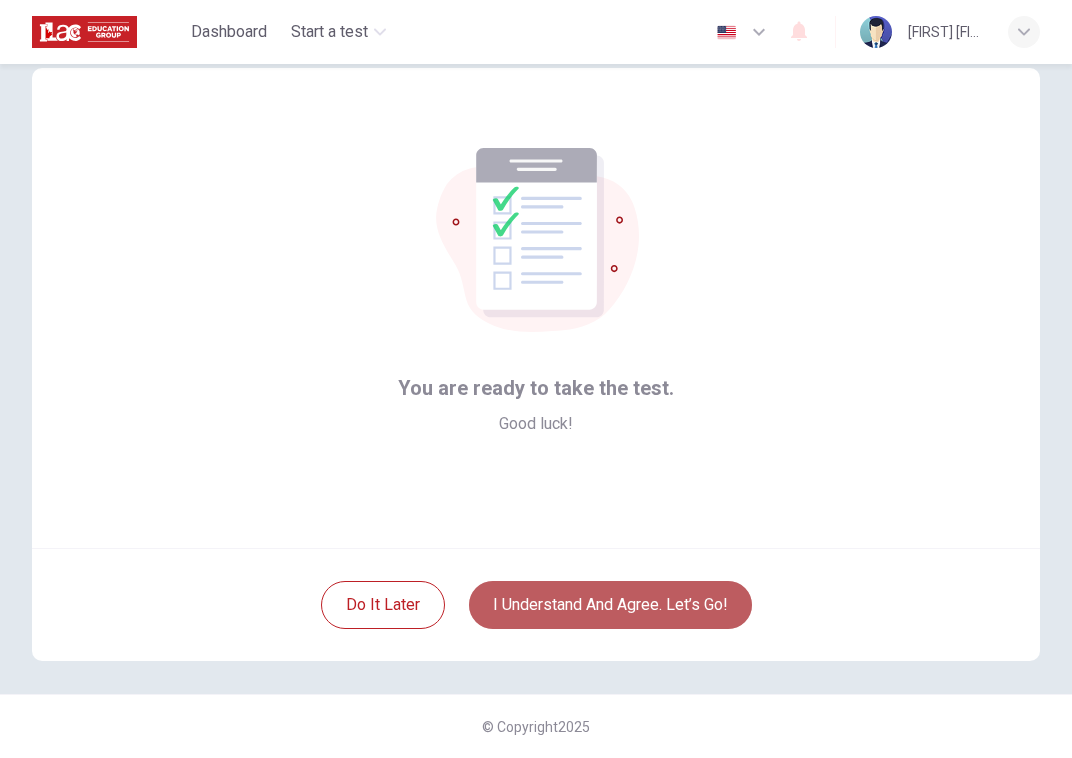 click on "I understand and agree. Let’s go!" at bounding box center (610, 605) 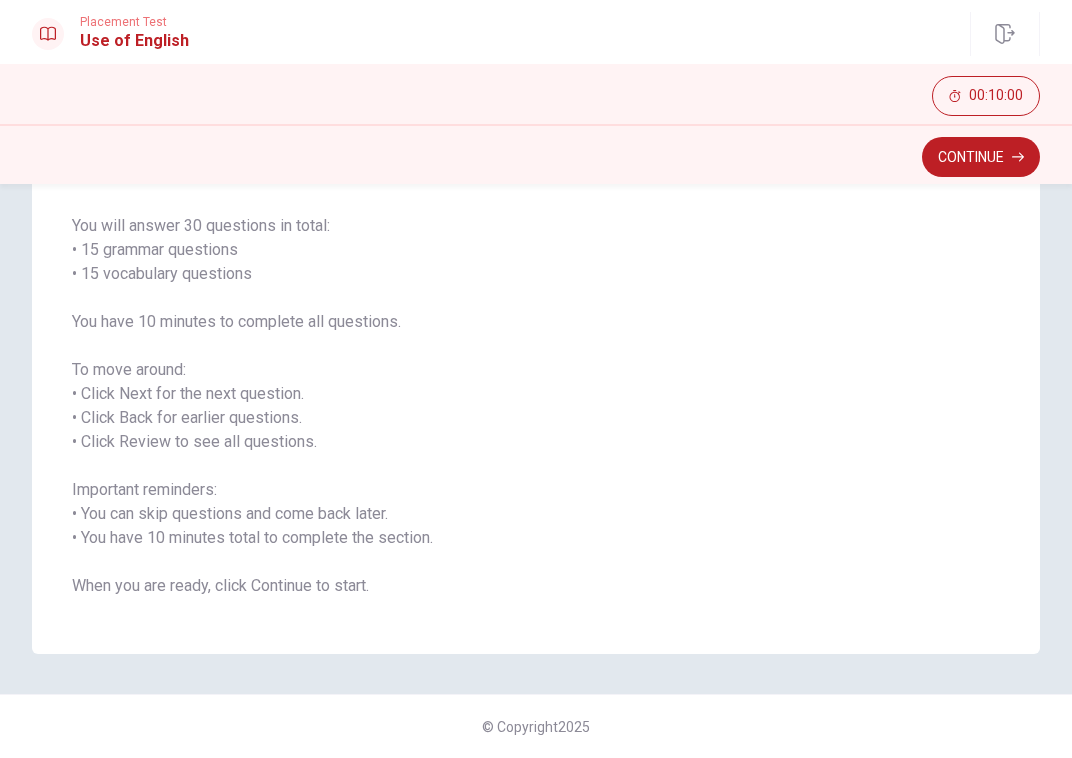 scroll, scrollTop: 138, scrollLeft: 0, axis: vertical 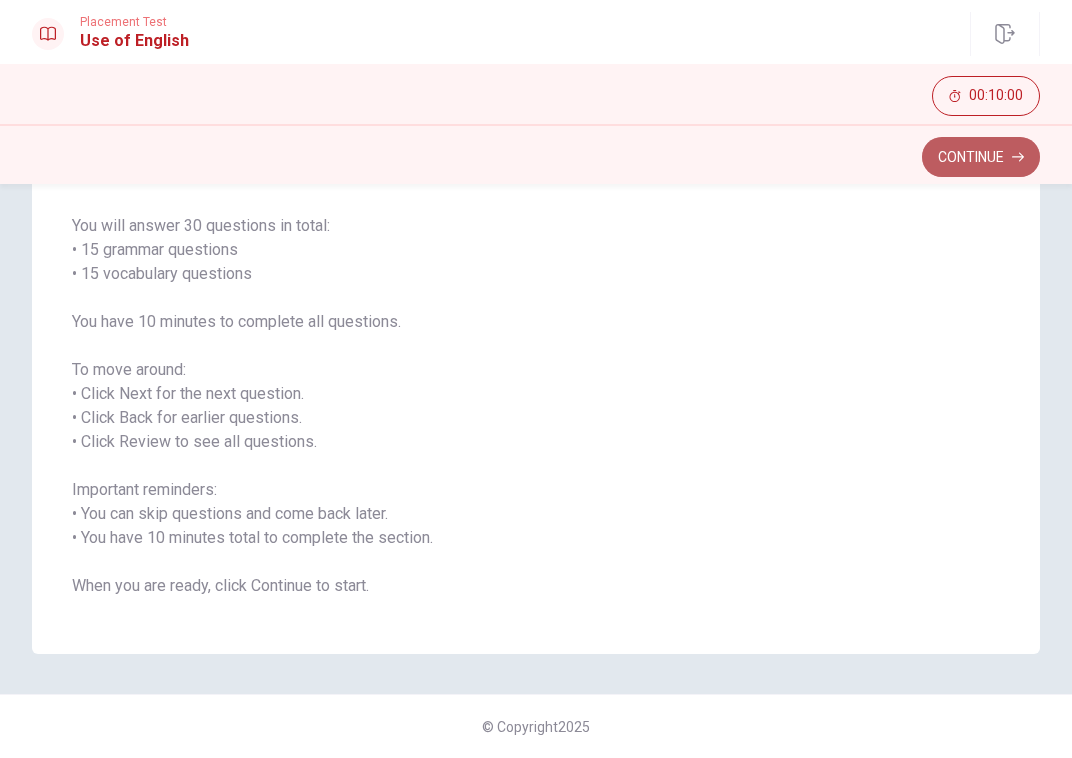 click on "Continue" at bounding box center (981, 157) 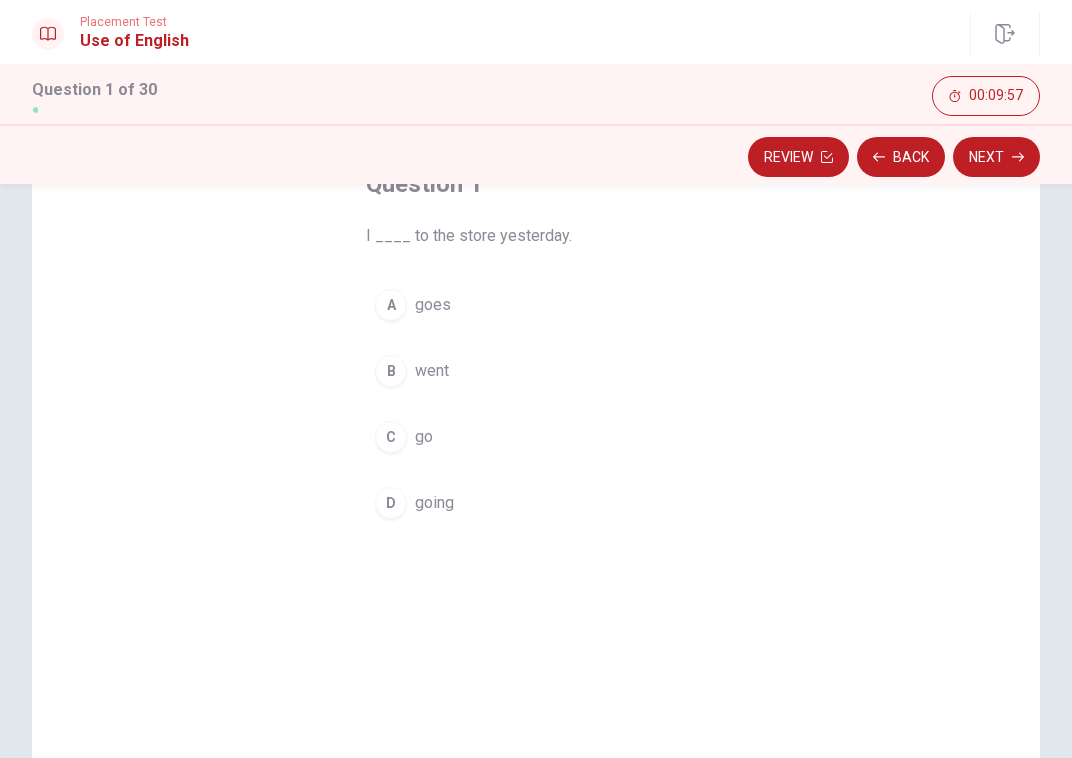 scroll, scrollTop: 110, scrollLeft: 0, axis: vertical 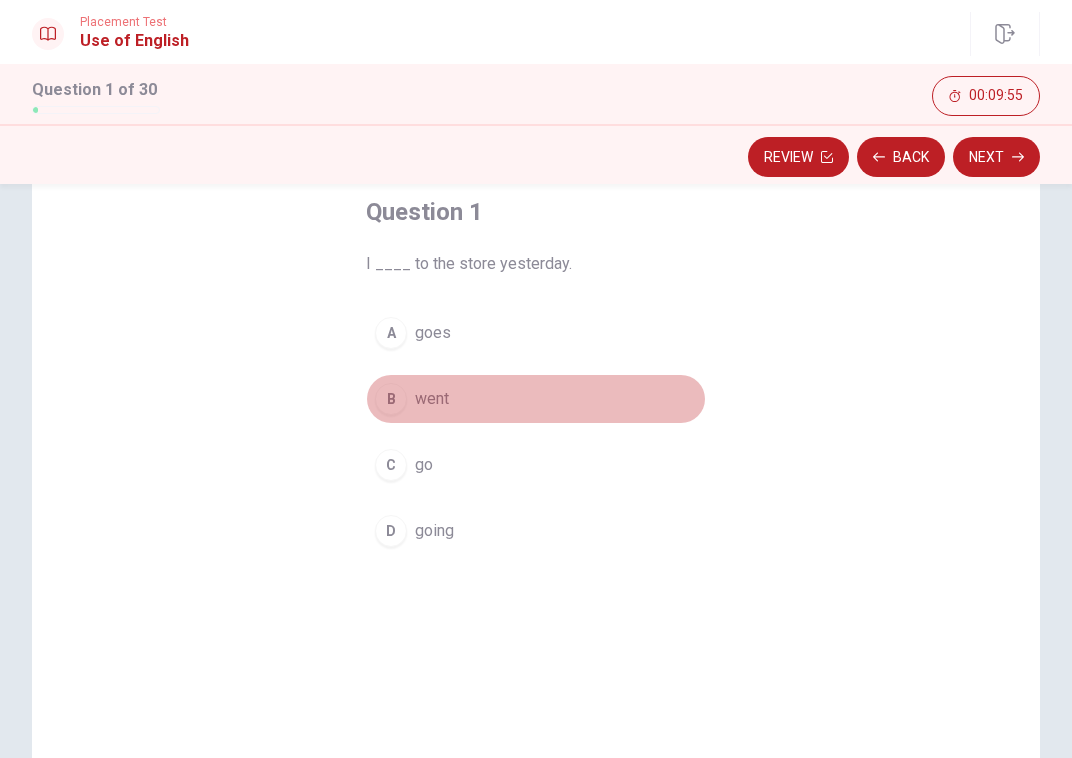 click on "B" at bounding box center (391, 399) 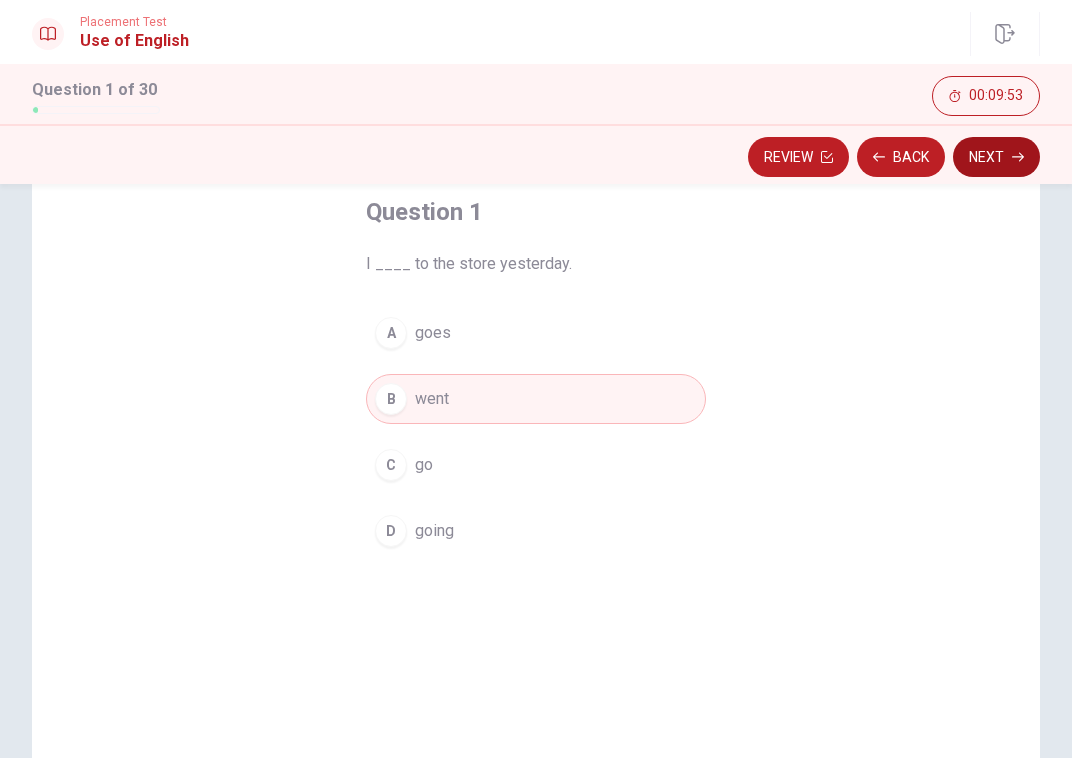 click on "Next" at bounding box center (996, 157) 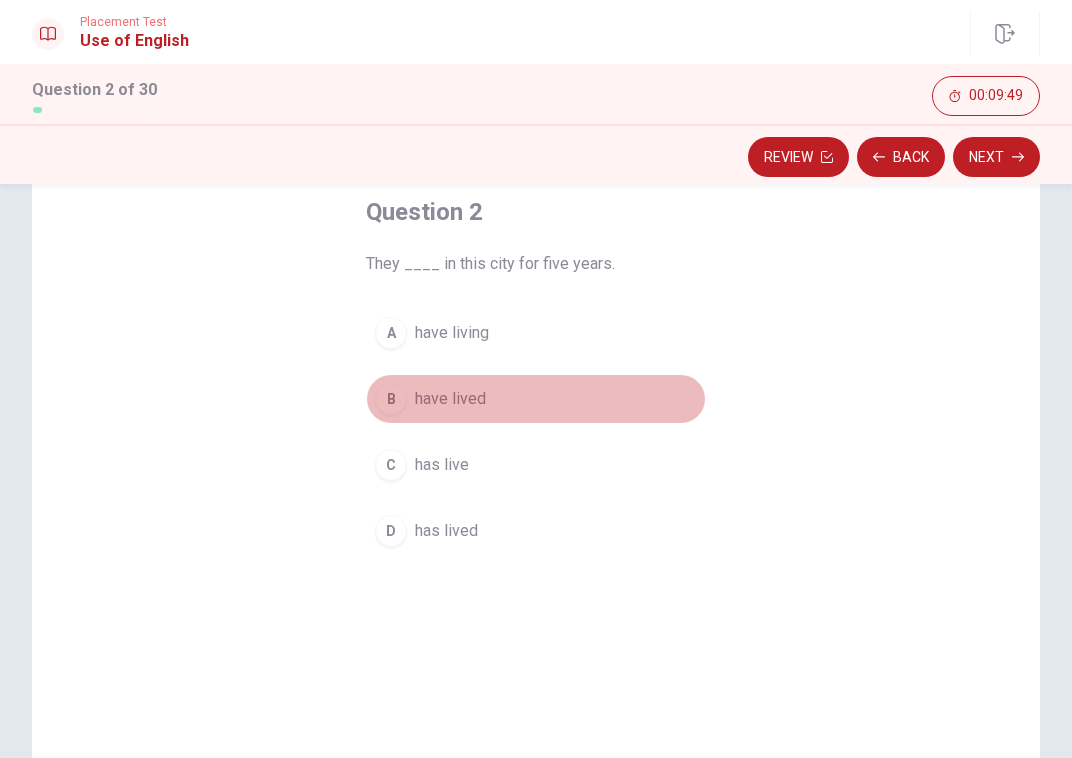 click on "have lived" at bounding box center [450, 399] 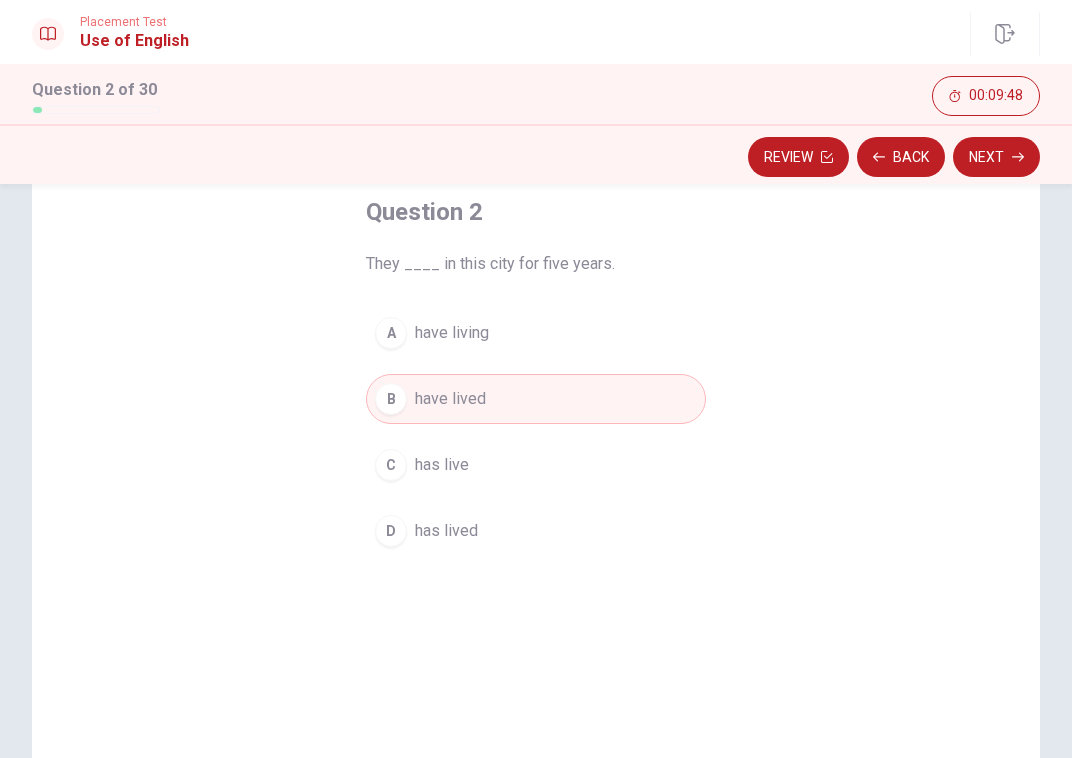 type 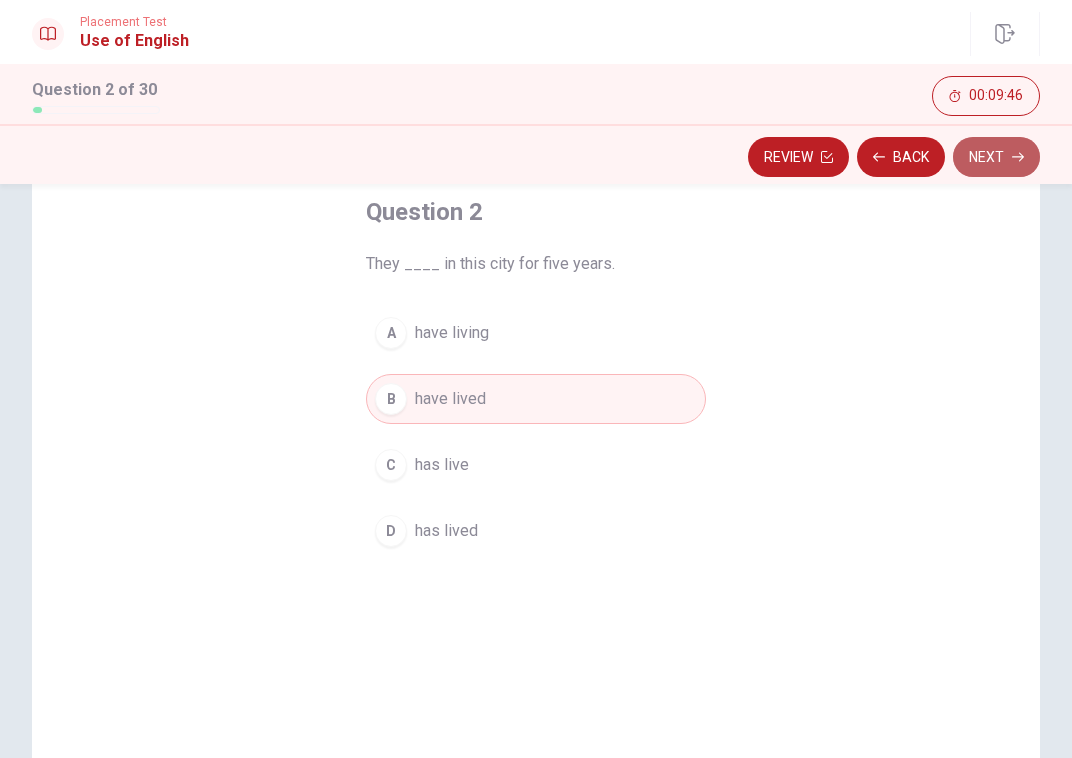 click on "Next" at bounding box center (996, 157) 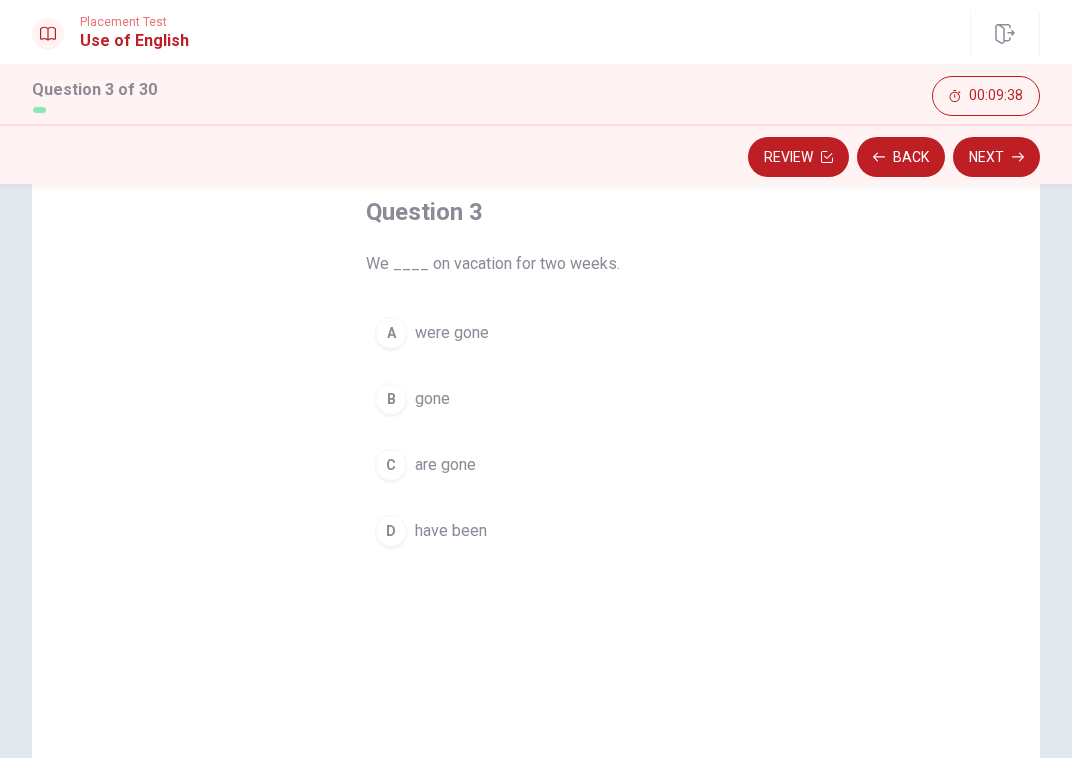 click on "have been" at bounding box center (451, 531) 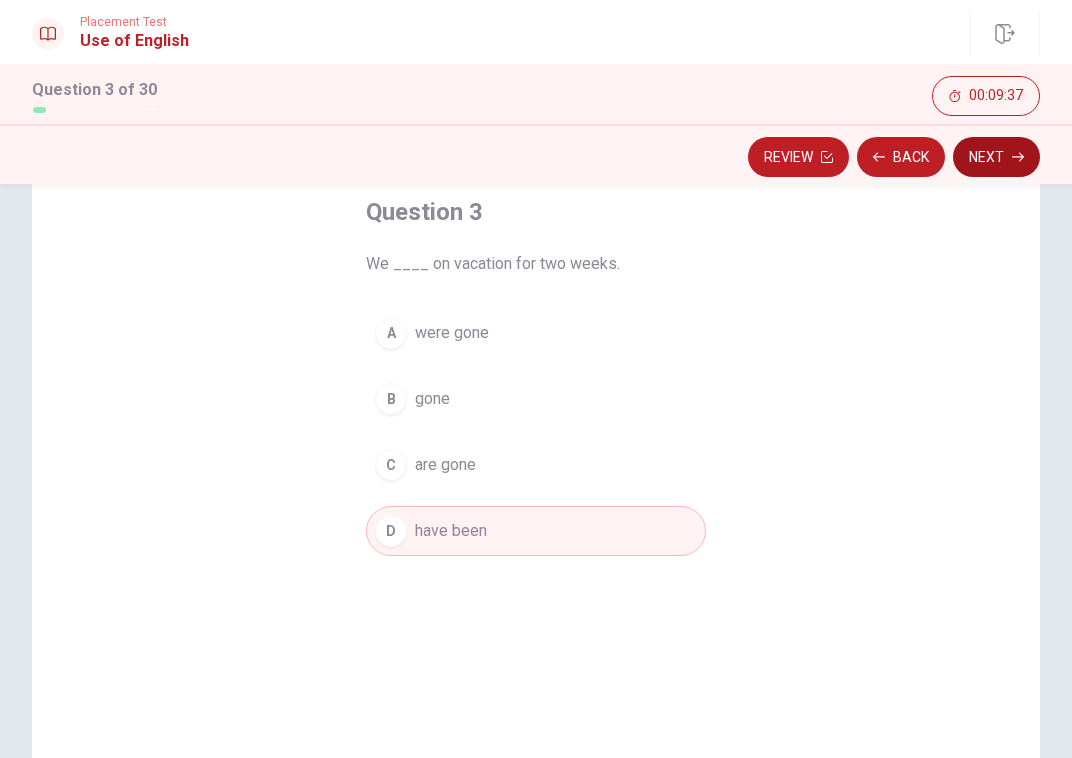 click on "Next" at bounding box center [996, 157] 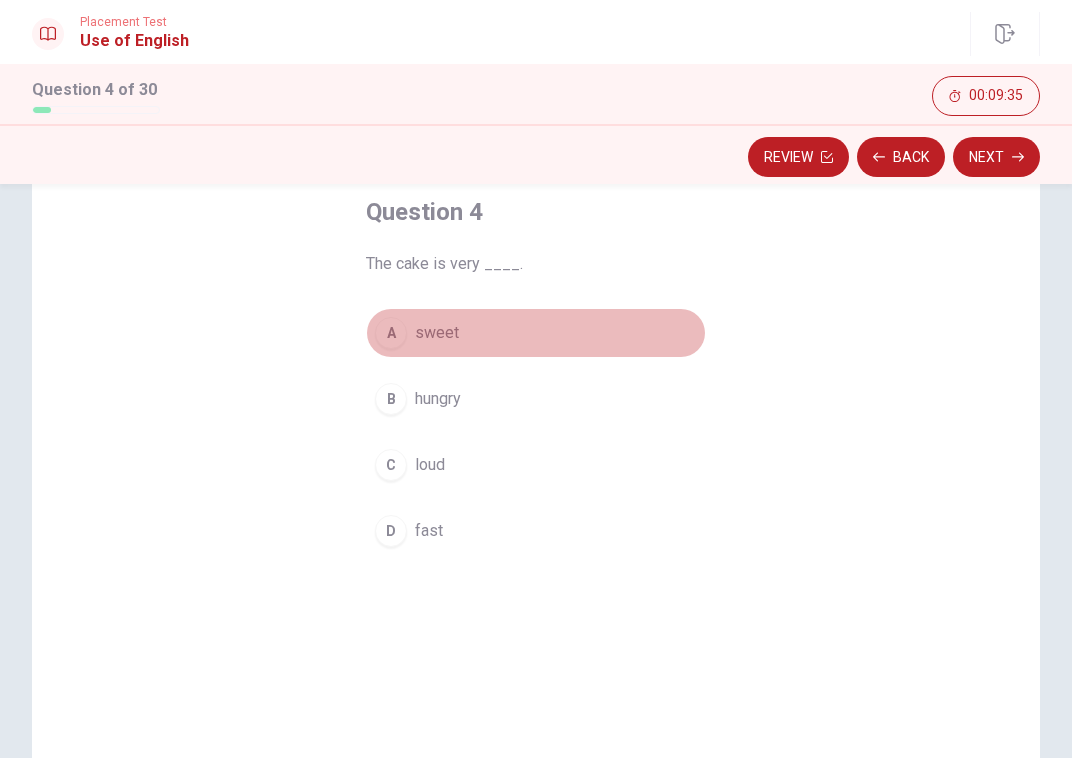 click on "A sweet" at bounding box center [536, 333] 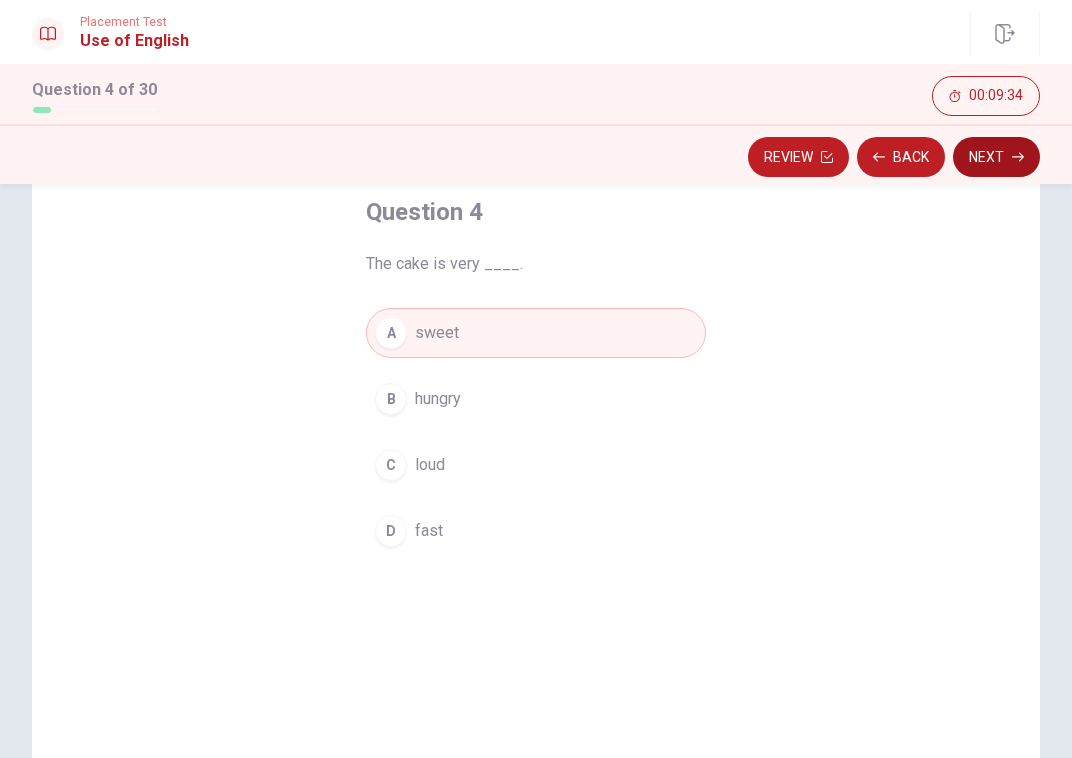 click on "Next" at bounding box center [996, 157] 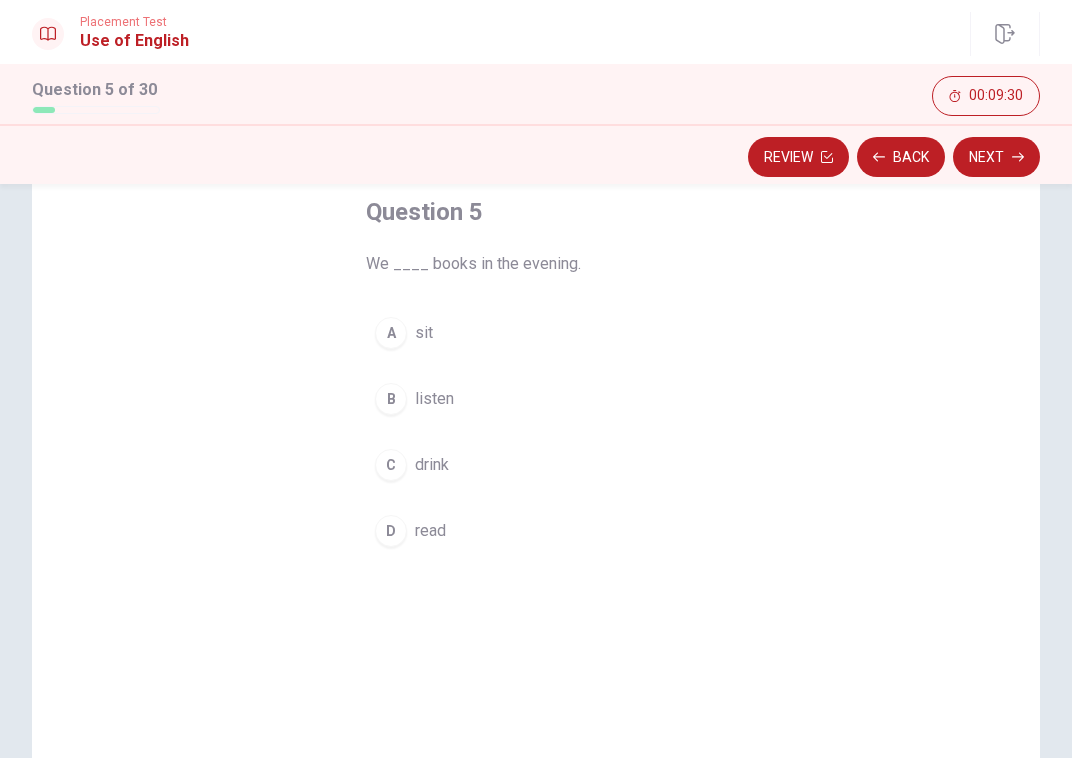 click on "D" at bounding box center (391, 531) 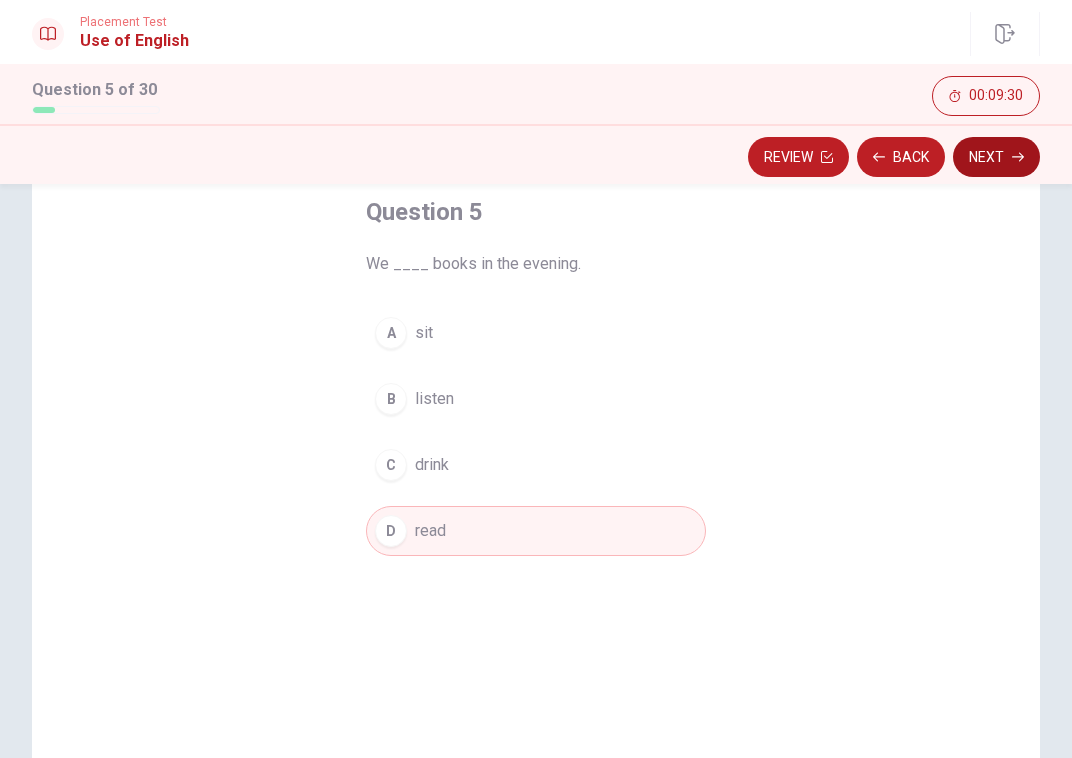 click on "Next" at bounding box center [996, 157] 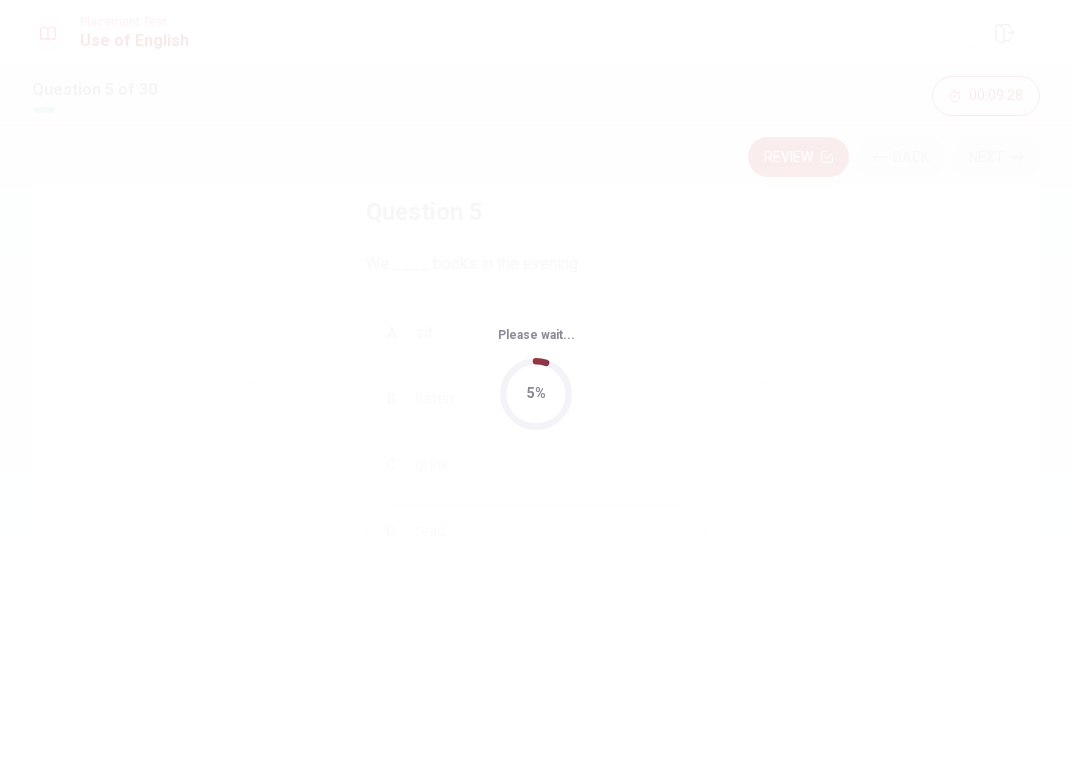 scroll, scrollTop: 0, scrollLeft: 0, axis: both 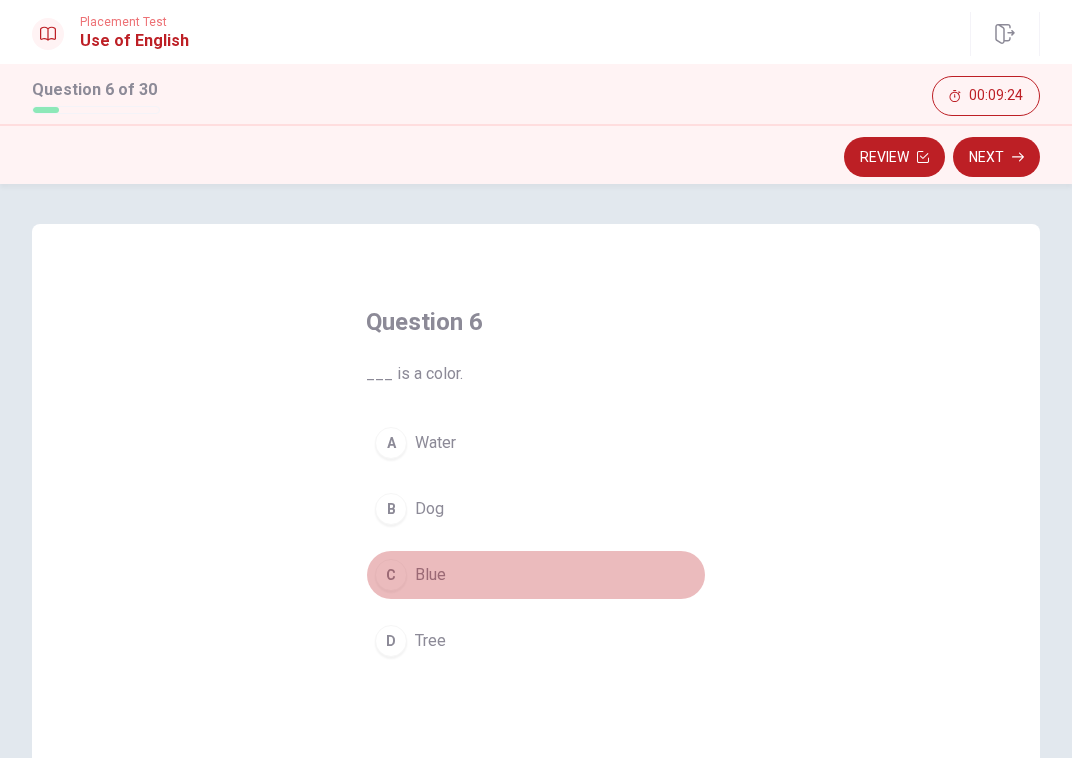click on "C" at bounding box center [391, 575] 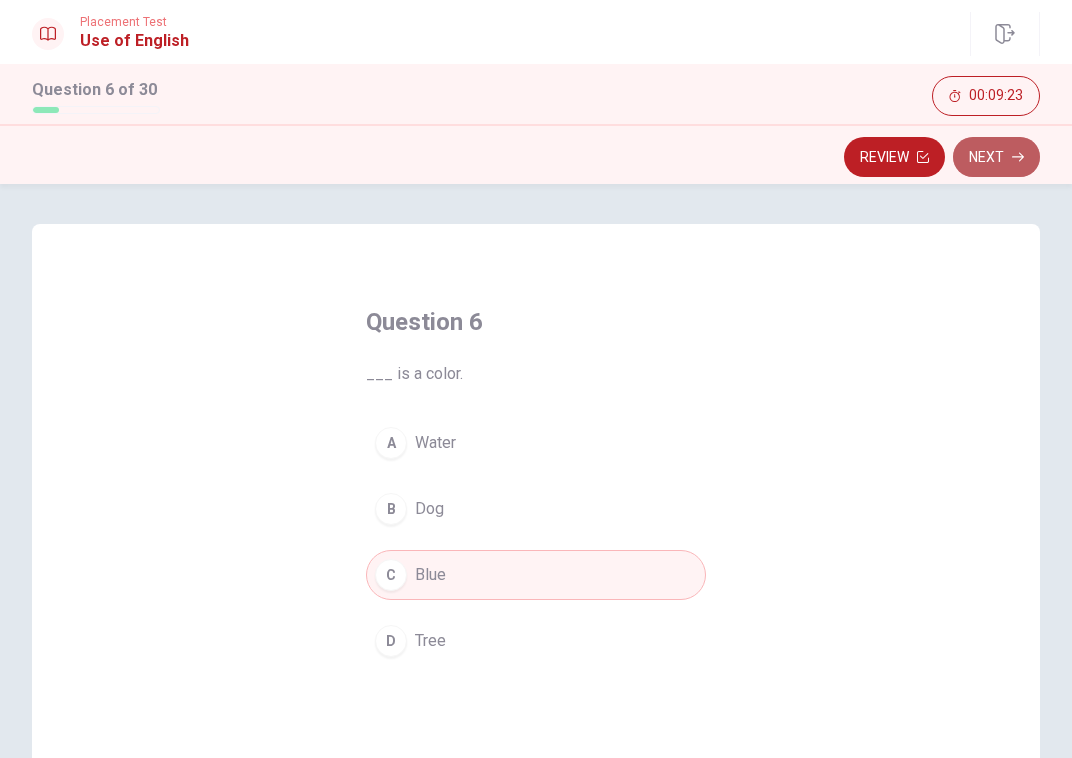 click on "Next" at bounding box center (996, 157) 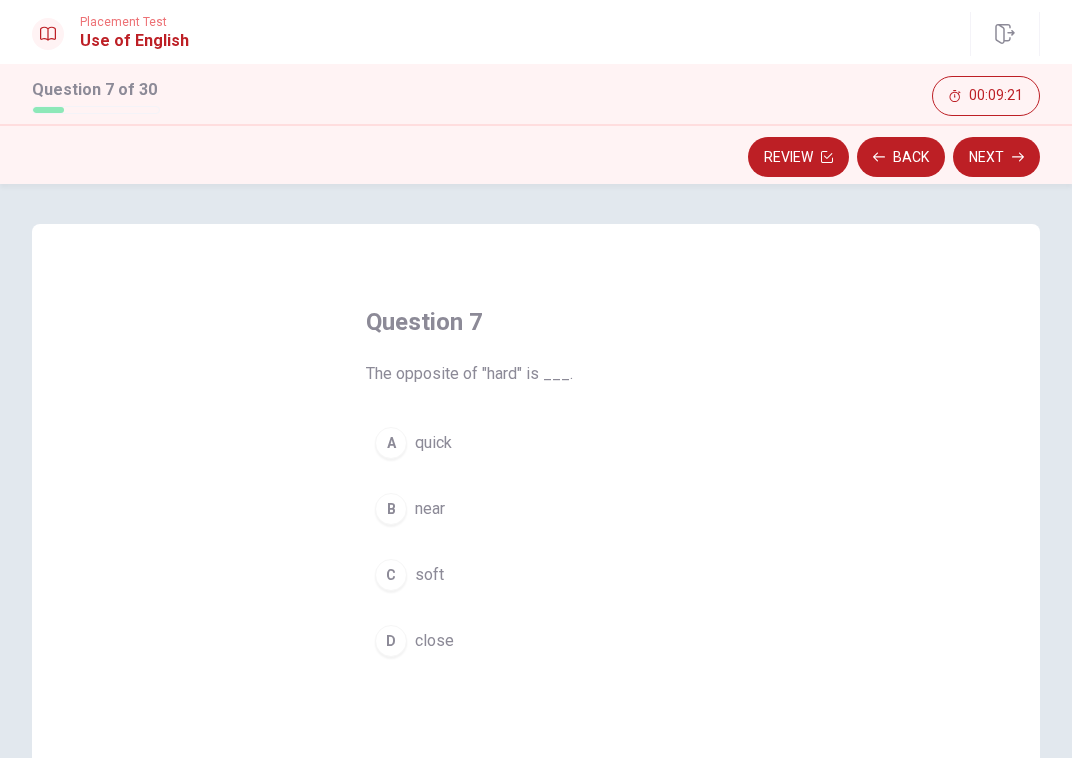 click on "C soft" at bounding box center (536, 575) 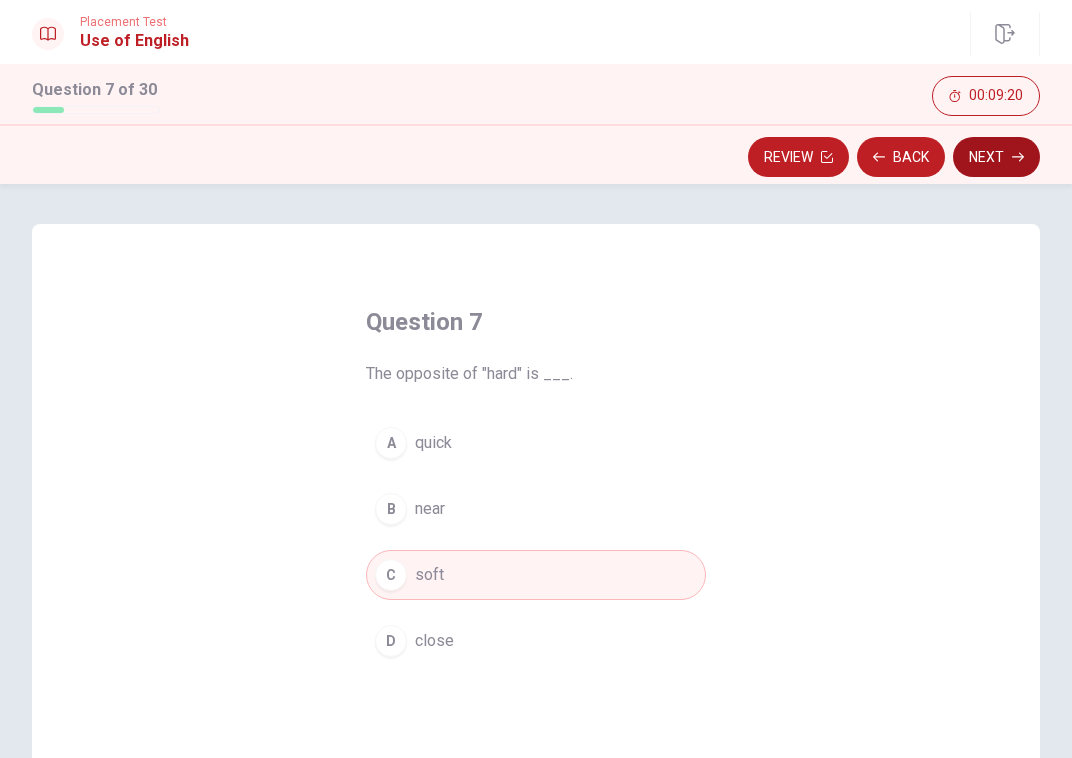 click on "Next" at bounding box center (996, 157) 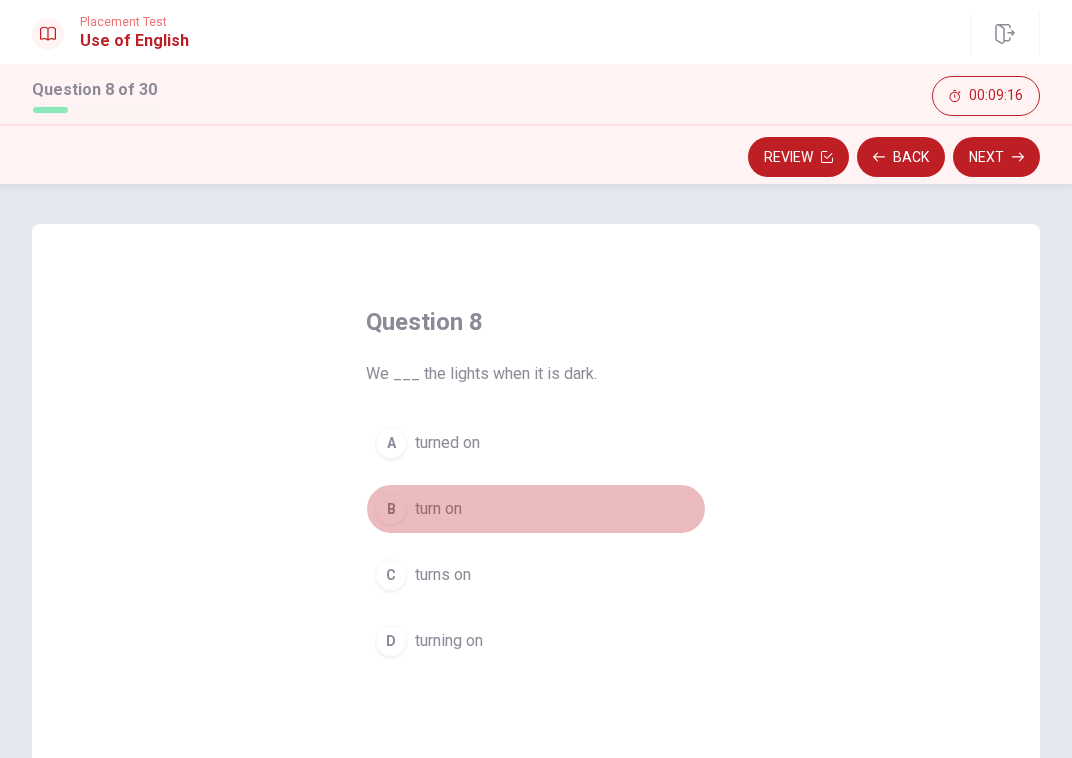 click on "turn on" at bounding box center (438, 509) 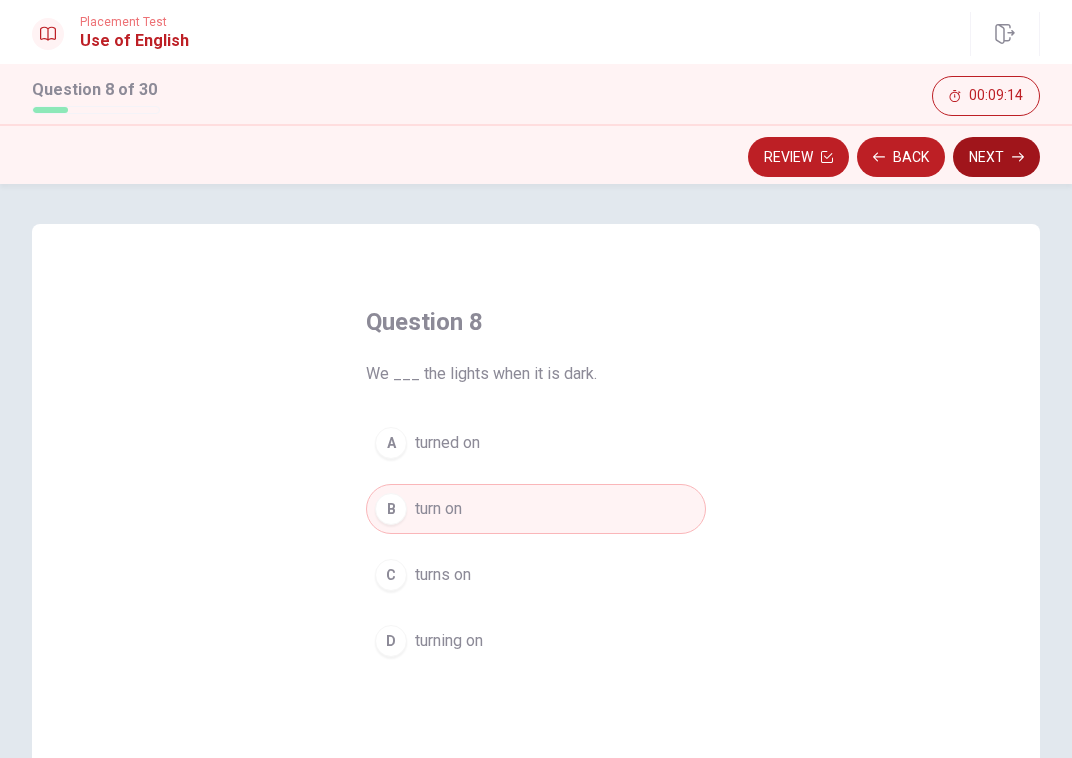 click on "Next" at bounding box center (996, 157) 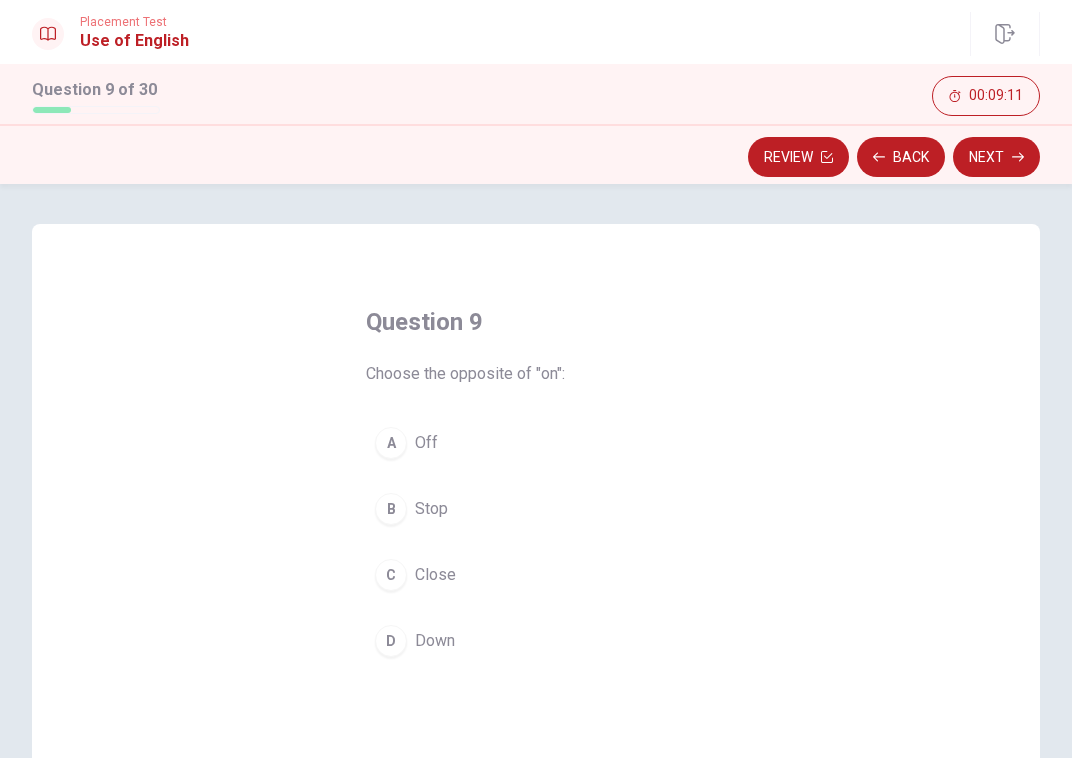 click on "A Off" at bounding box center (536, 443) 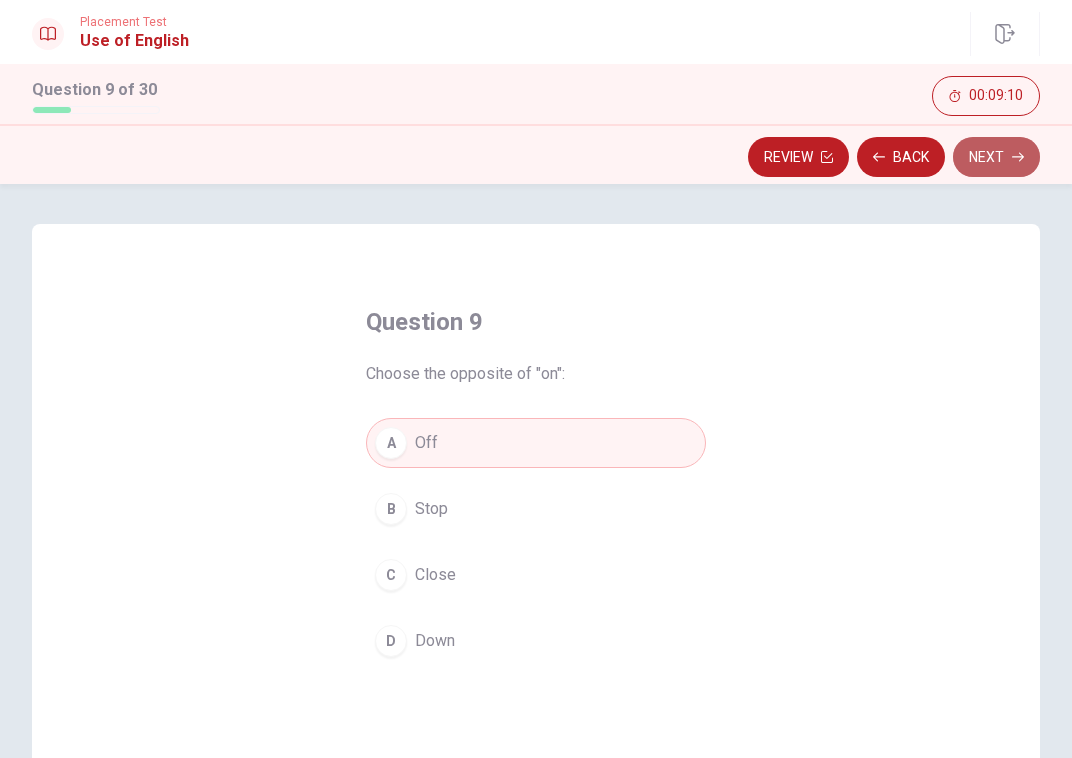 click on "Next" at bounding box center [996, 157] 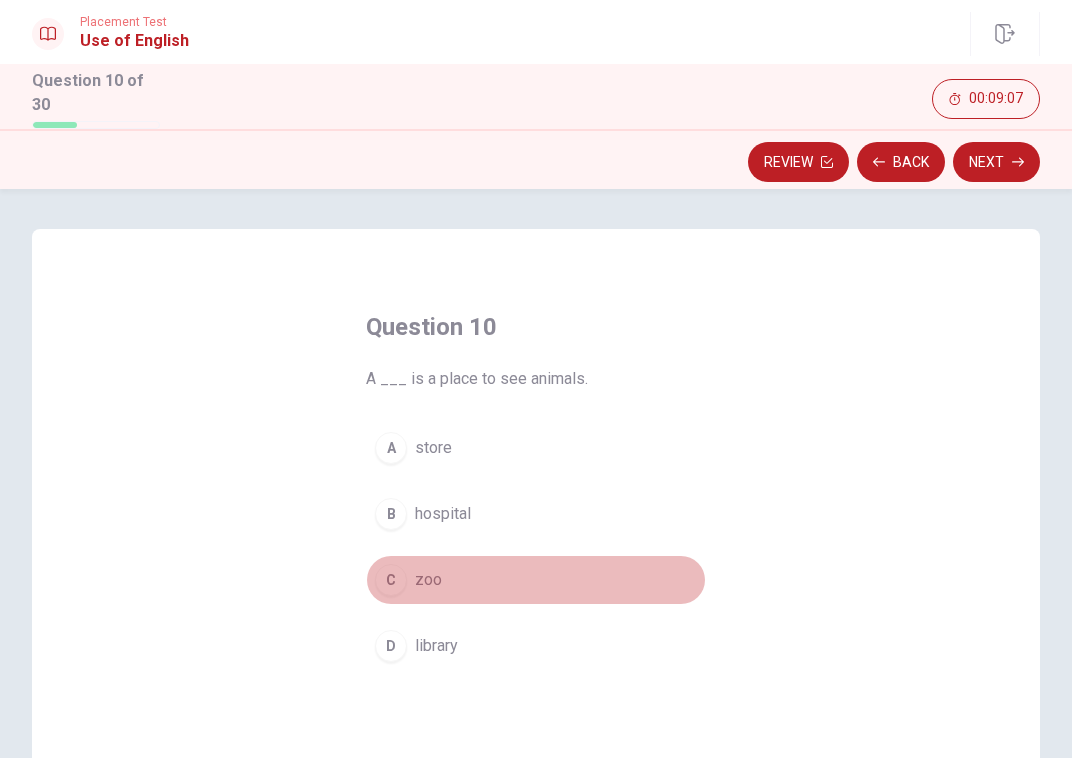 click on "C" at bounding box center (391, 580) 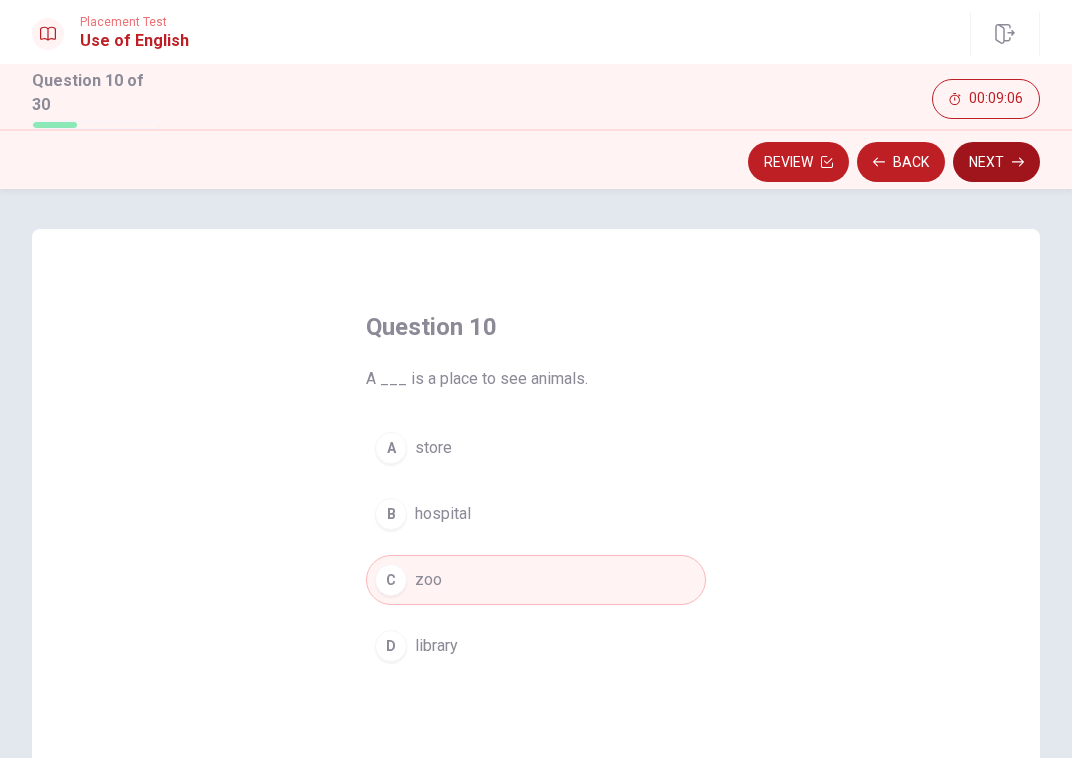 click on "Next" at bounding box center [996, 162] 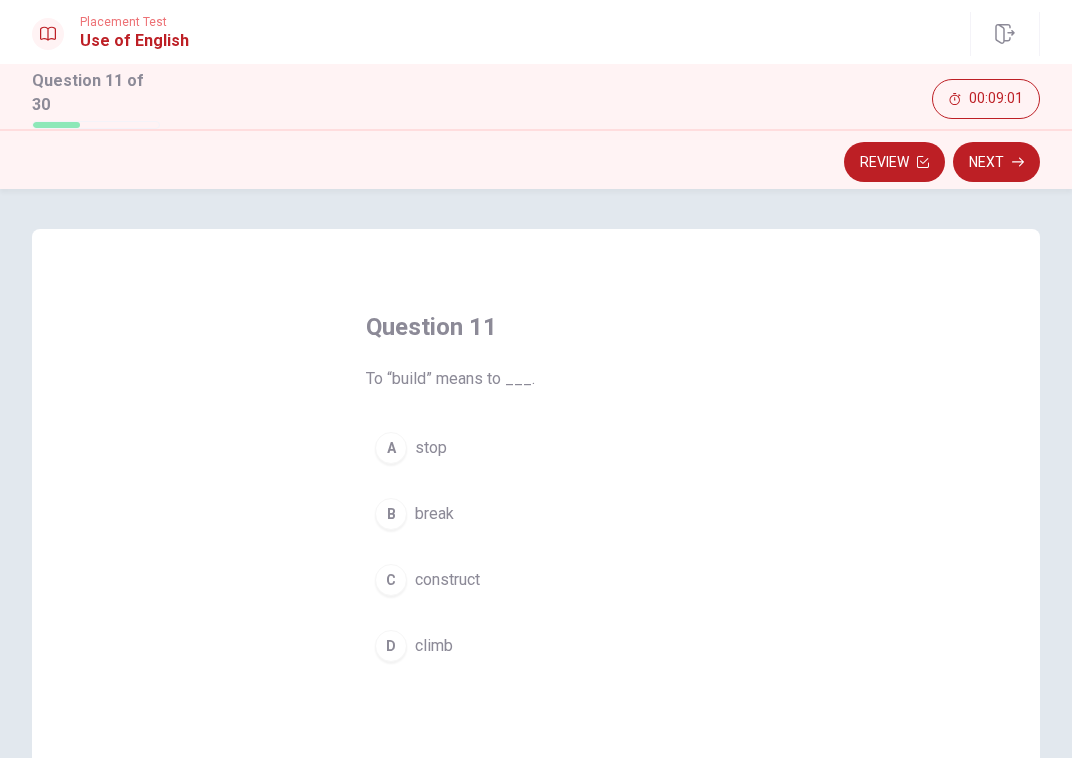 click on "C construct" at bounding box center (536, 580) 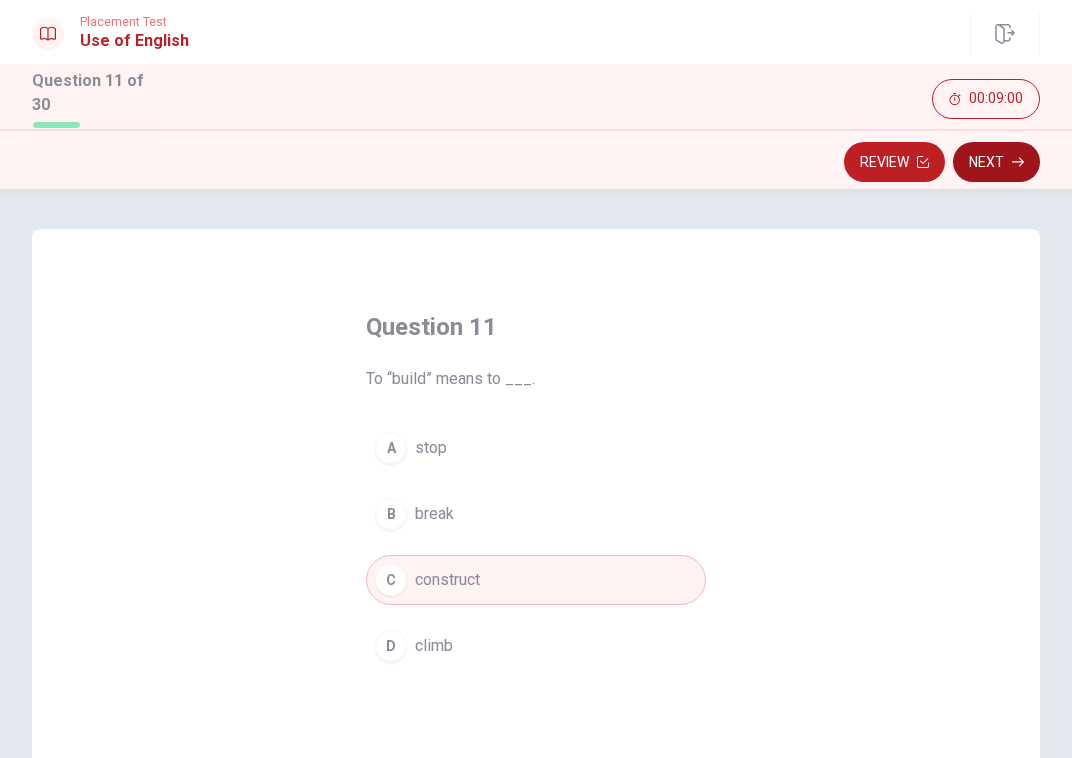 click on "Next" at bounding box center [996, 162] 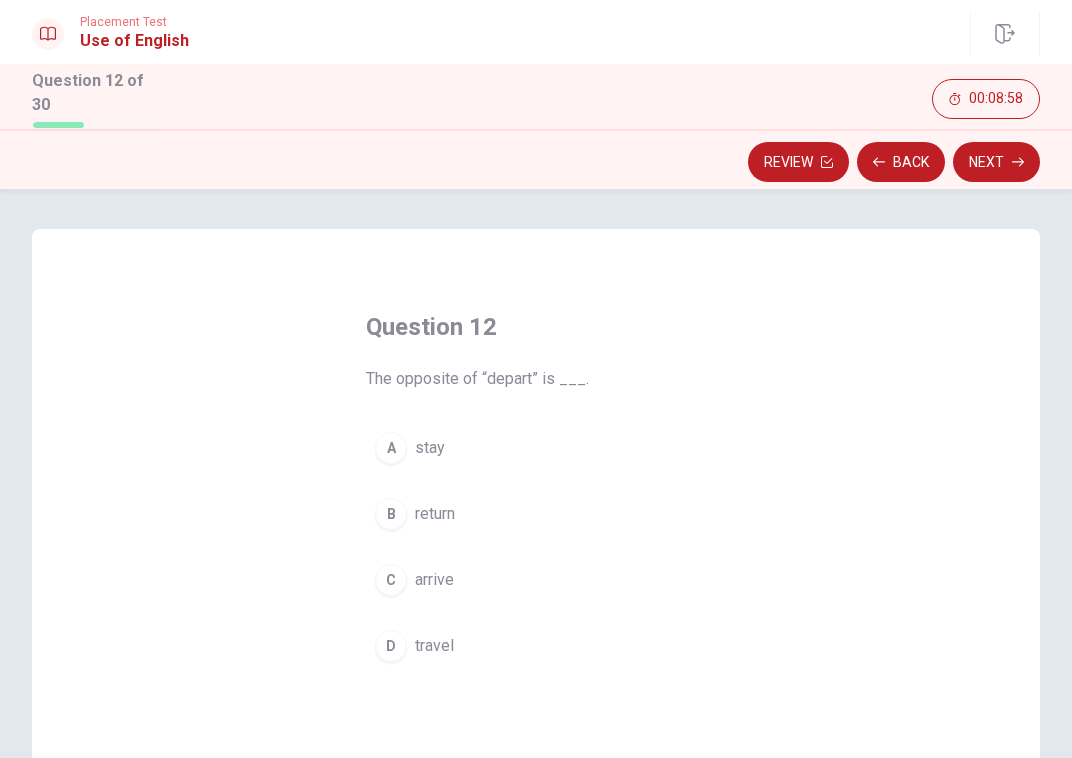 click on "A stay" at bounding box center [536, 448] 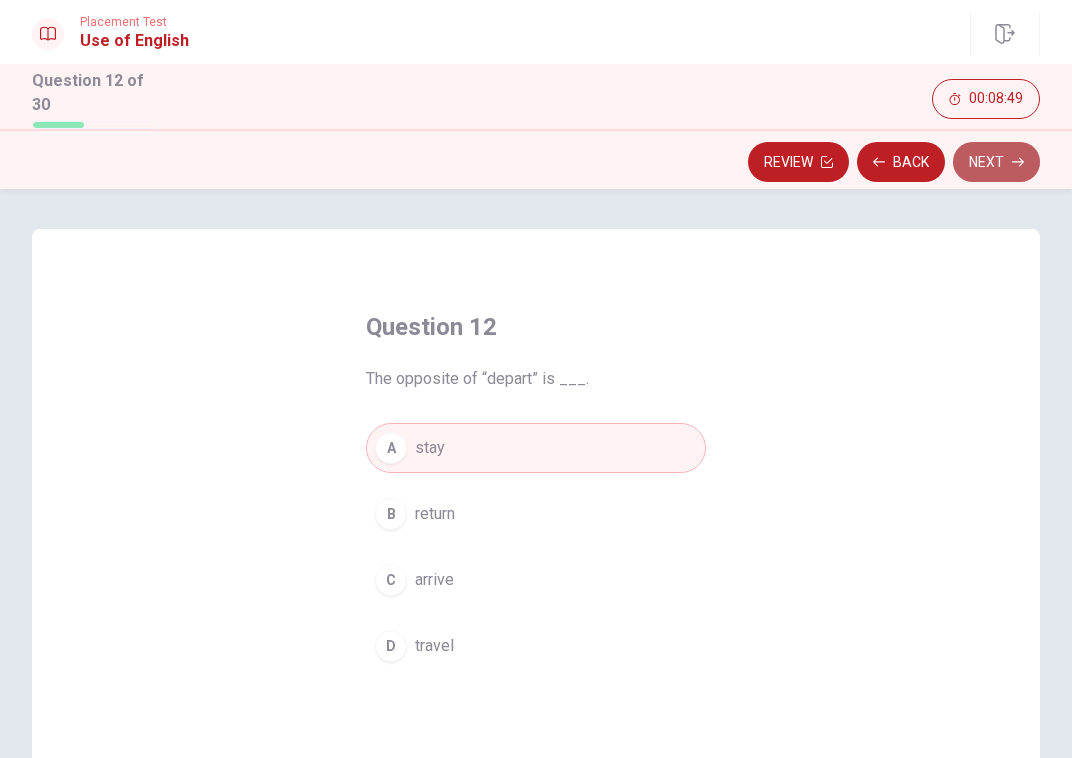 click on "Next" at bounding box center [996, 162] 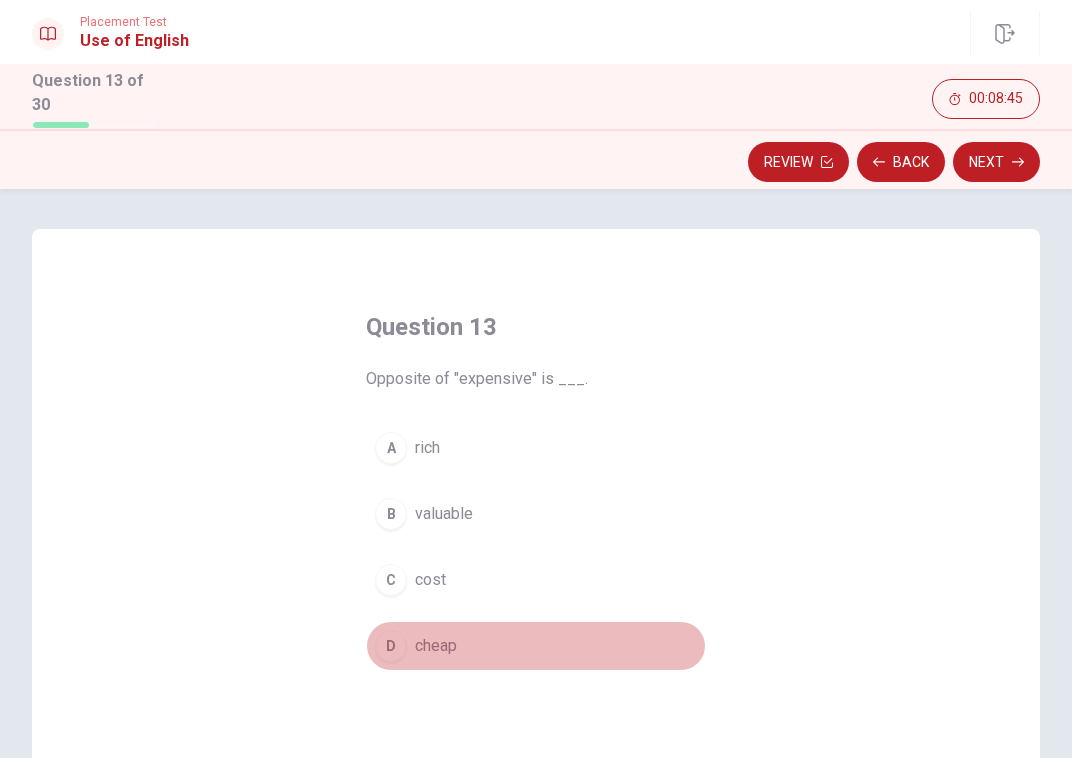 click on "D cheap" at bounding box center [536, 646] 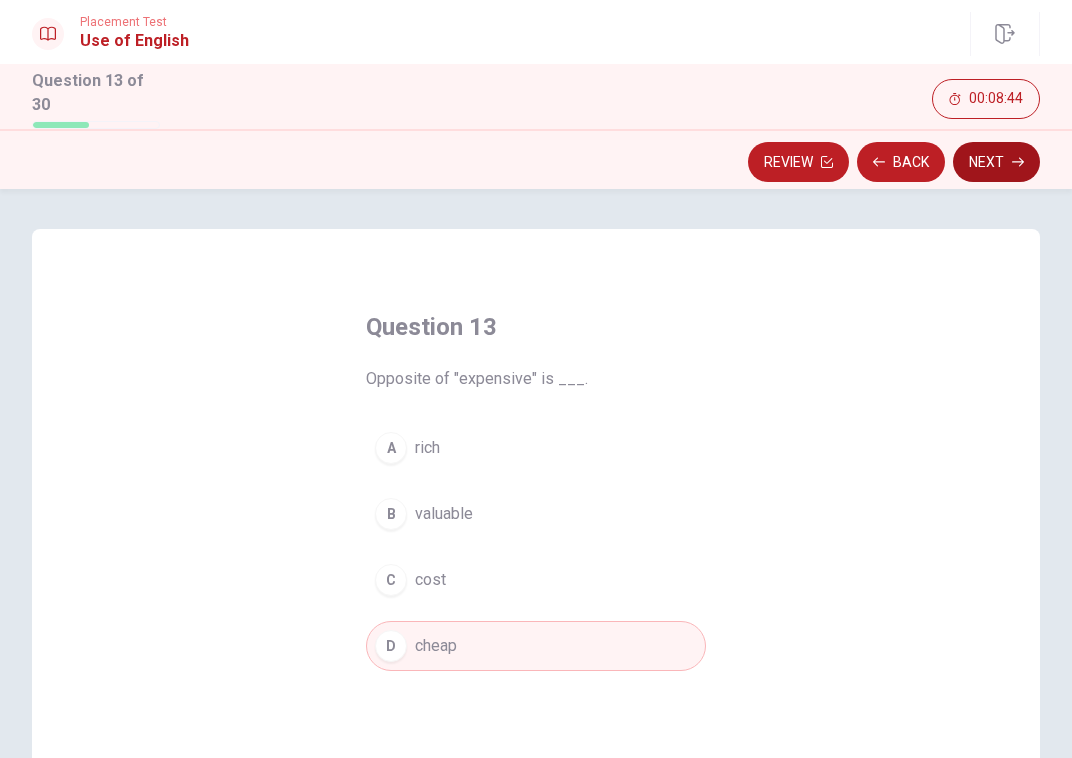 click on "Next" at bounding box center (996, 162) 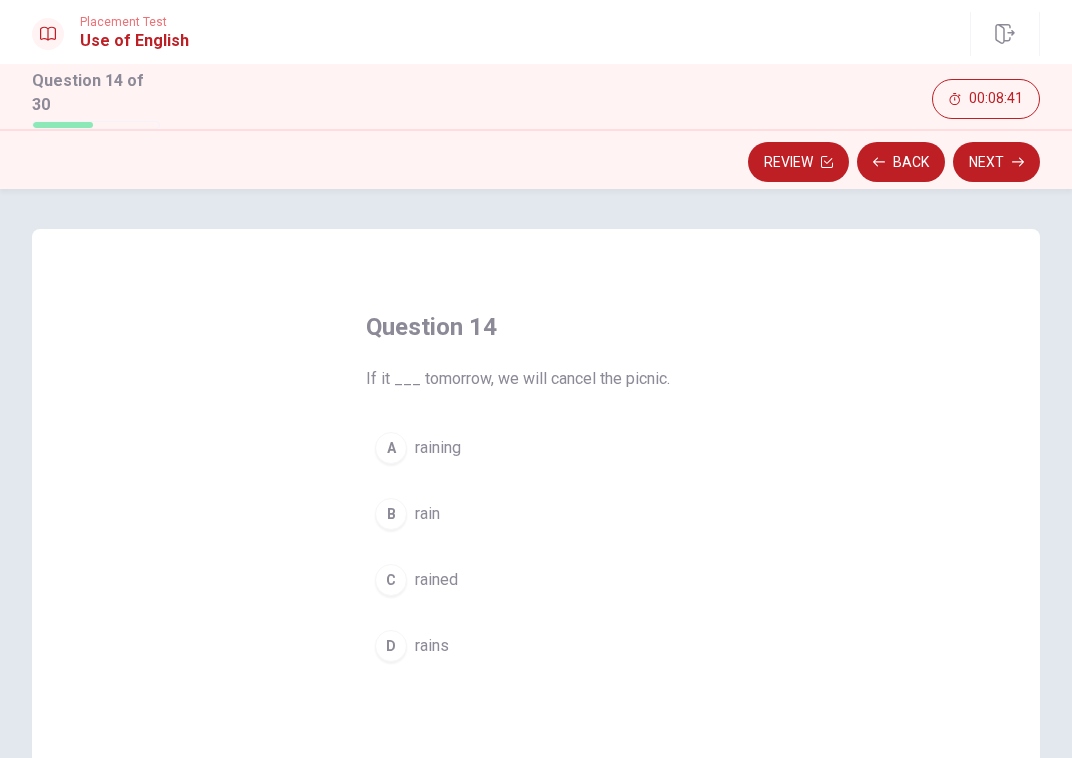 click on "D" at bounding box center [391, 646] 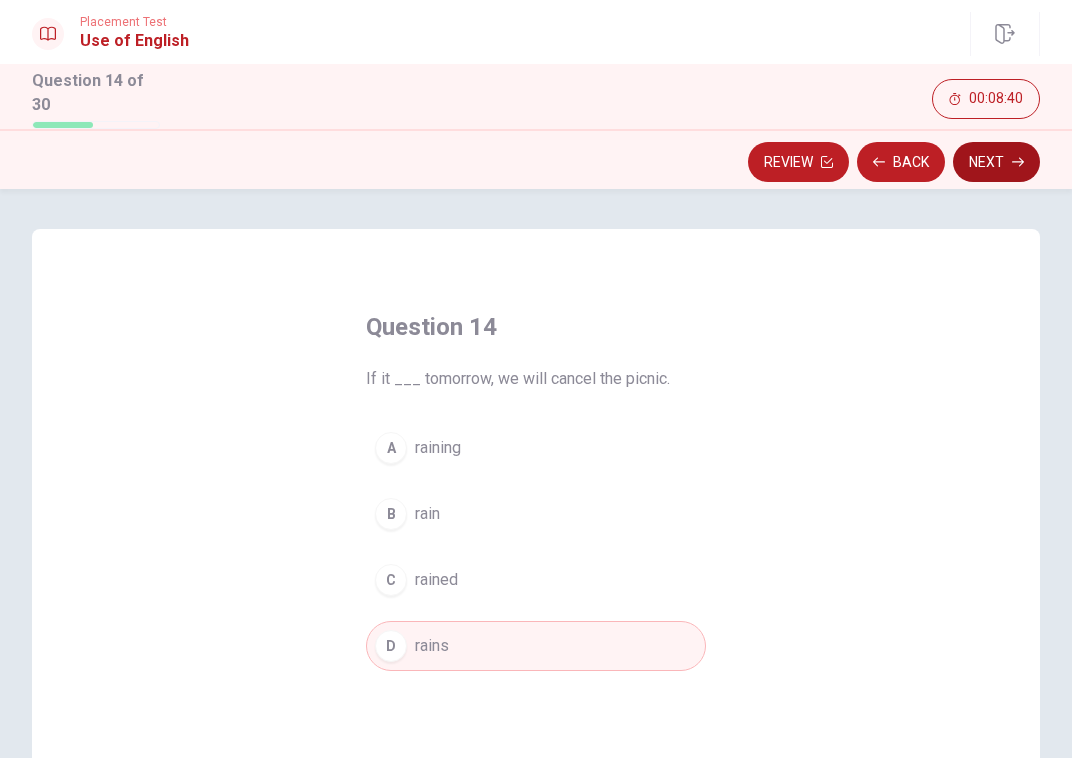 click on "Next" at bounding box center [996, 162] 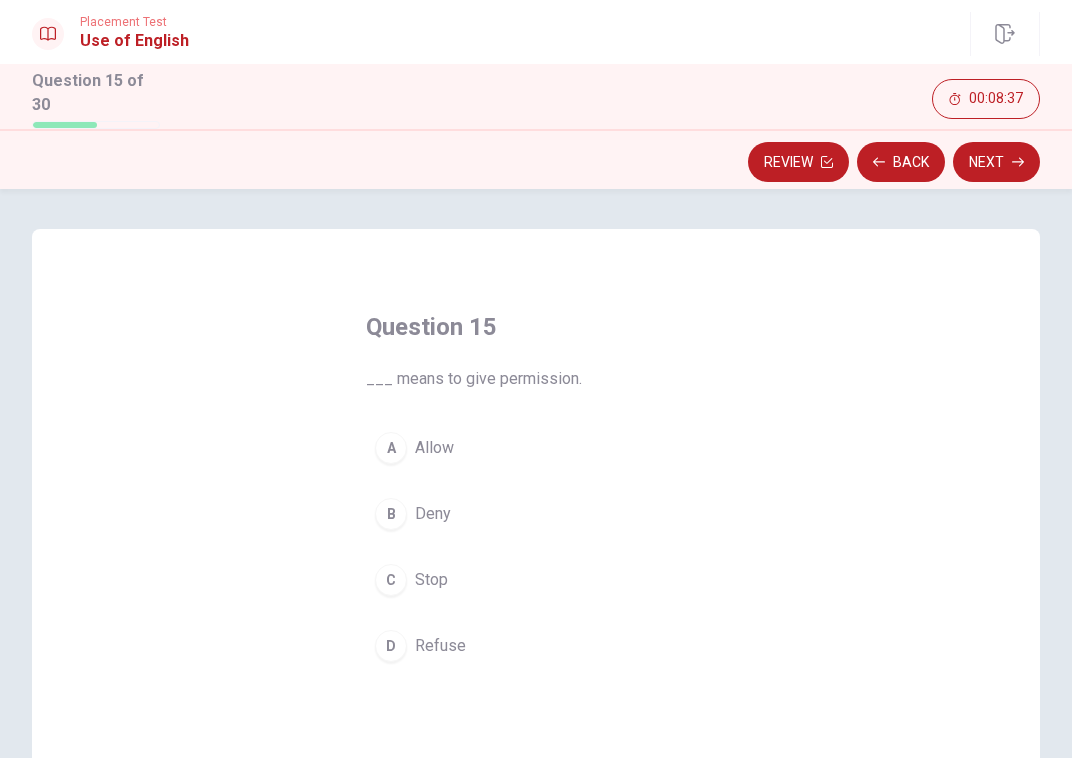 click on "Allow" at bounding box center (434, 448) 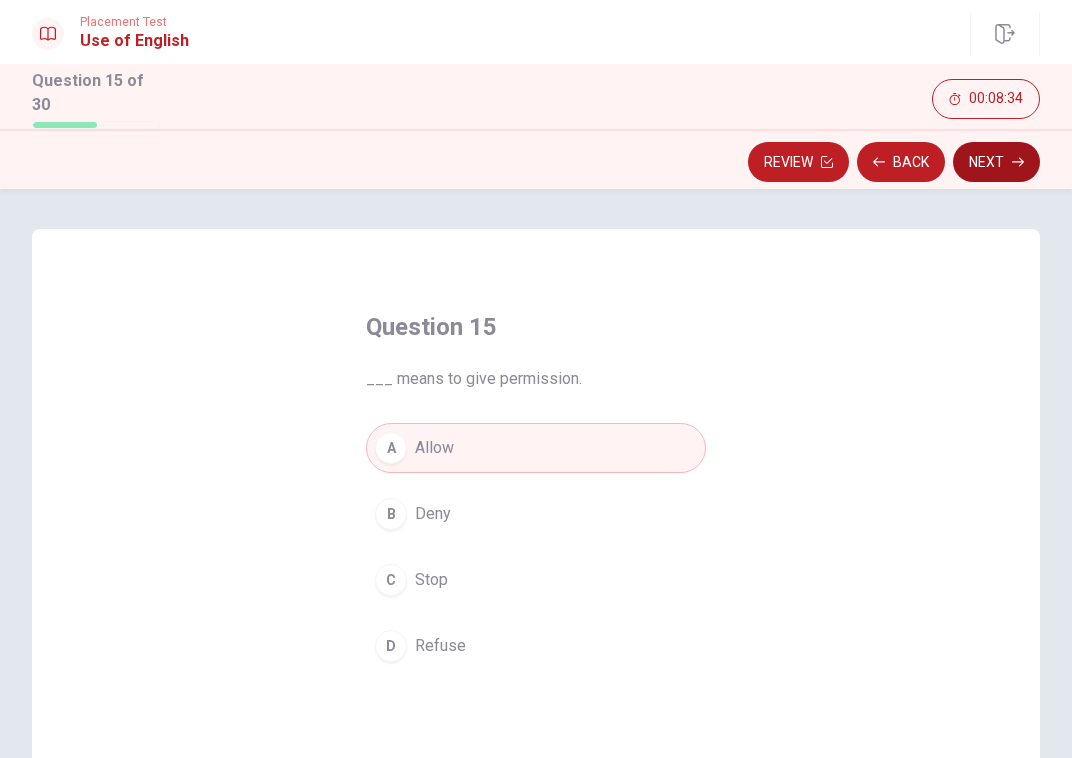 click on "Next" at bounding box center (996, 162) 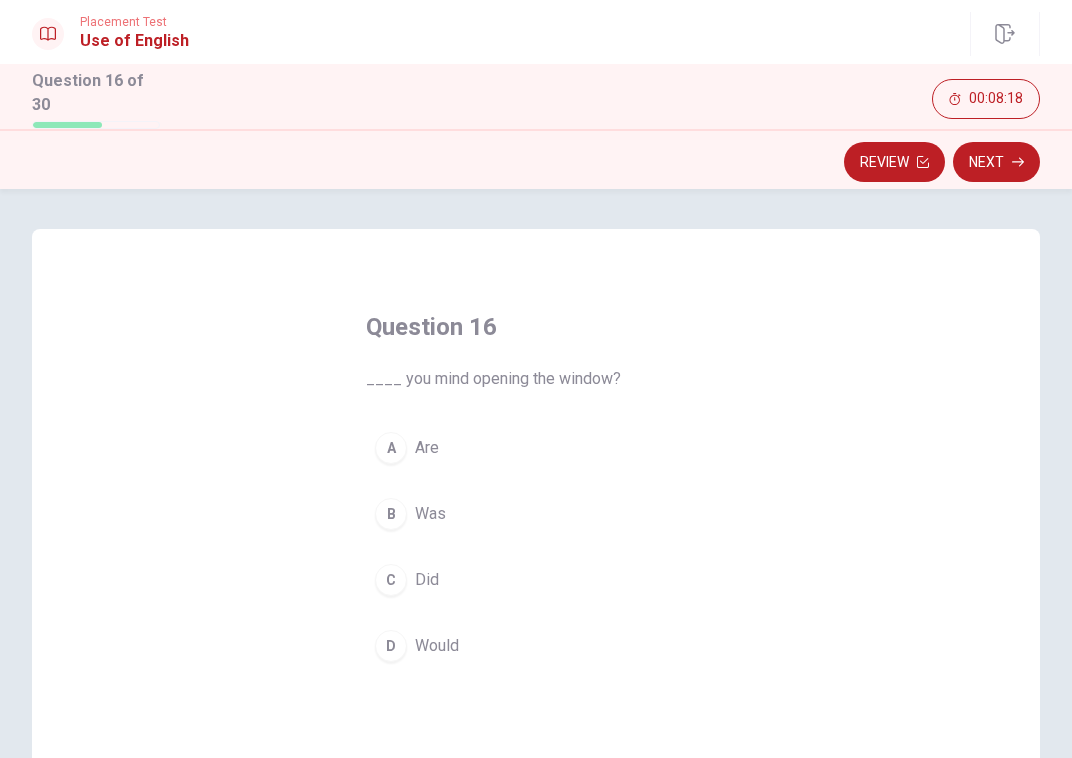 click on "[LAST]" at bounding box center [536, 646] 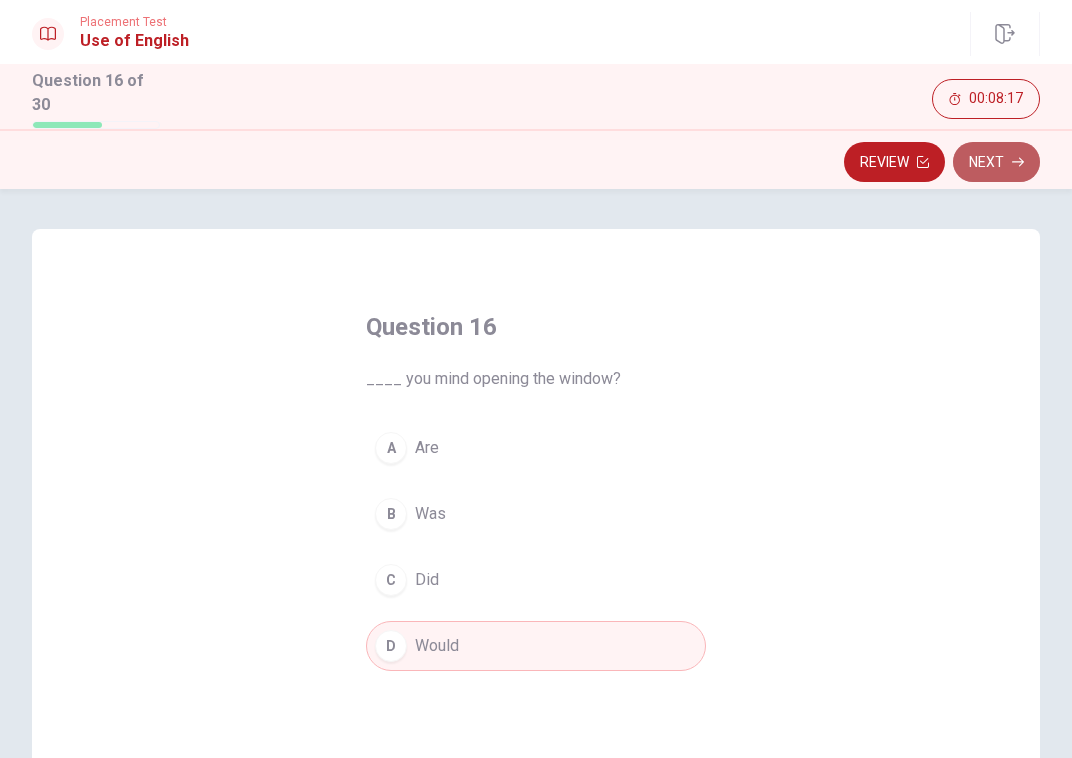 click on "Next" at bounding box center (996, 162) 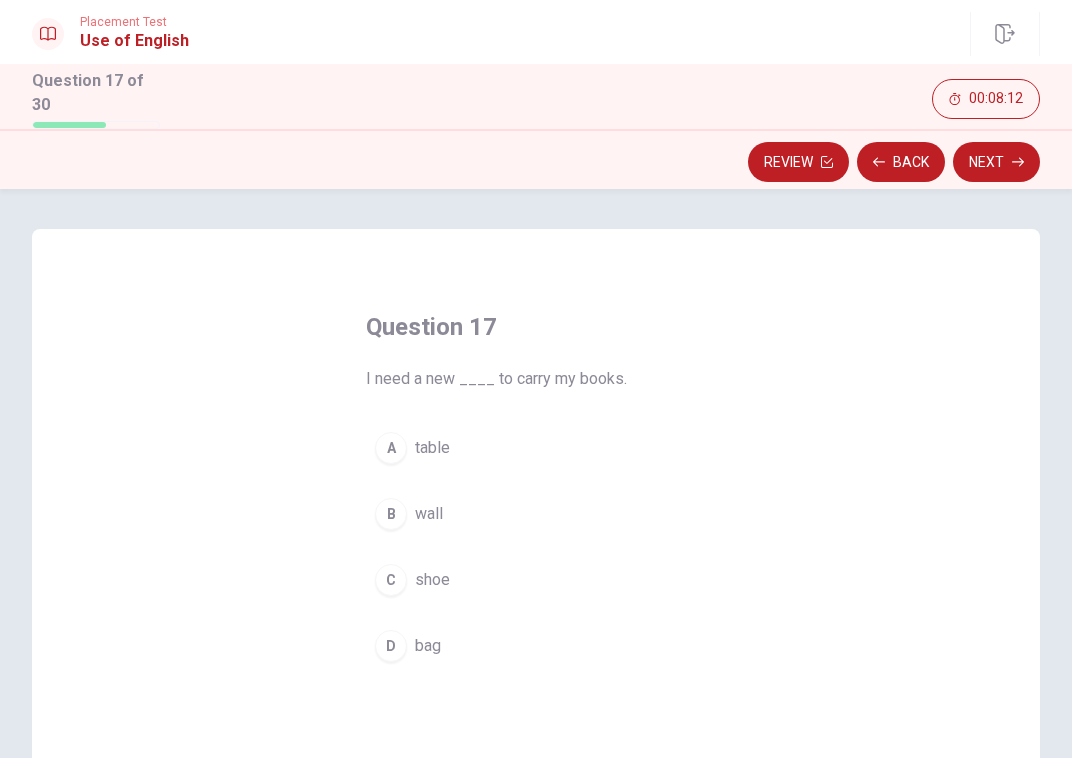 click on "D" at bounding box center (391, 646) 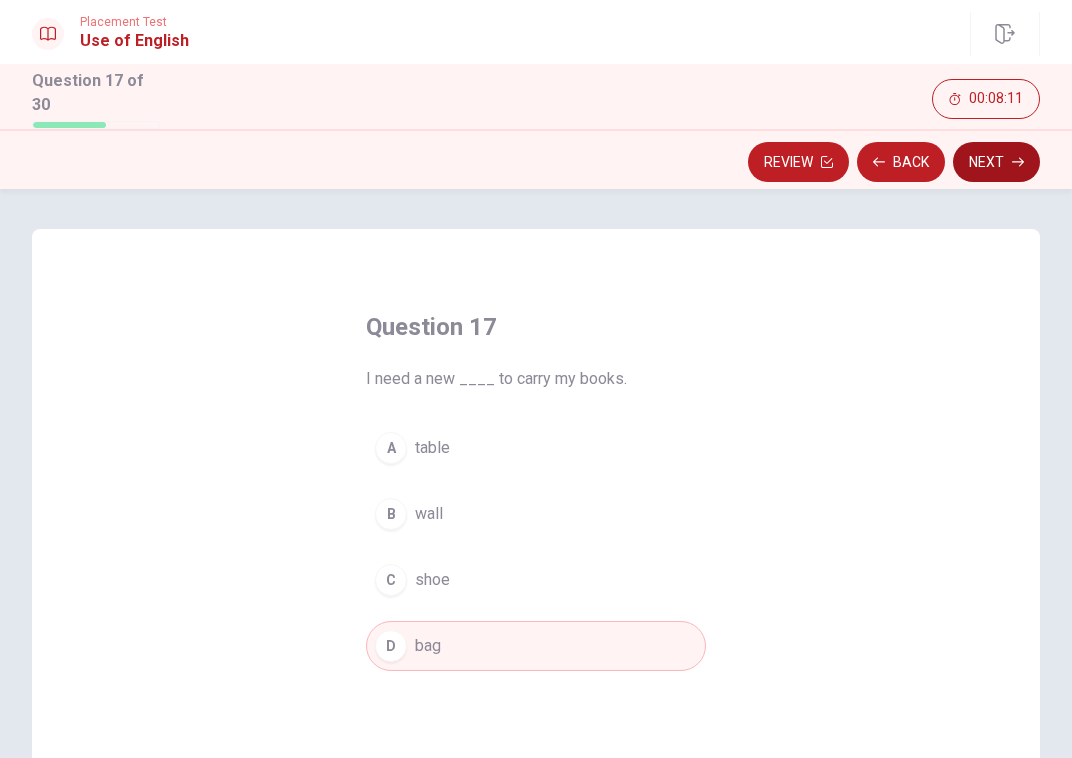 click on "Next" at bounding box center (996, 162) 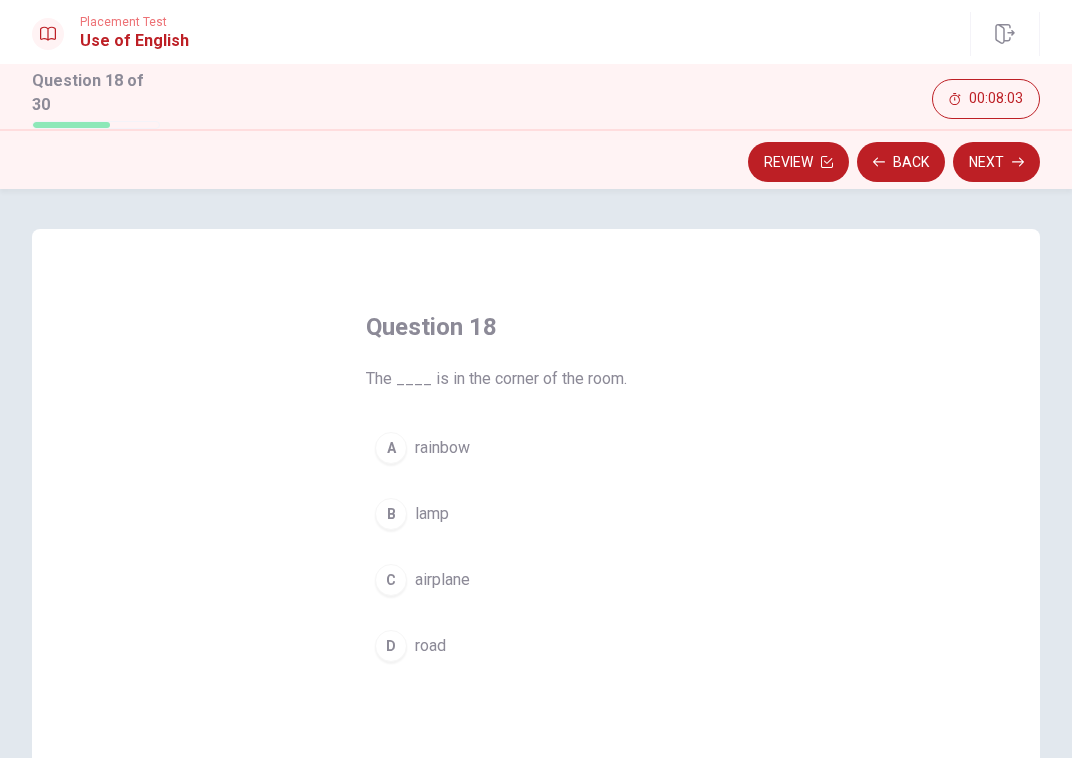 click on "B" at bounding box center [391, 514] 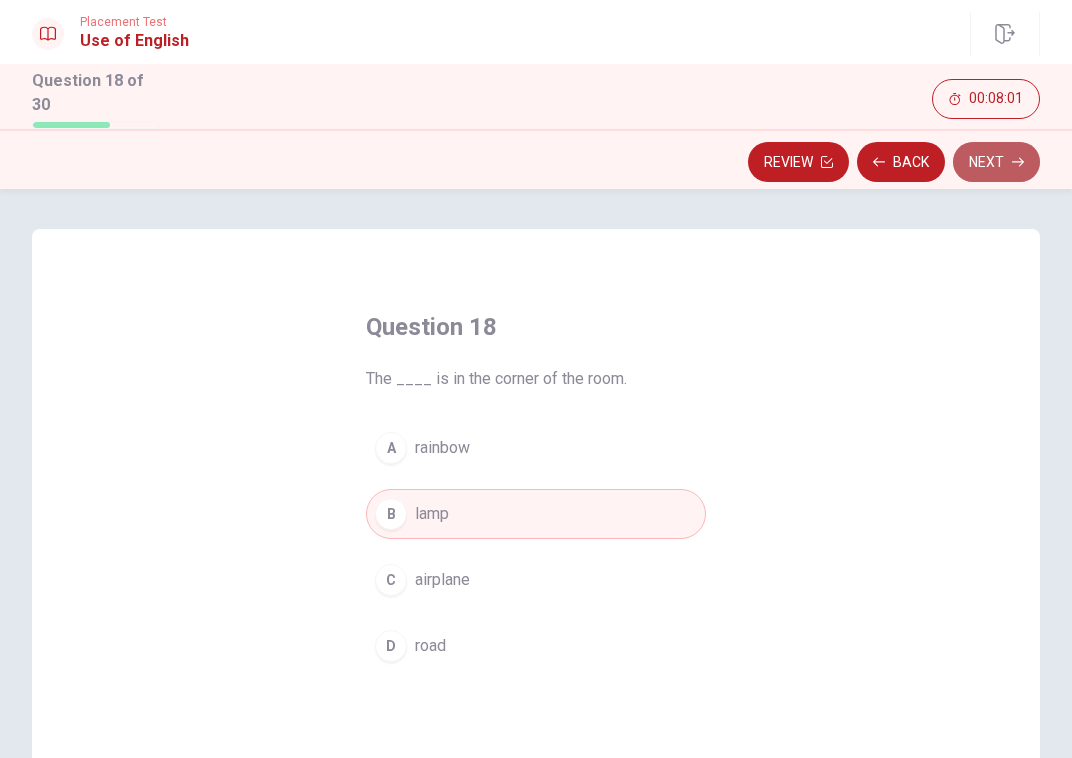 click on "Next" at bounding box center (996, 162) 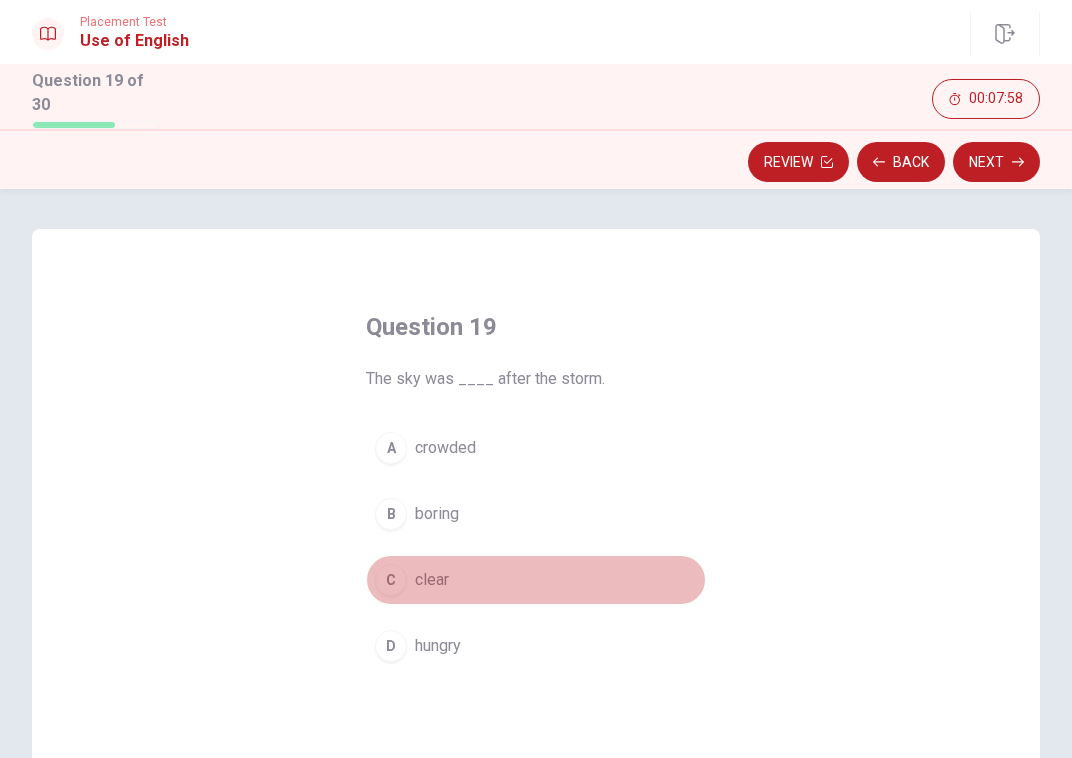 click on "C" at bounding box center [391, 580] 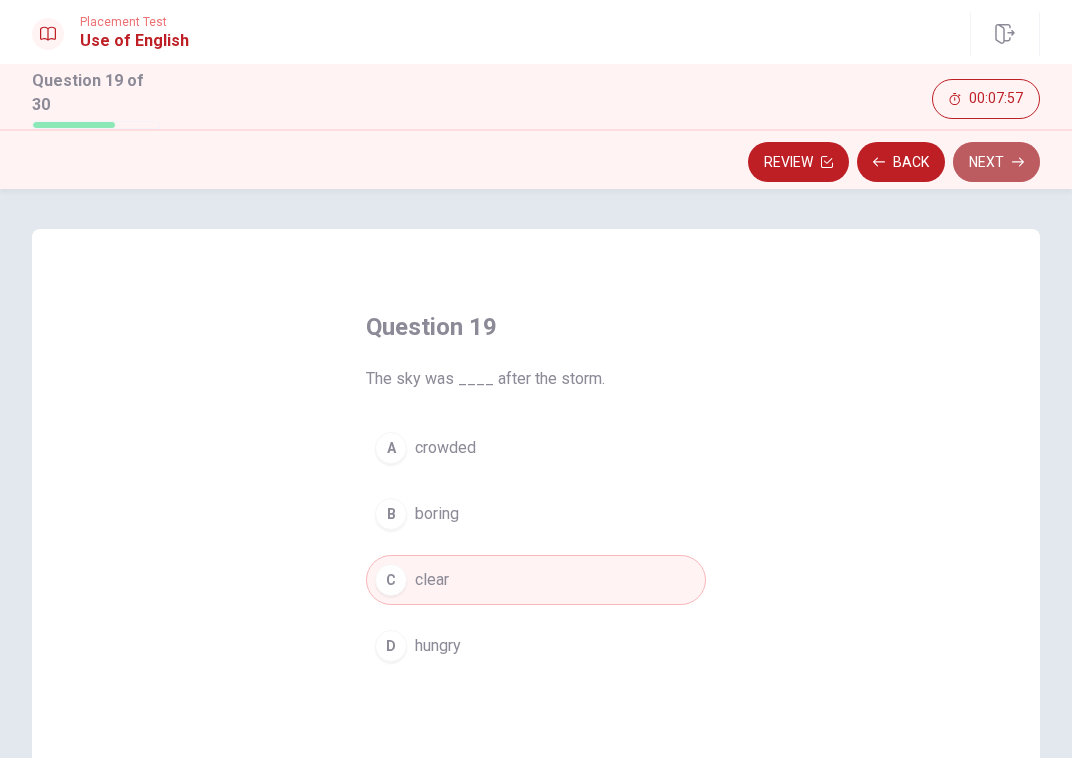 click on "Next" at bounding box center (996, 162) 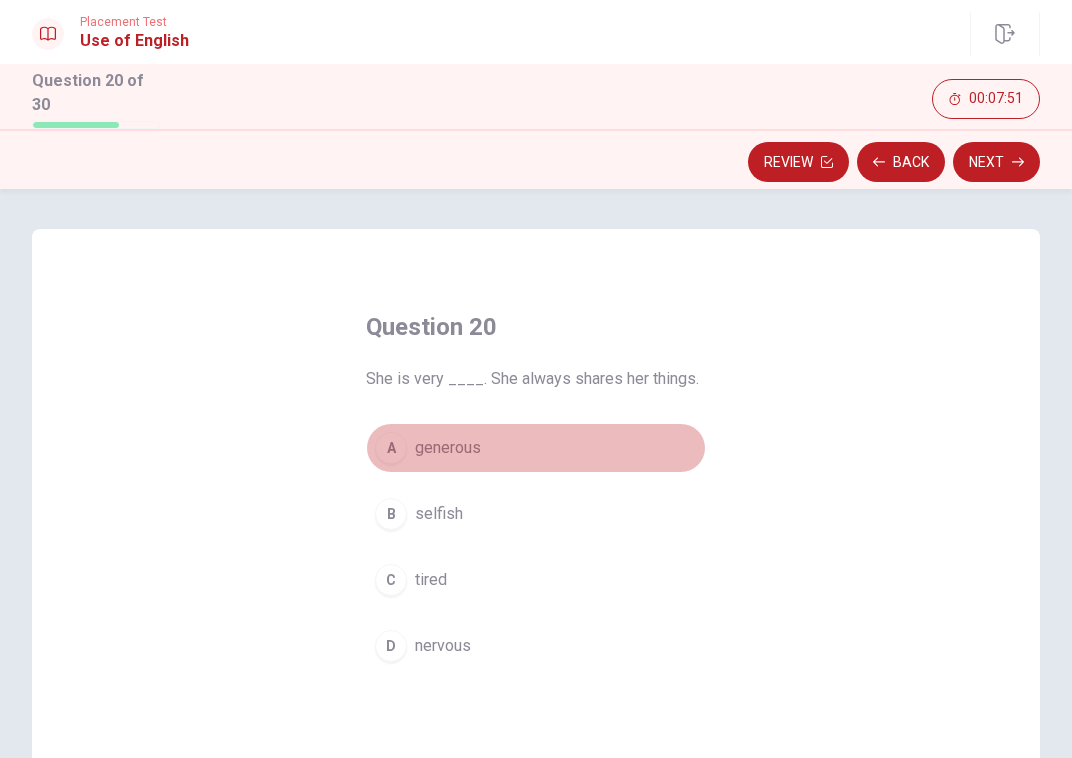 click on "generous" at bounding box center [448, 448] 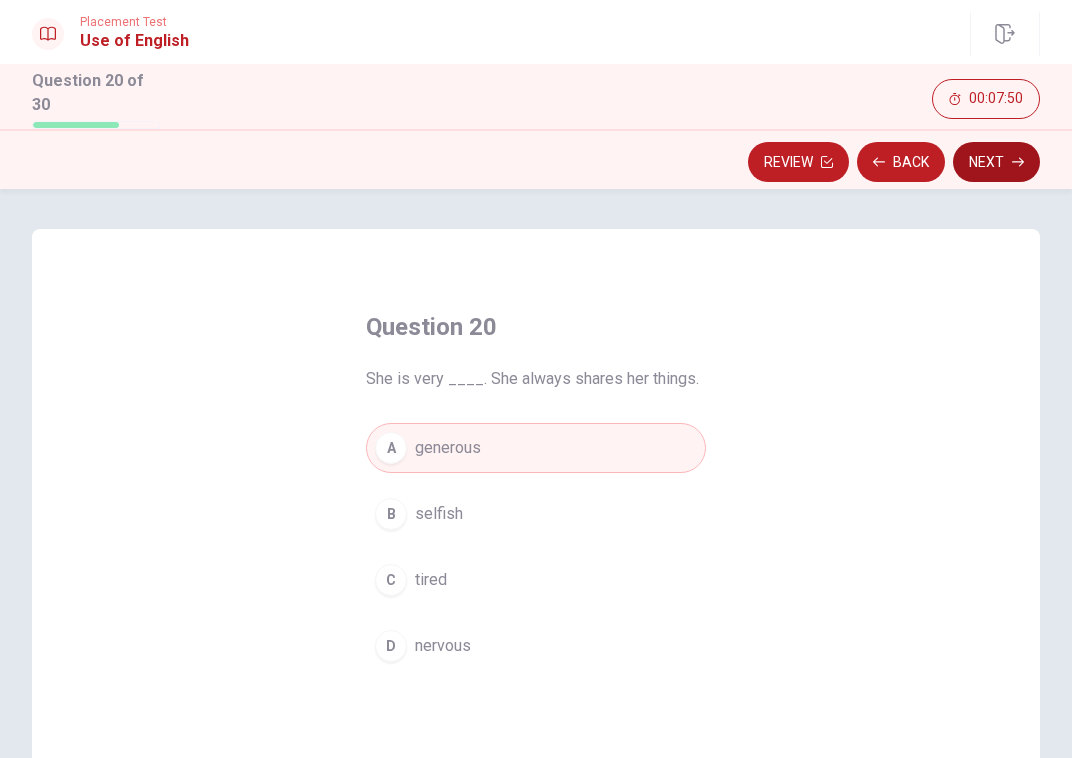 click on "Next" at bounding box center (996, 162) 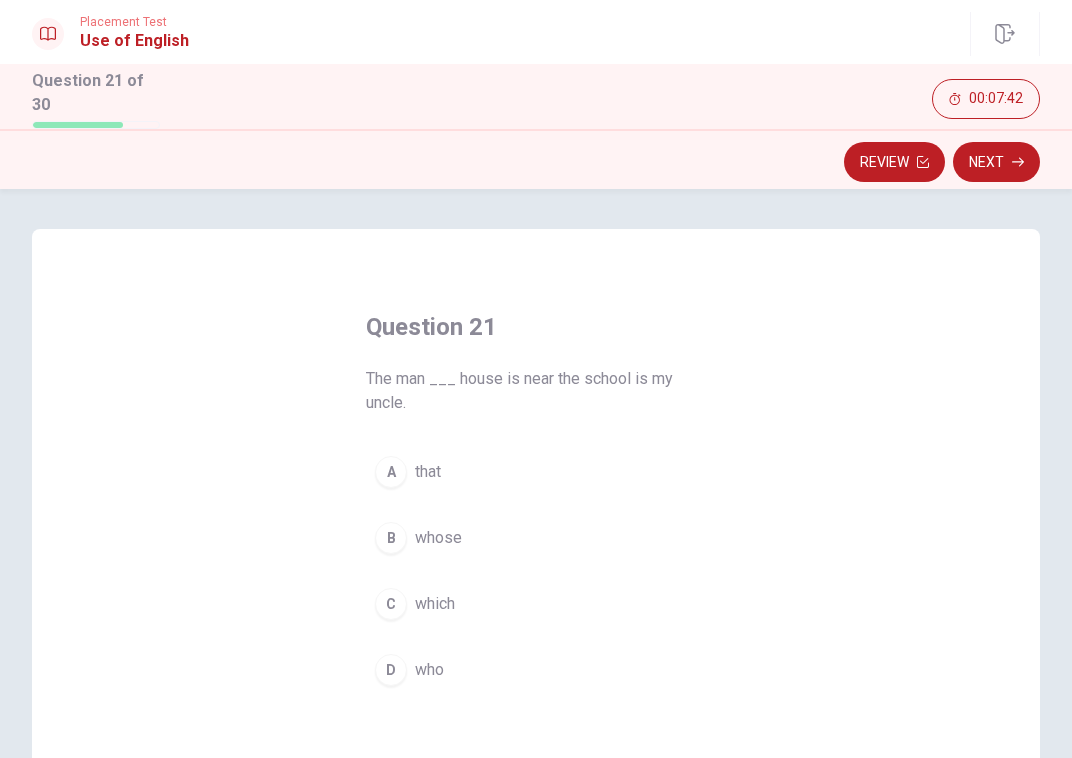 click on "whose" at bounding box center (438, 538) 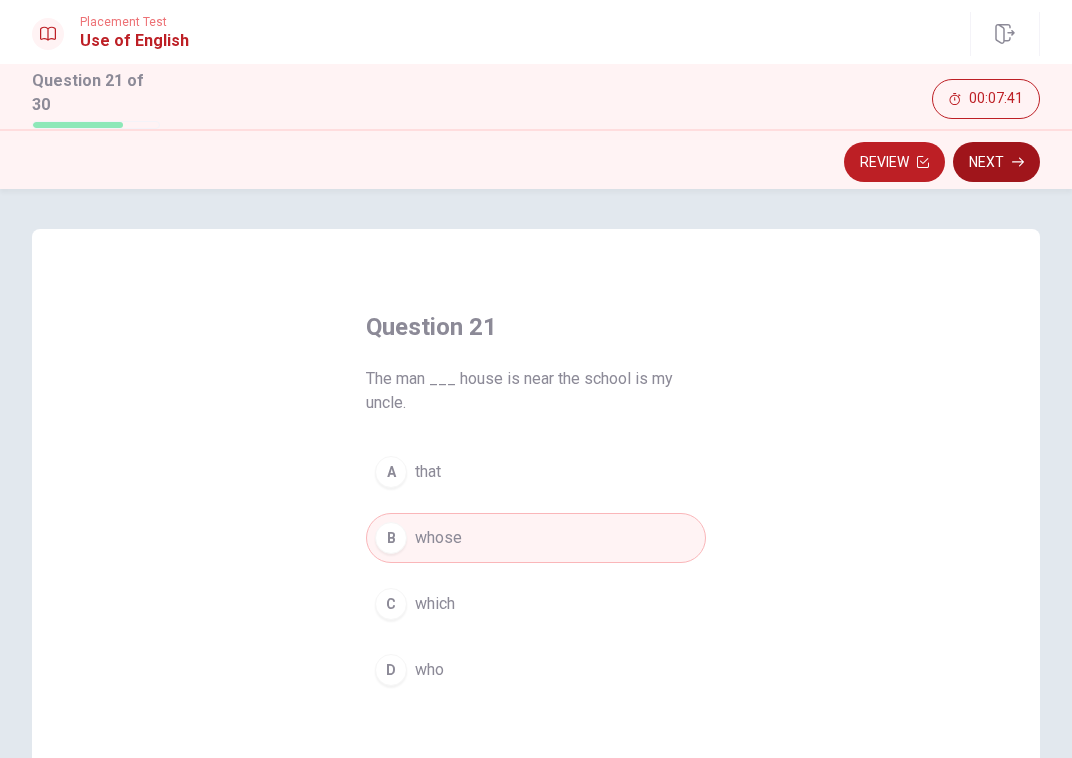 click on "Next" at bounding box center [996, 162] 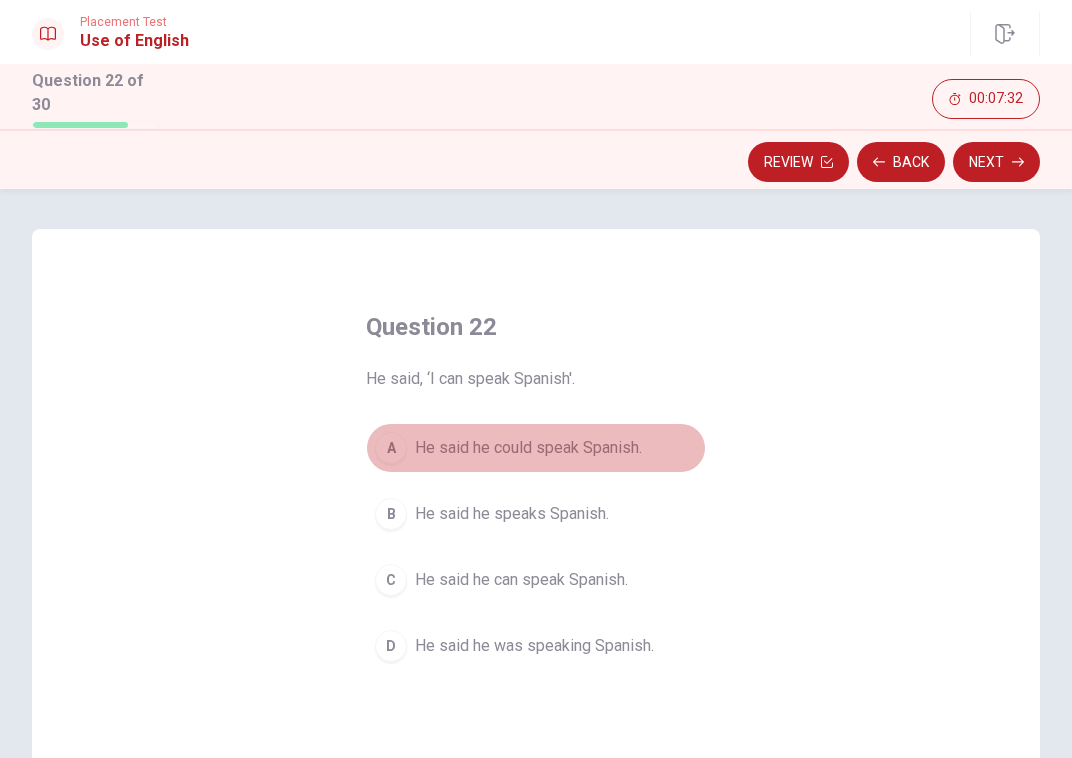 click on "A [HE] said [HE] could speak Spanish." at bounding box center (536, 448) 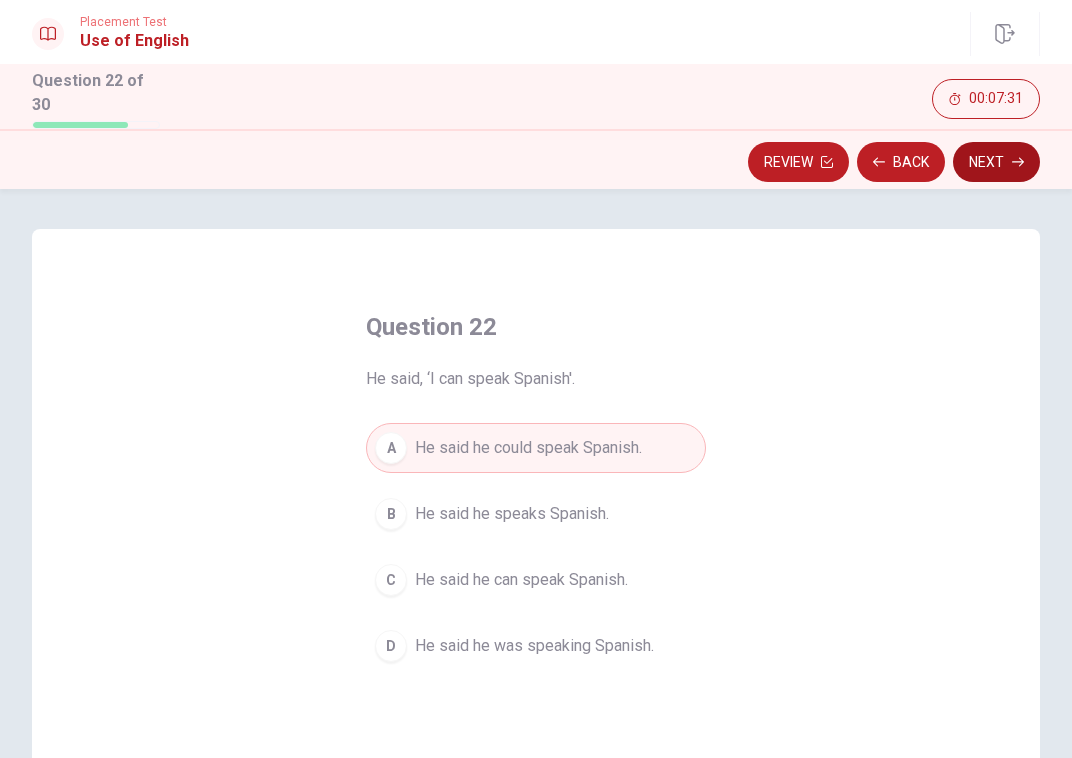click on "Next" at bounding box center [996, 162] 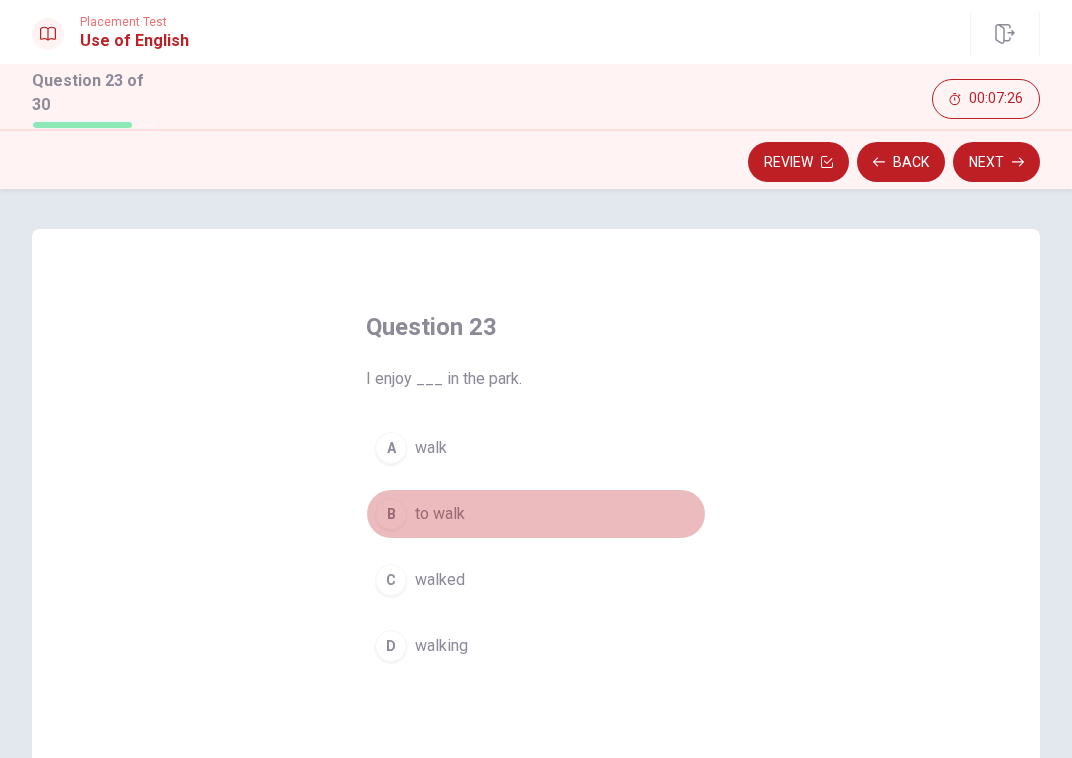 click on "to walk" at bounding box center (440, 514) 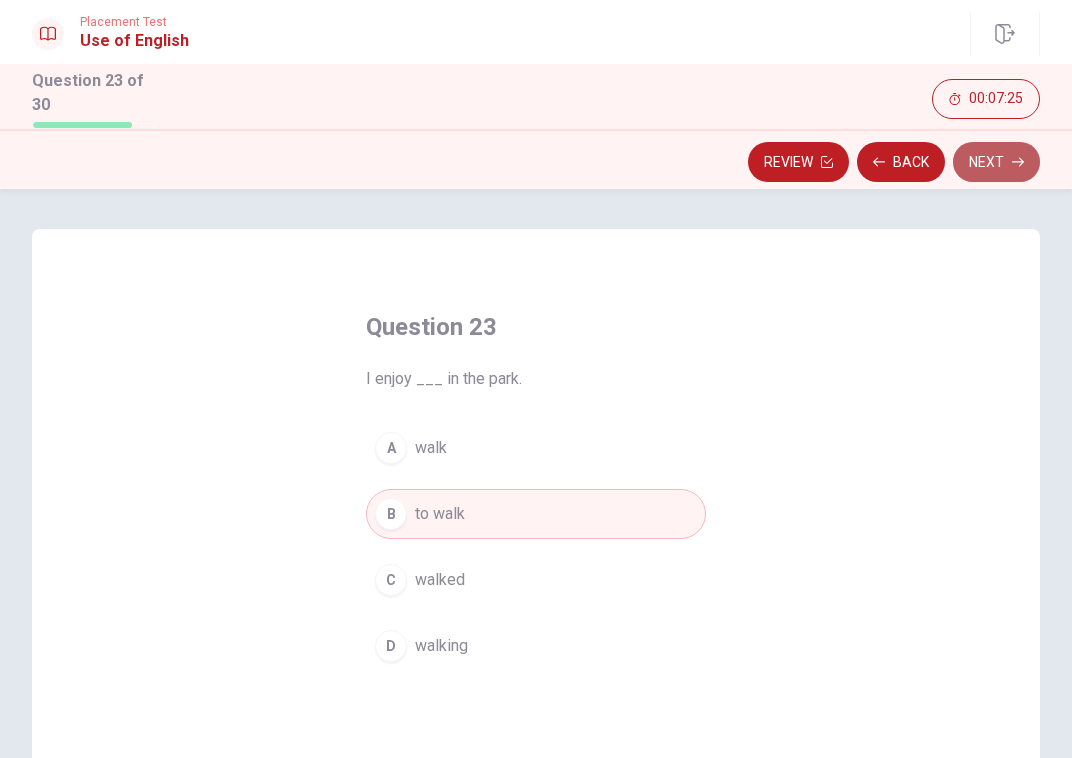 click on "Next" at bounding box center [996, 162] 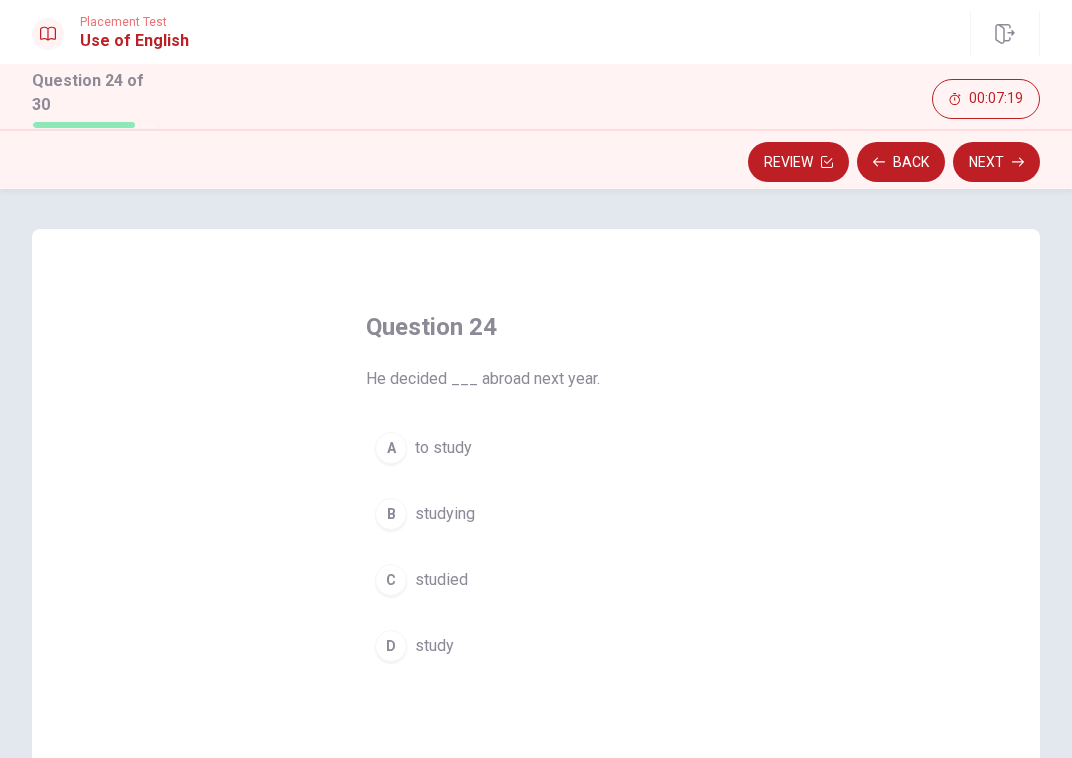 click on "studying" at bounding box center (445, 514) 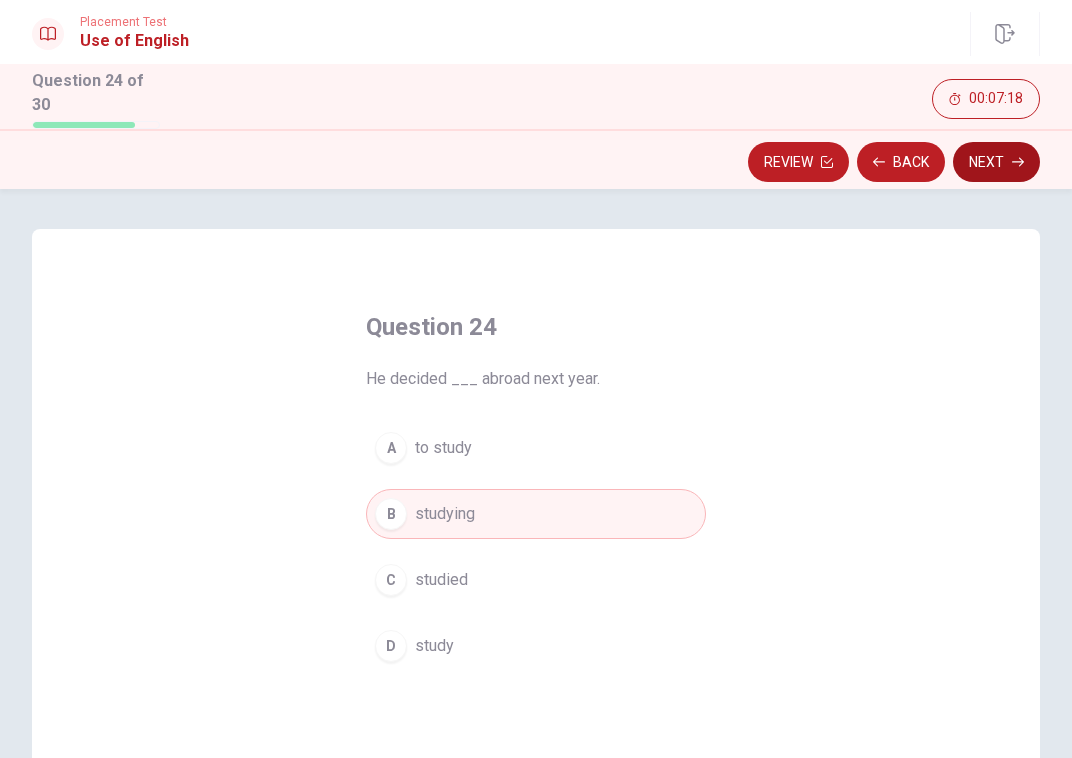 click on "Next" at bounding box center (996, 162) 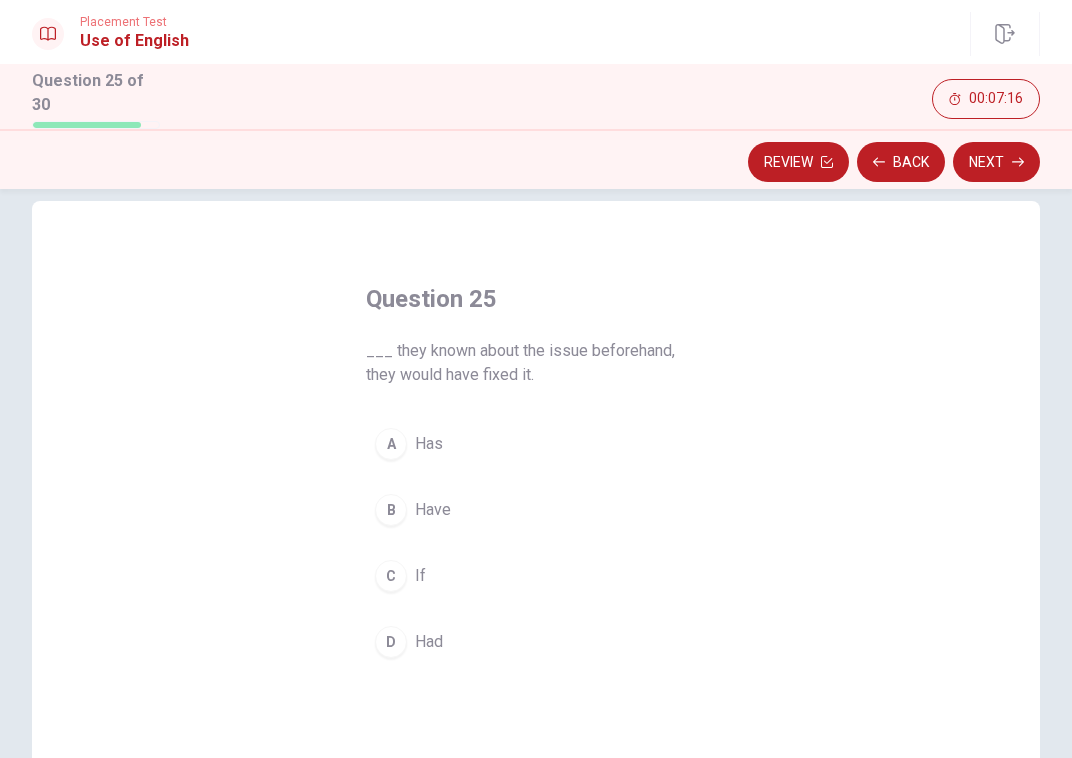 scroll, scrollTop: 35, scrollLeft: 0, axis: vertical 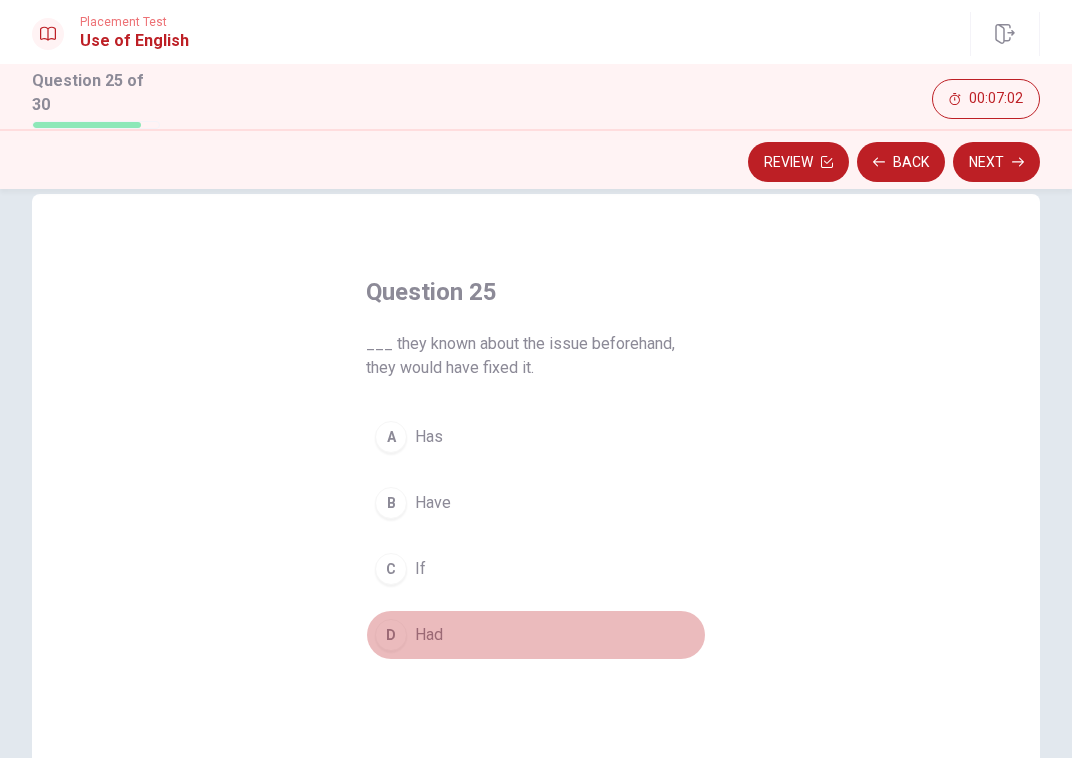click on "Had" at bounding box center [429, 635] 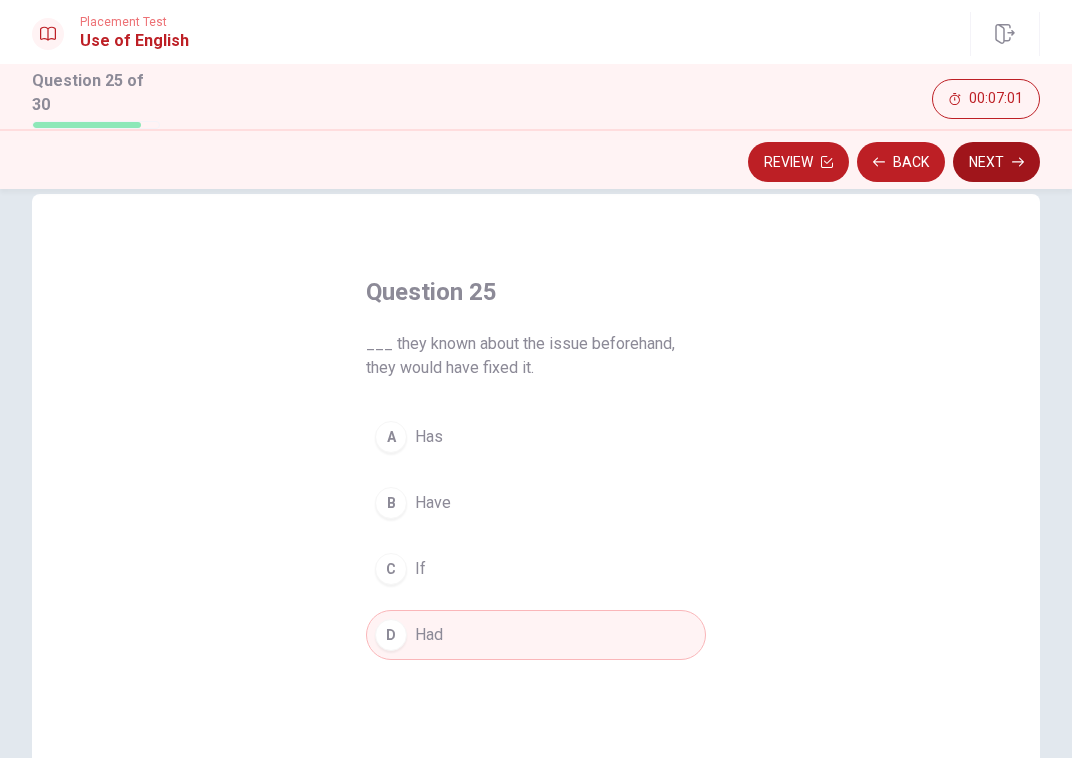 click 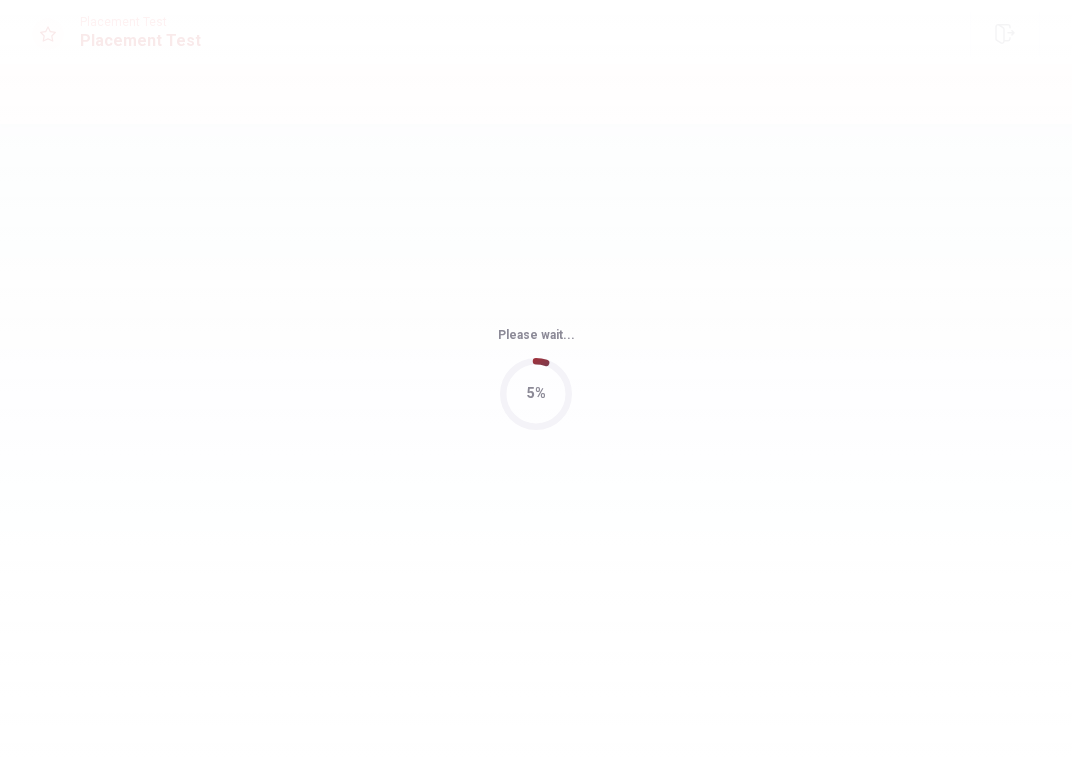 scroll, scrollTop: 0, scrollLeft: 0, axis: both 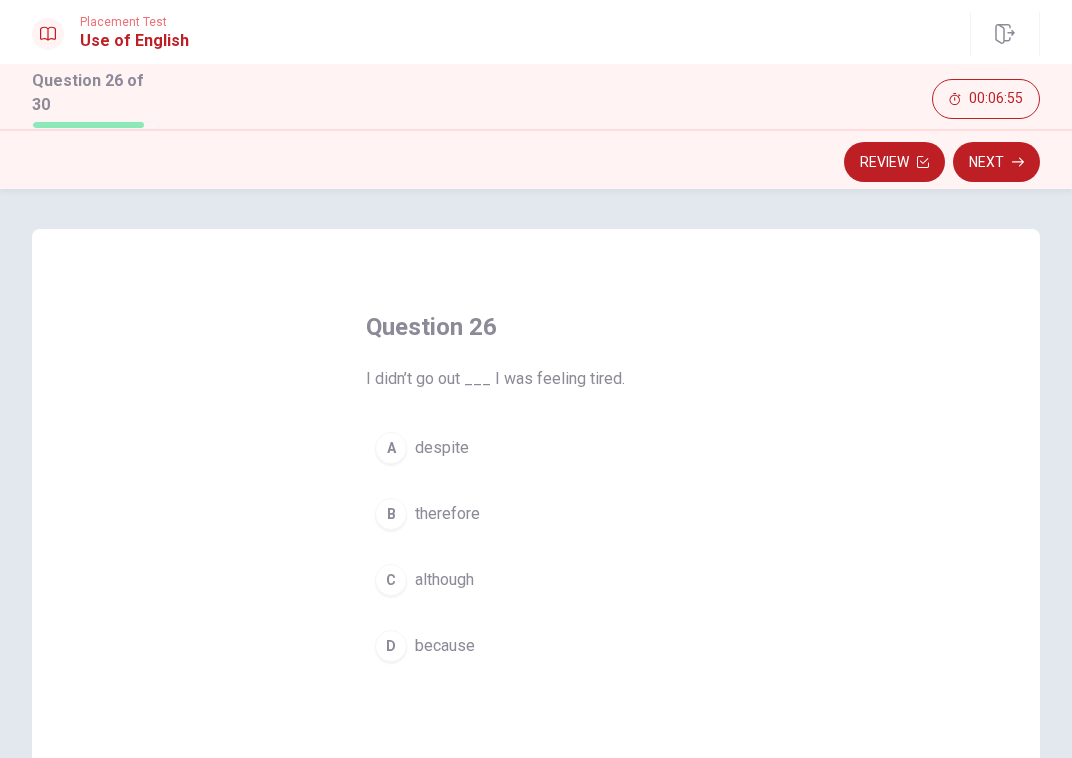 click on "D" at bounding box center [391, 646] 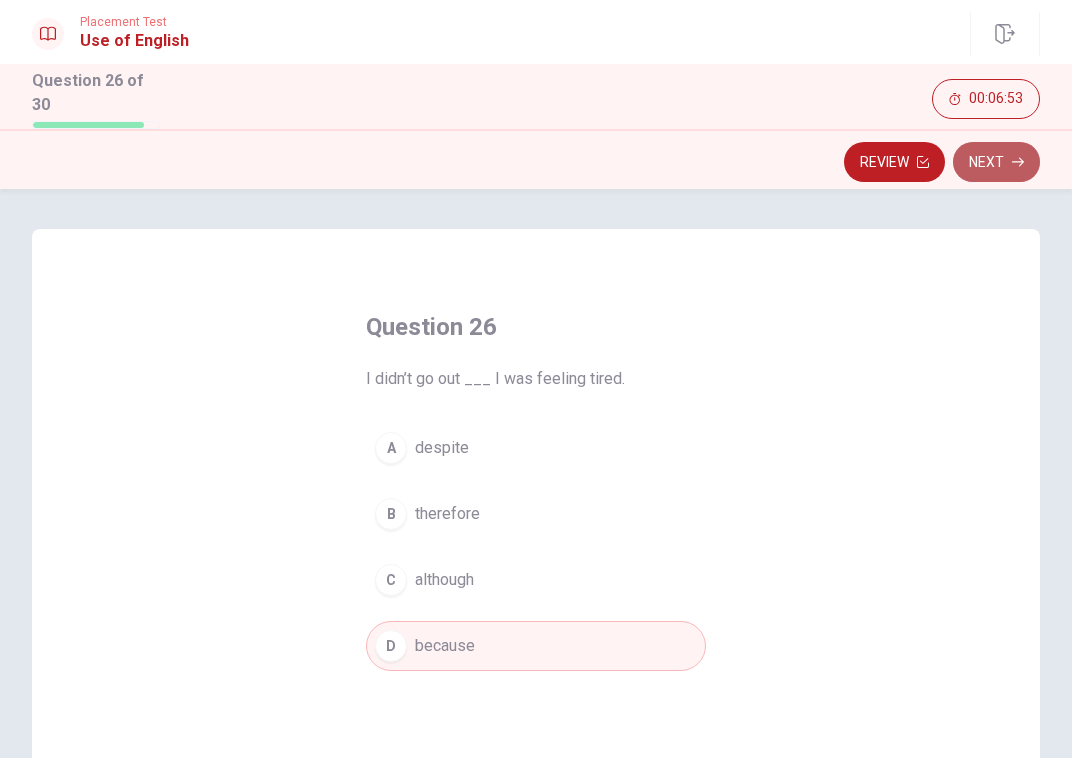 click on "Next" at bounding box center (996, 162) 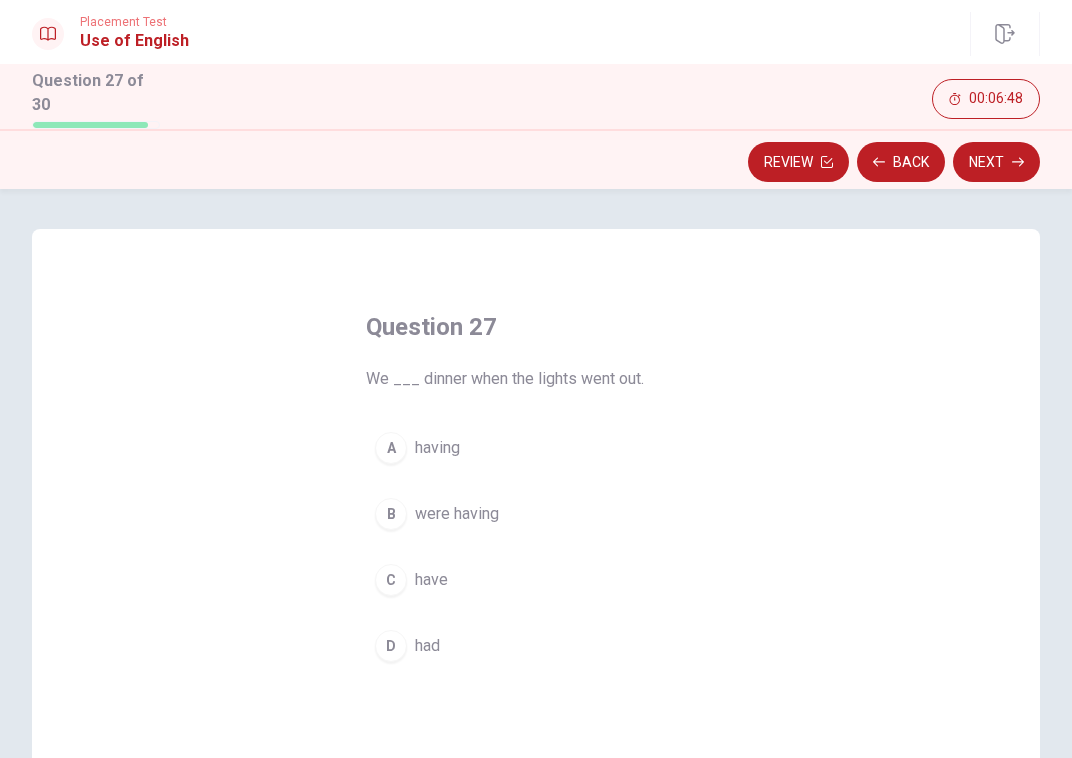 click on "were having" at bounding box center [457, 514] 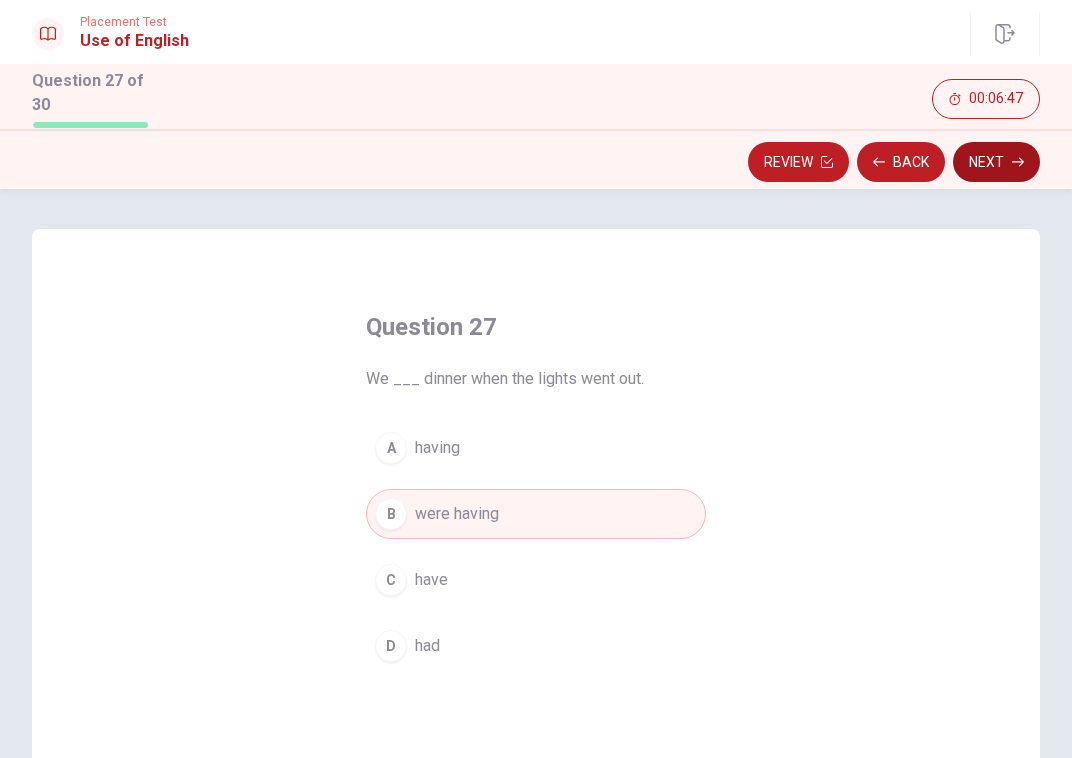 click on "Next" at bounding box center [996, 162] 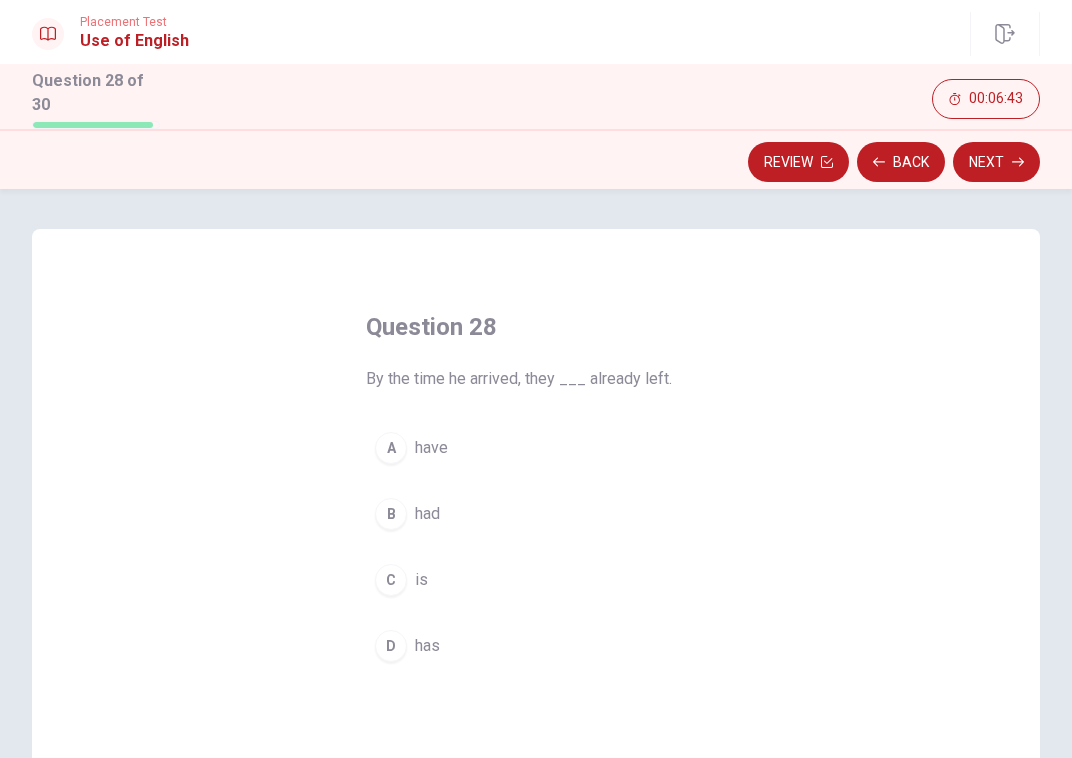 click on "B had" at bounding box center [536, 514] 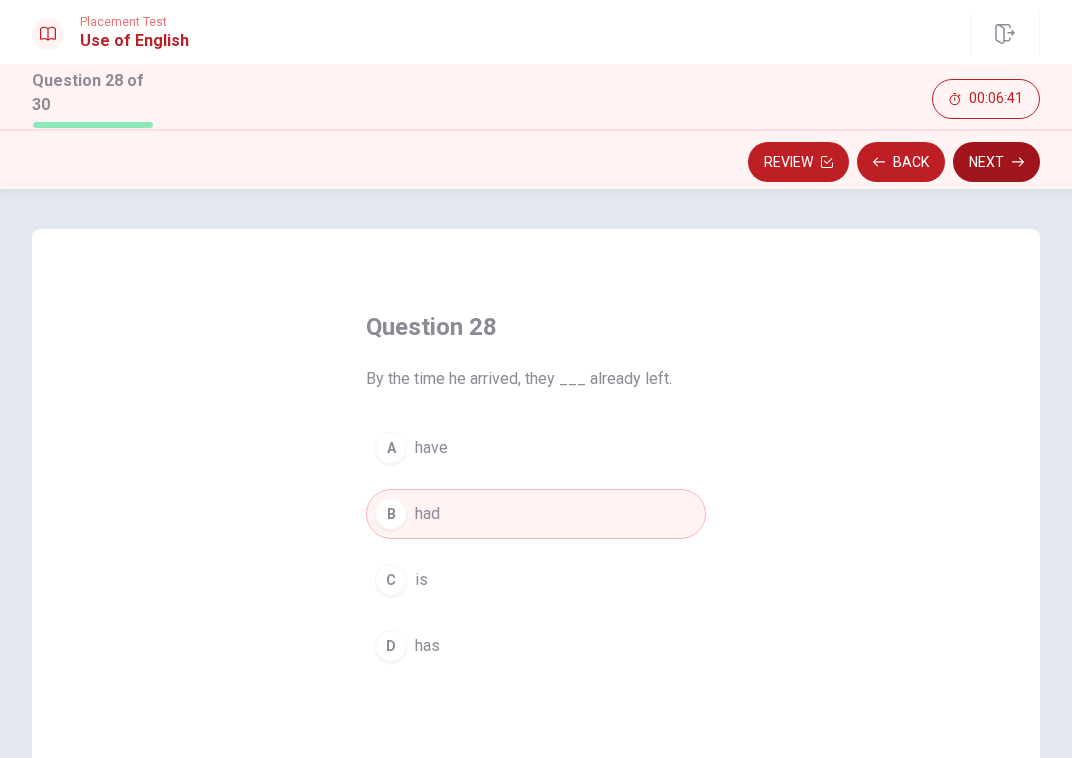 click on "Next" at bounding box center [996, 162] 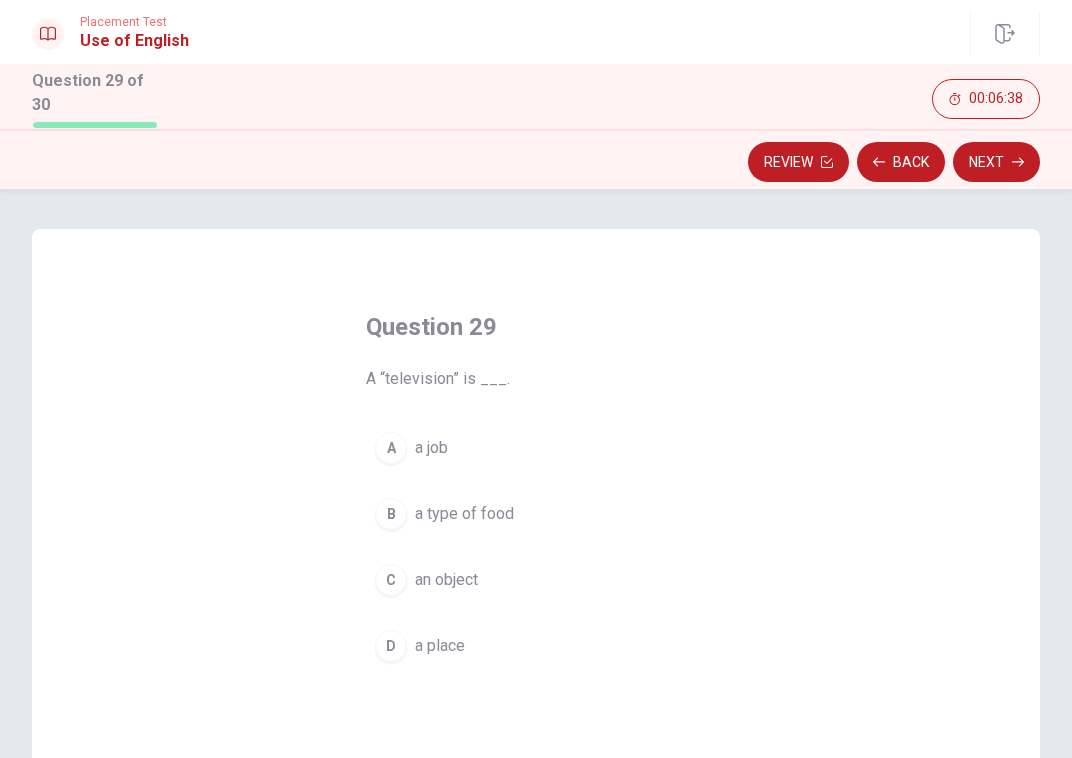 click on "an object" at bounding box center (446, 580) 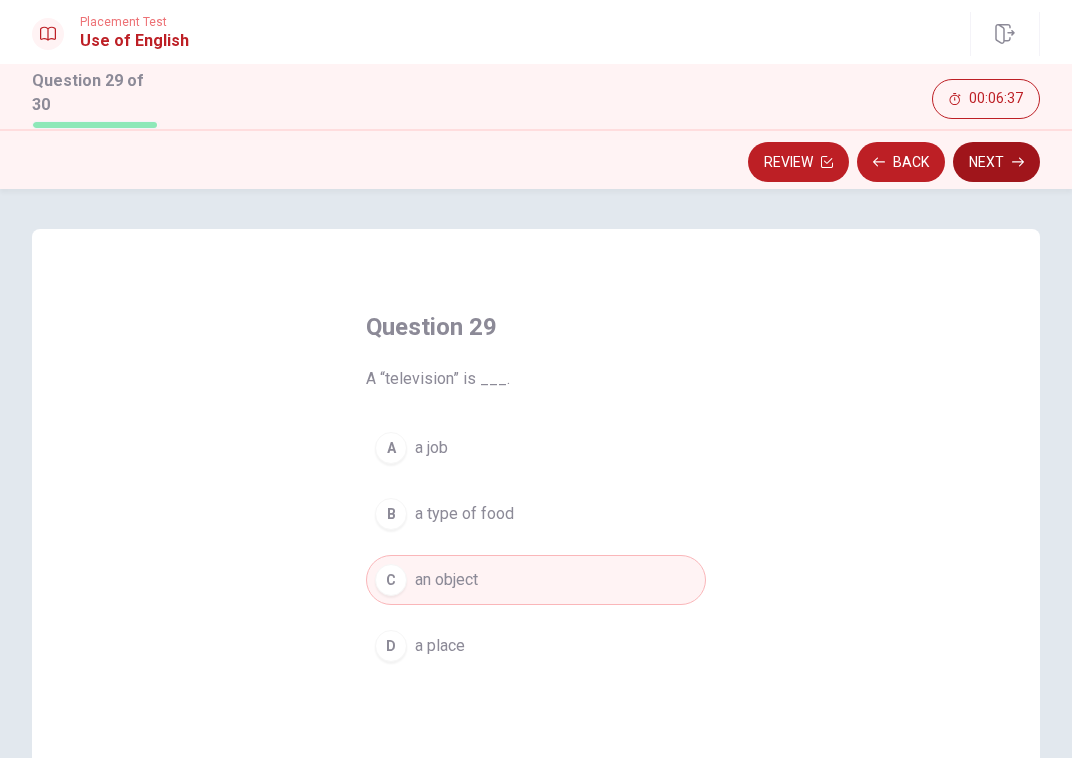 click 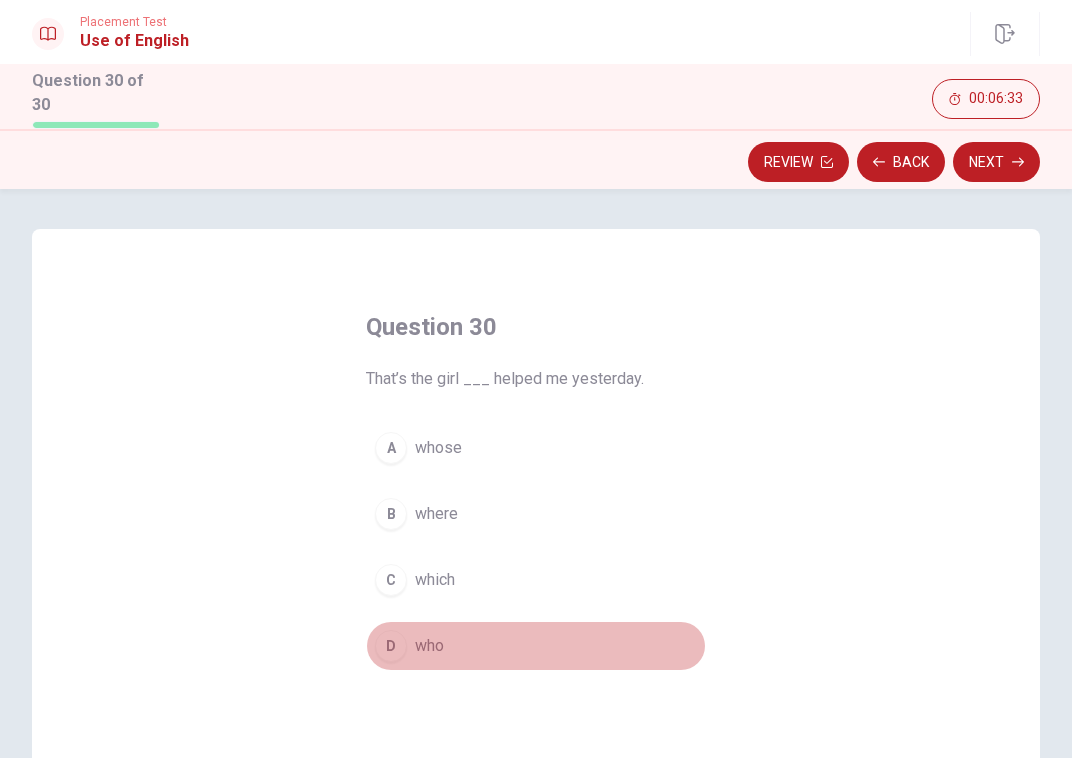 click on "D" at bounding box center (391, 646) 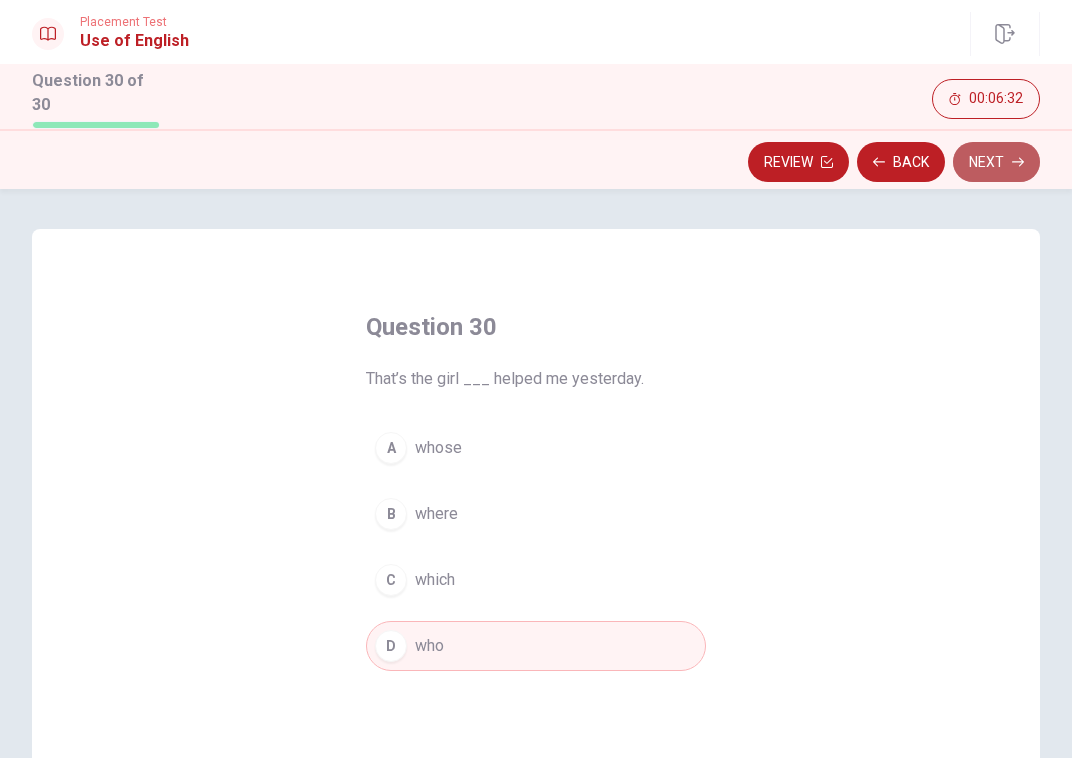 click on "Next" at bounding box center [996, 162] 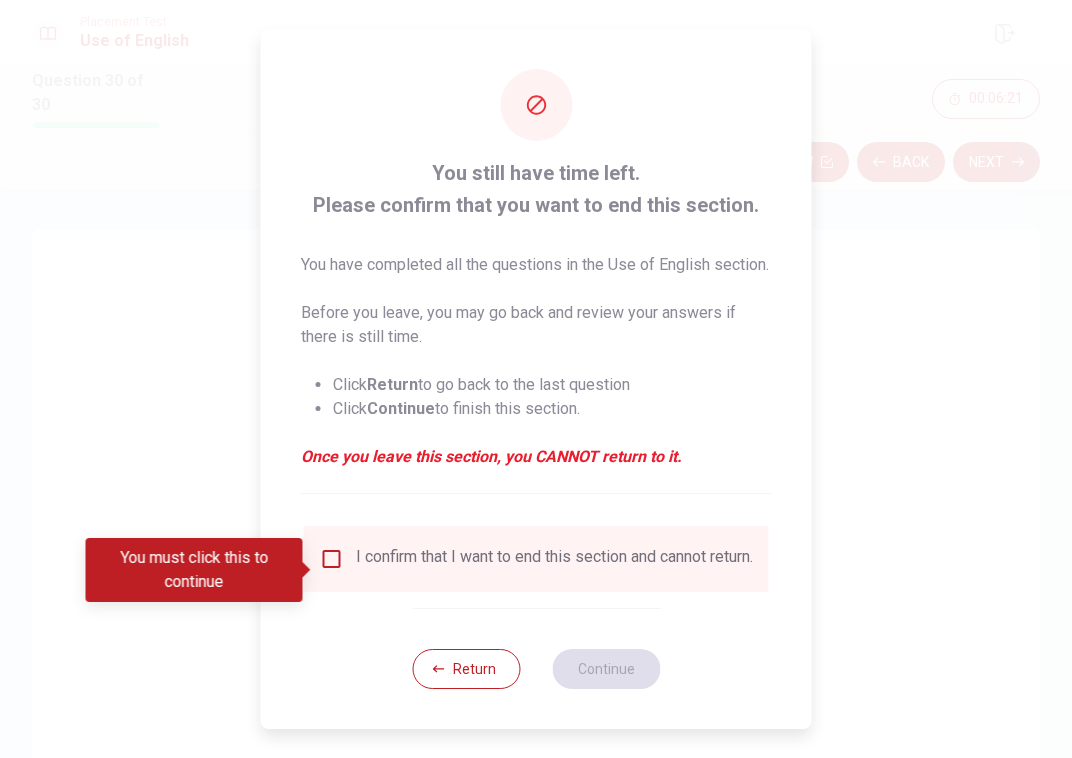click on "I confirm that I want to end this section and cannot return." at bounding box center (554, 559) 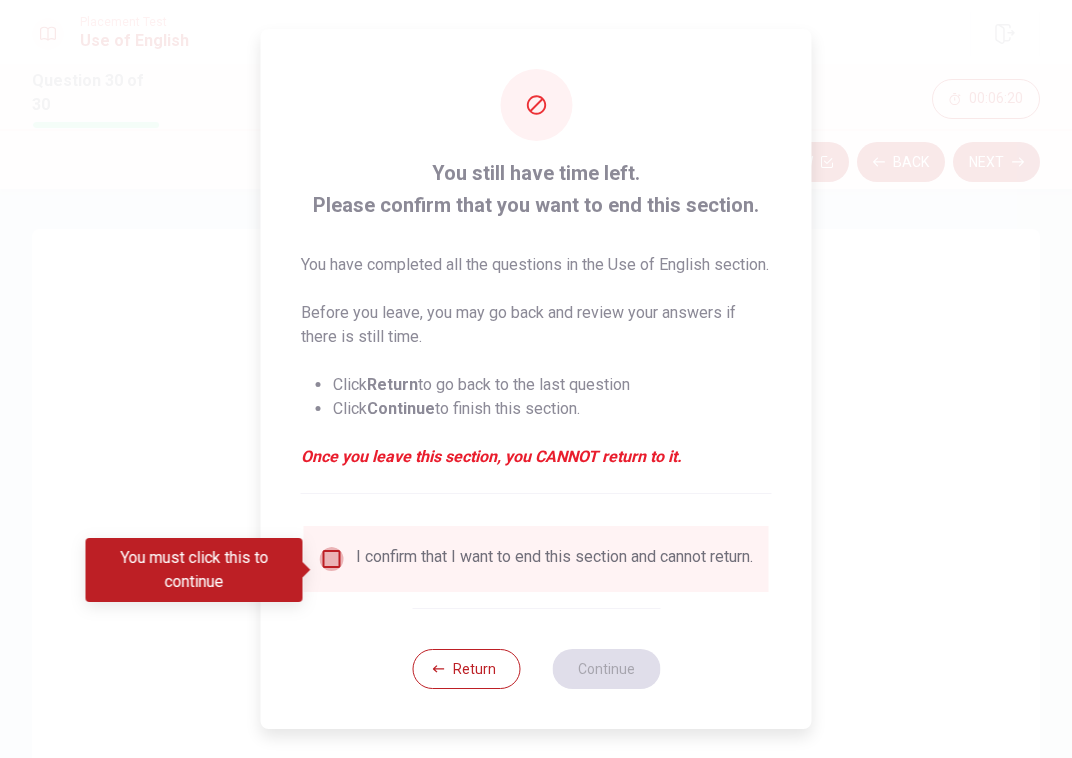 click at bounding box center (332, 559) 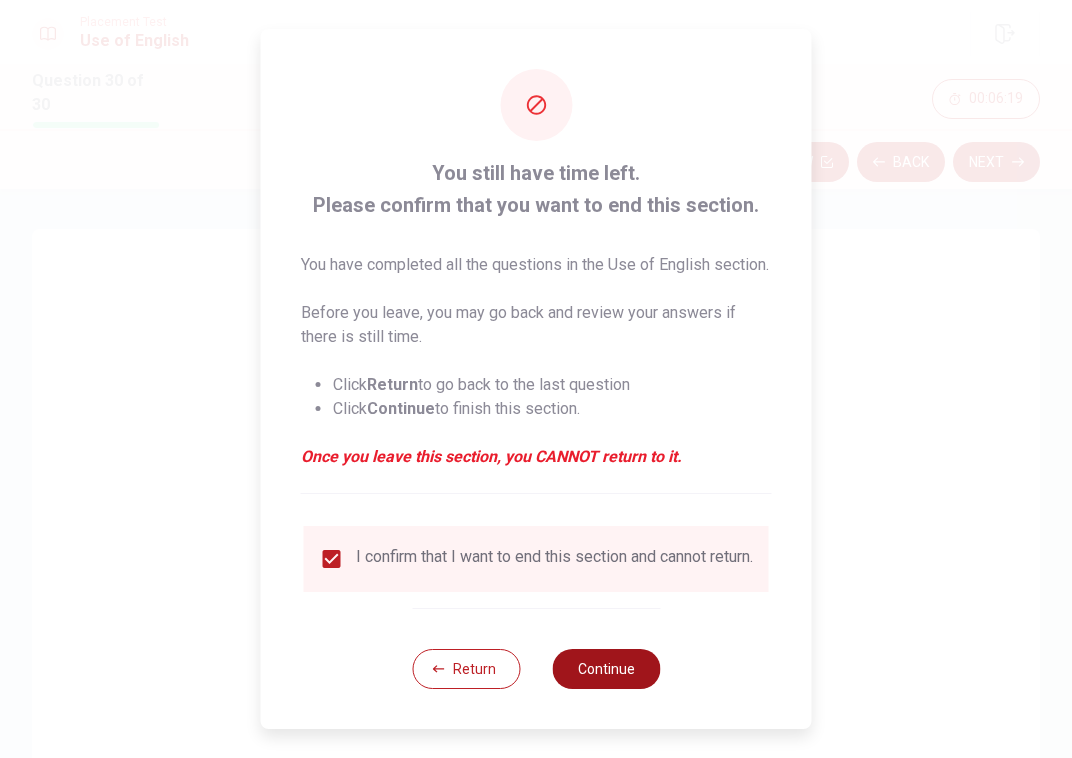 click on "Continue" at bounding box center (606, 669) 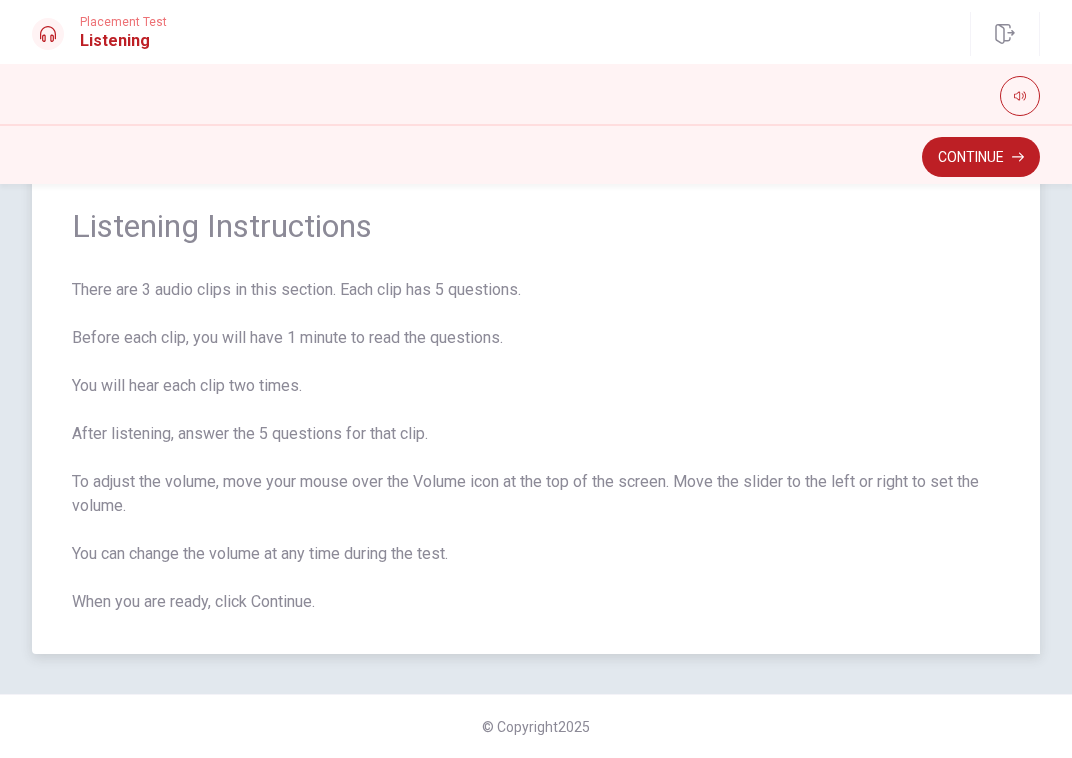 scroll, scrollTop: 58, scrollLeft: 0, axis: vertical 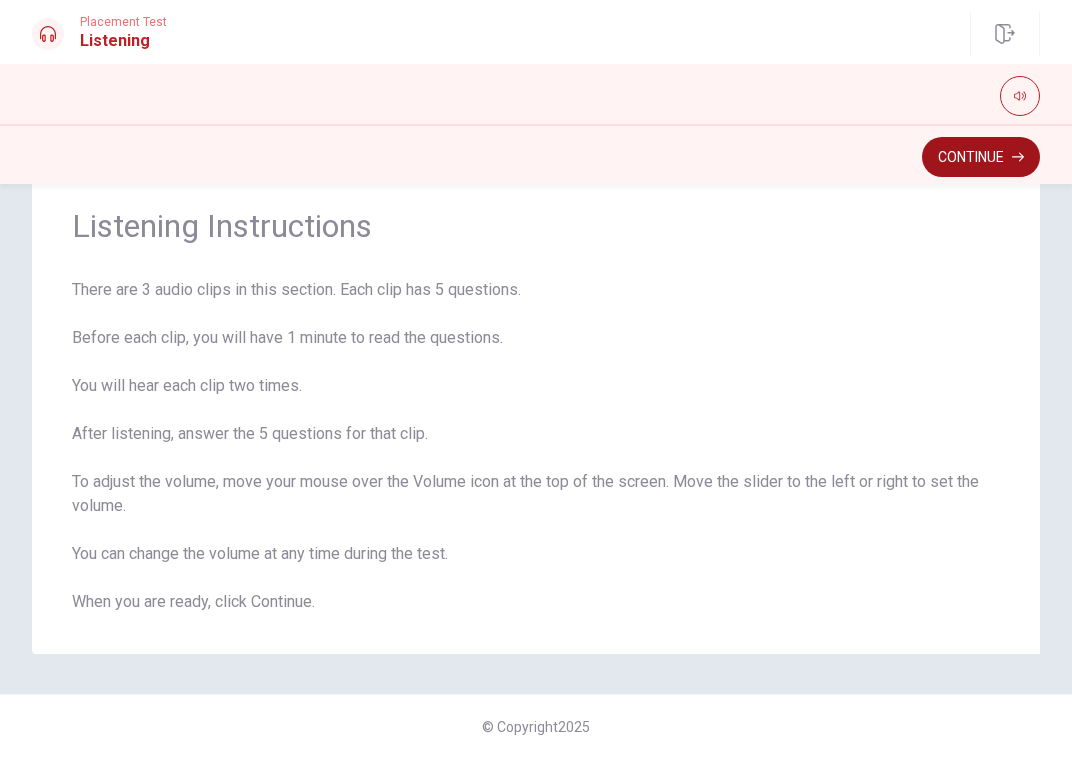 click on "Continue" at bounding box center (981, 157) 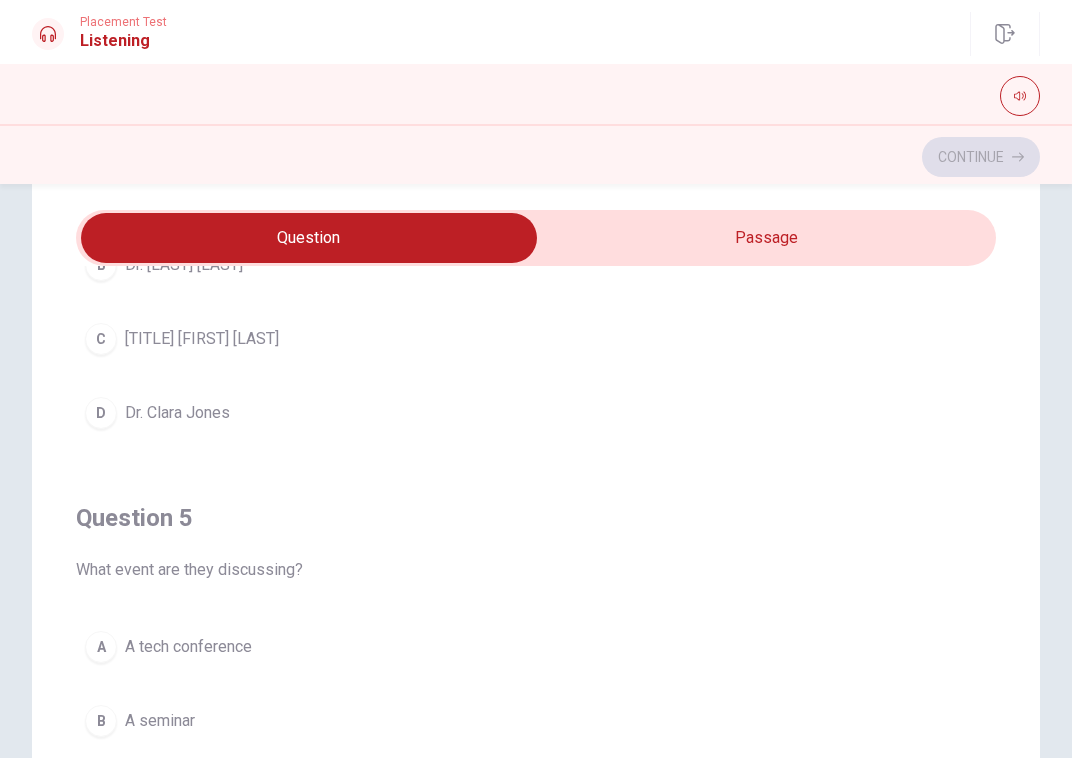 scroll, scrollTop: 1620, scrollLeft: 0, axis: vertical 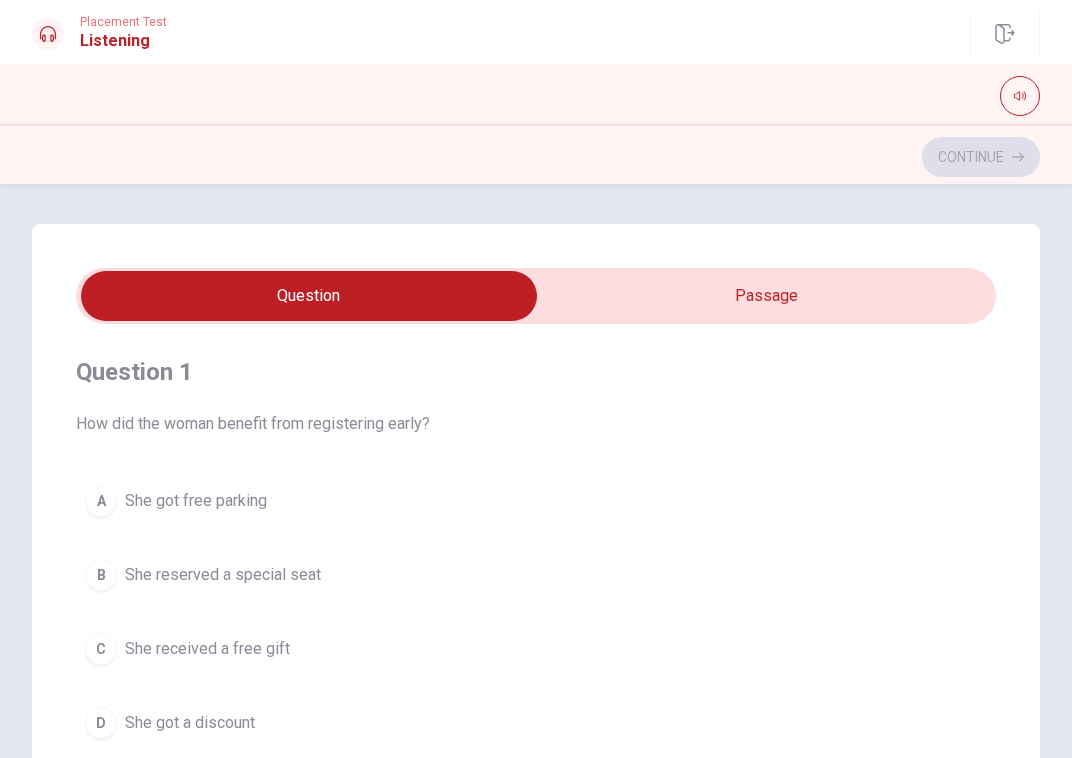 type on "21" 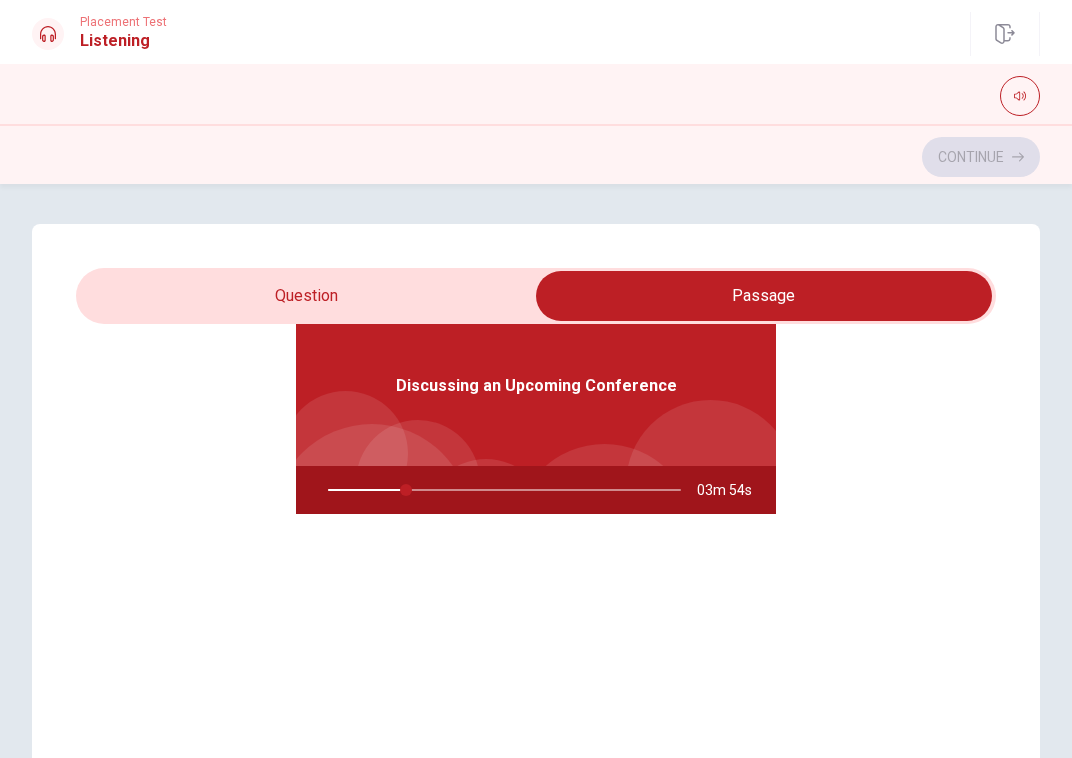 scroll, scrollTop: 112, scrollLeft: 0, axis: vertical 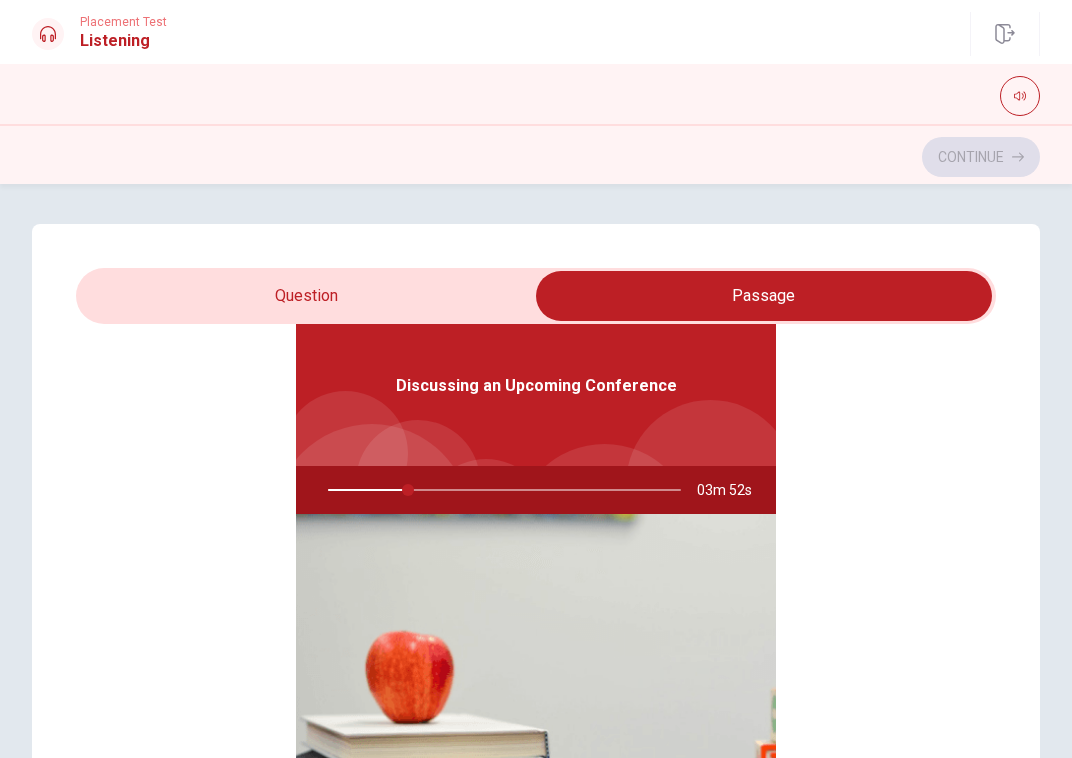 click at bounding box center [500, 490] 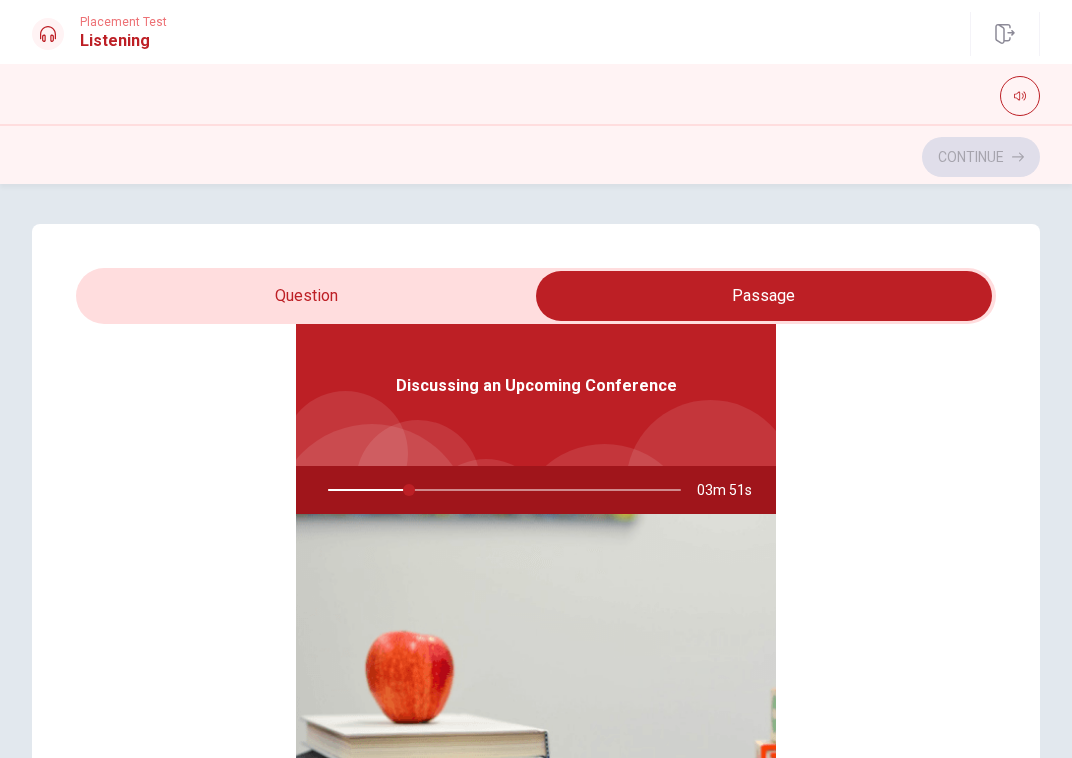 drag, startPoint x: 404, startPoint y: 492, endPoint x: 434, endPoint y: 495, distance: 30.149628 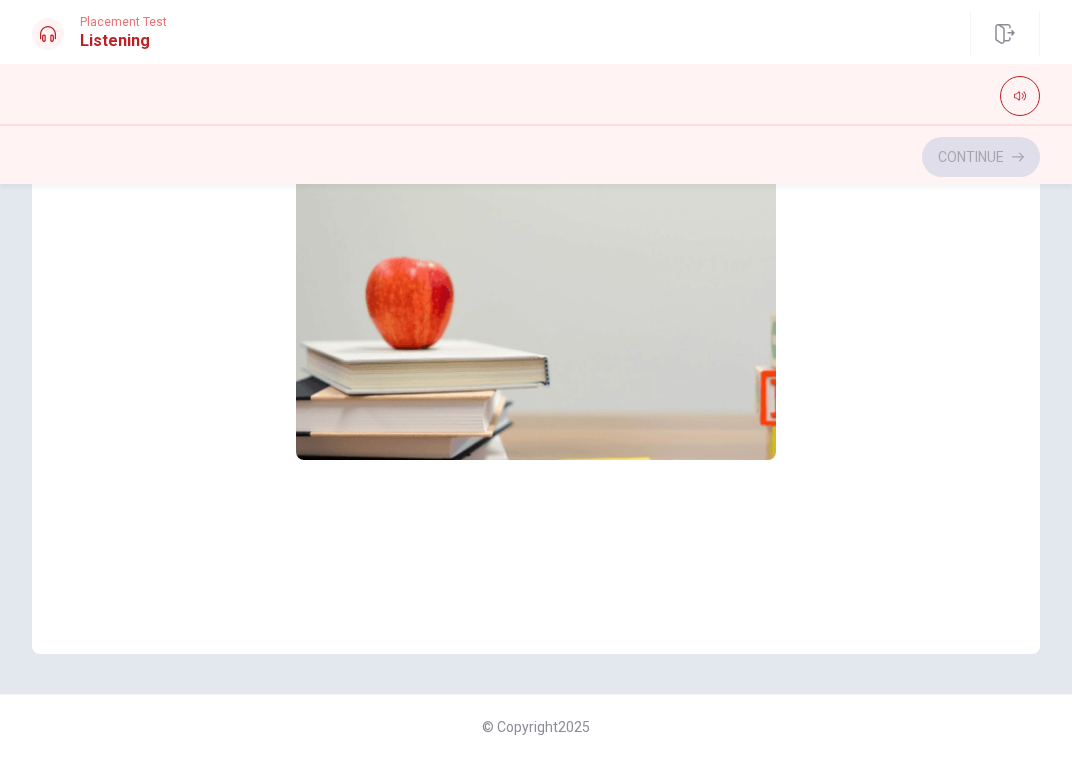 scroll, scrollTop: 374, scrollLeft: 0, axis: vertical 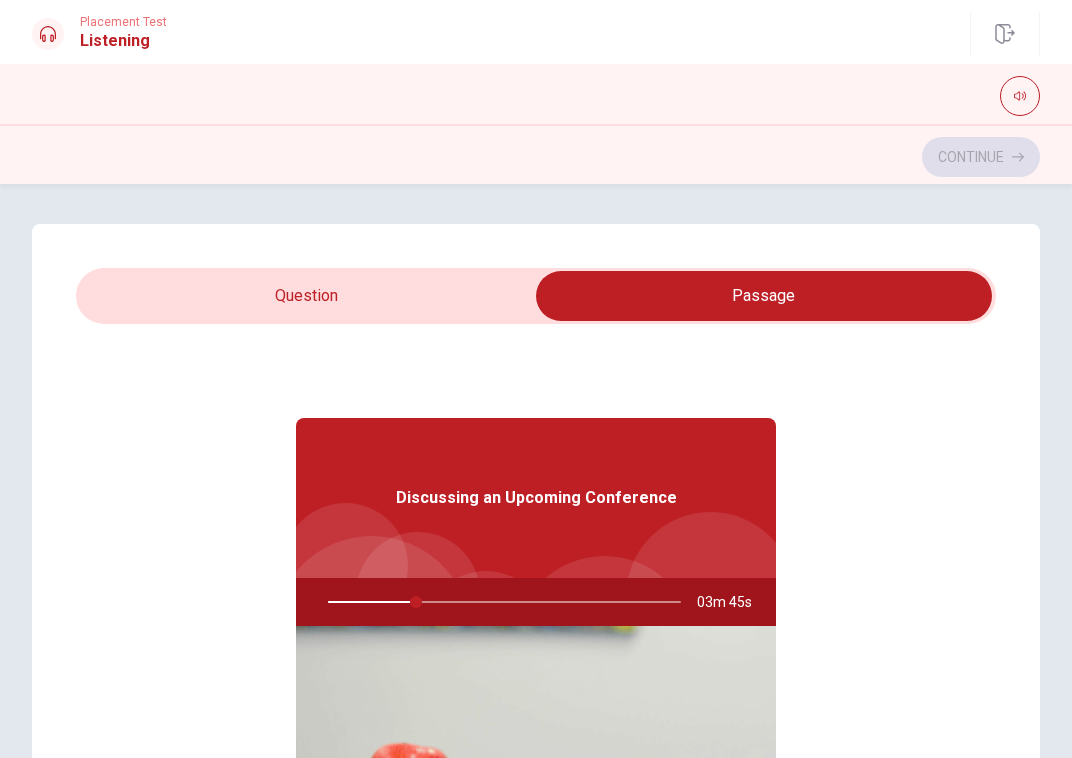 click at bounding box center (500, 602) 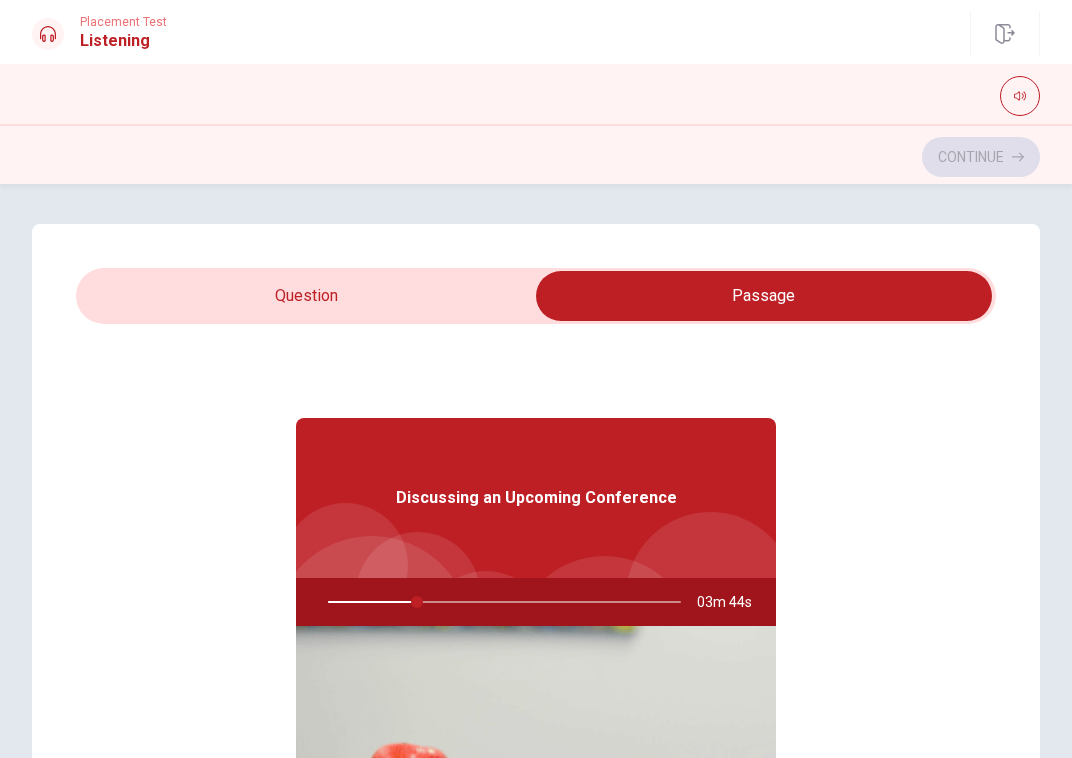 click at bounding box center [764, 296] 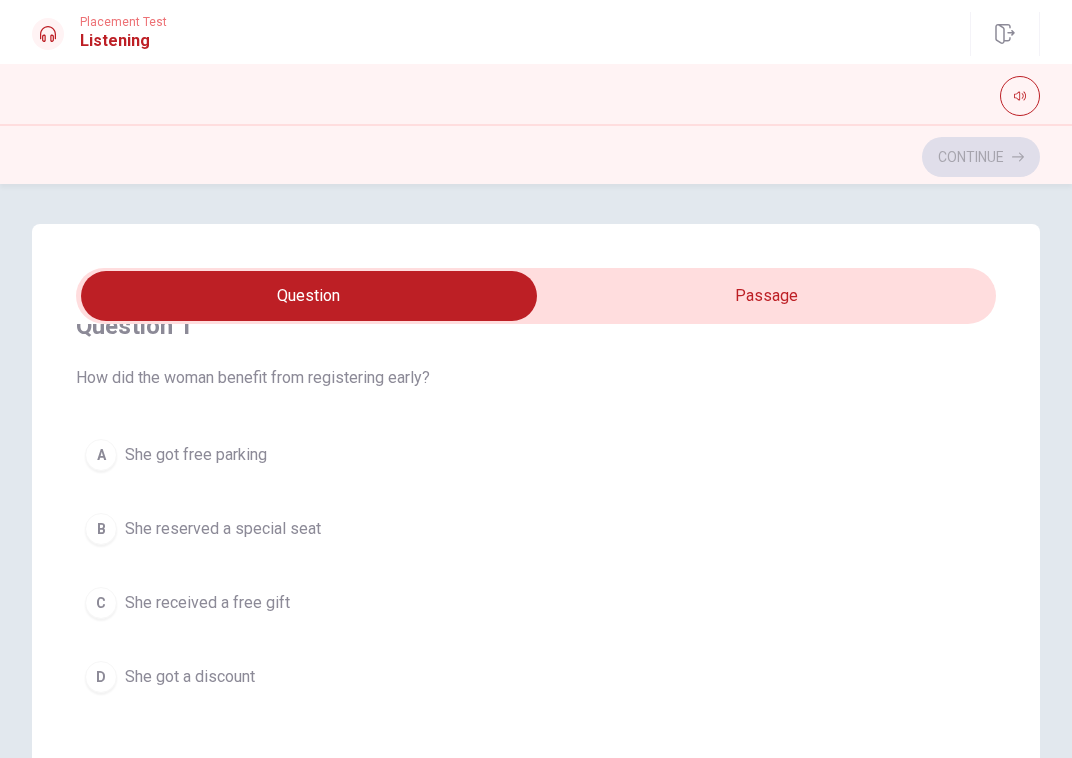 scroll, scrollTop: 37, scrollLeft: 0, axis: vertical 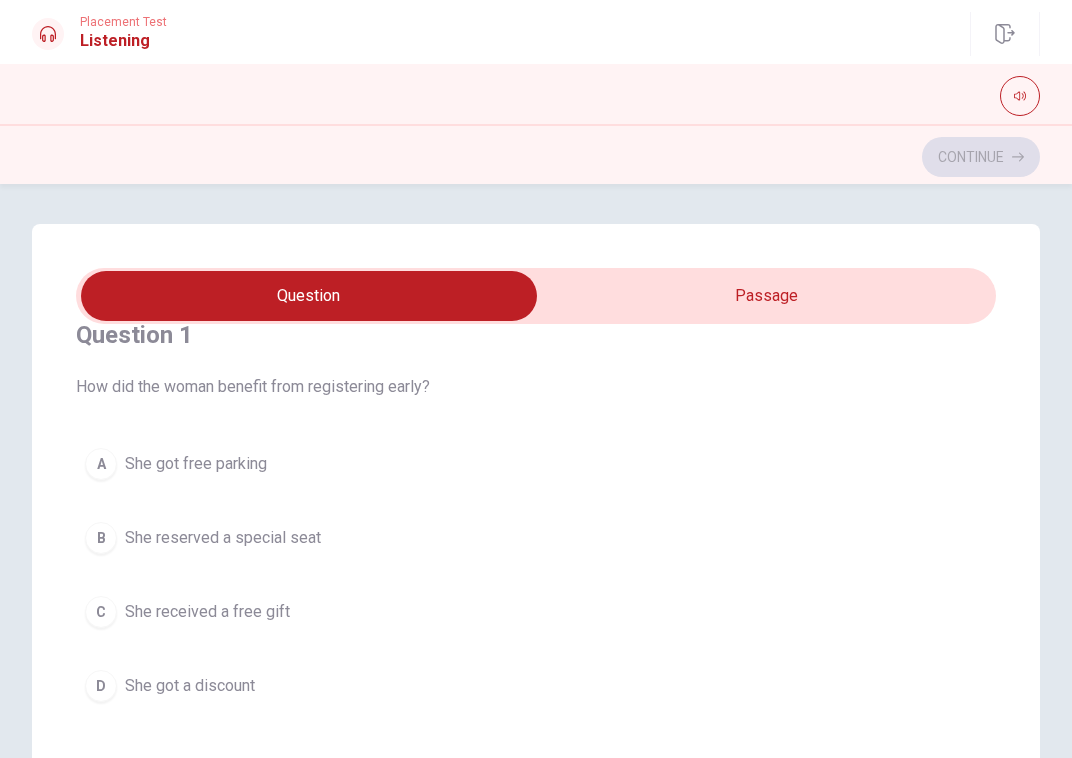 click on "She got a discount" at bounding box center (190, 686) 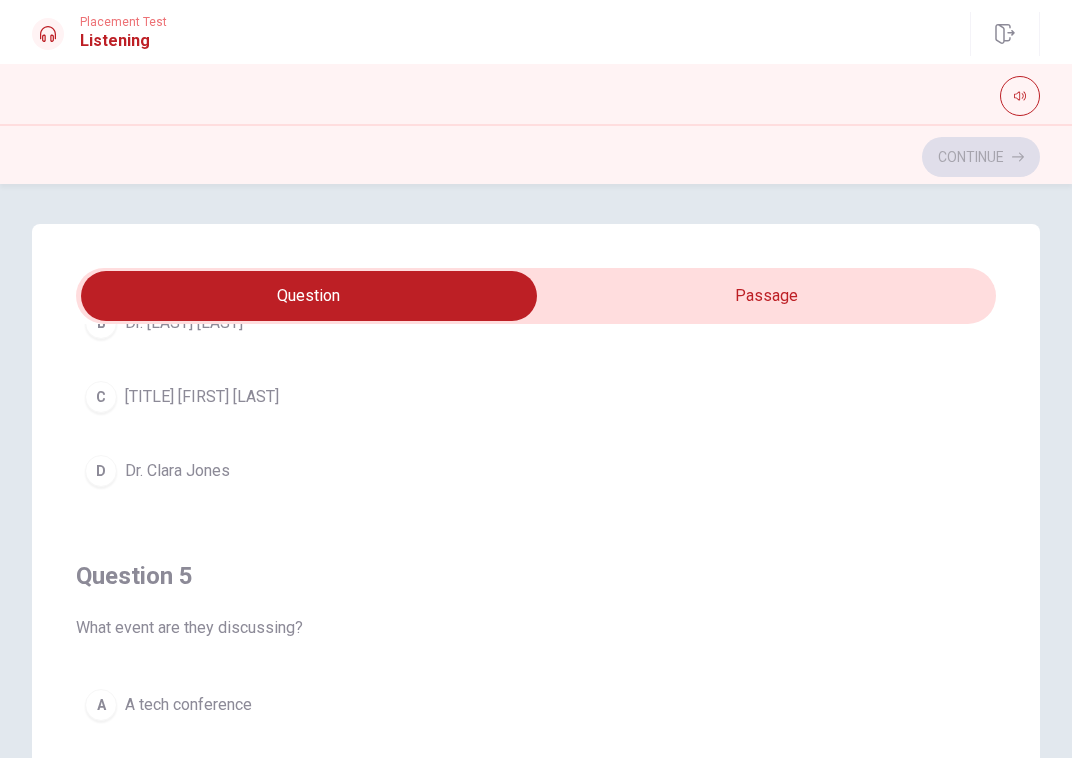 scroll, scrollTop: 1620, scrollLeft: 0, axis: vertical 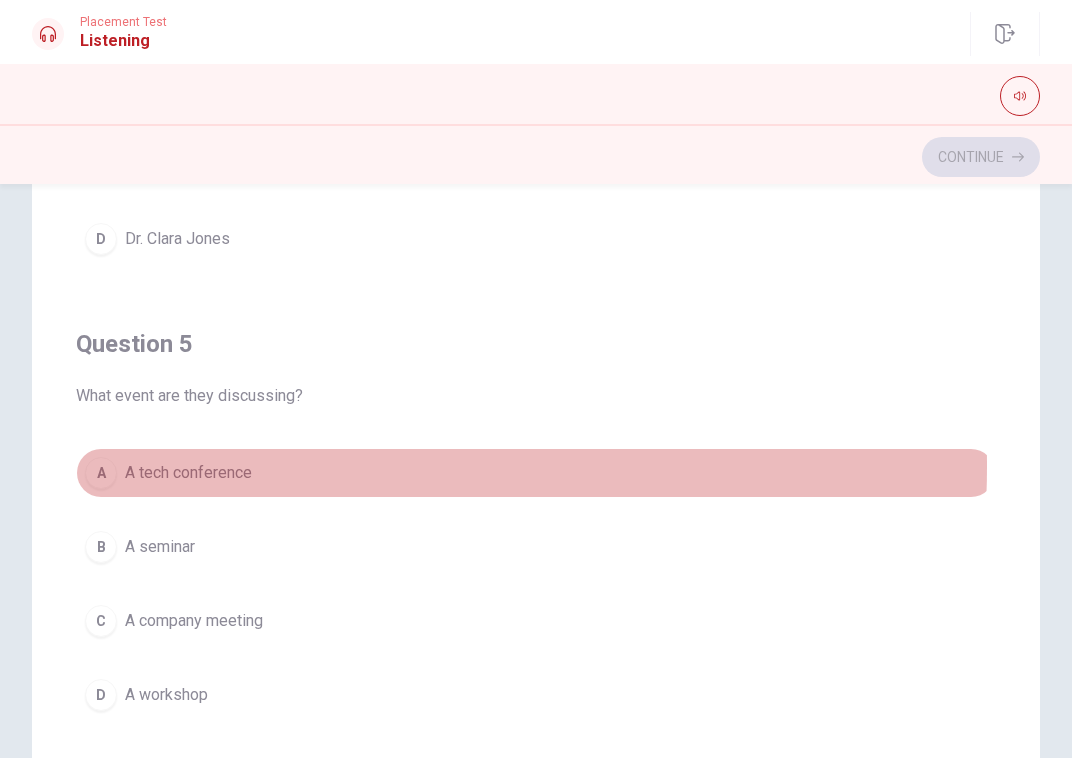 click on "A tech conference" at bounding box center [188, 473] 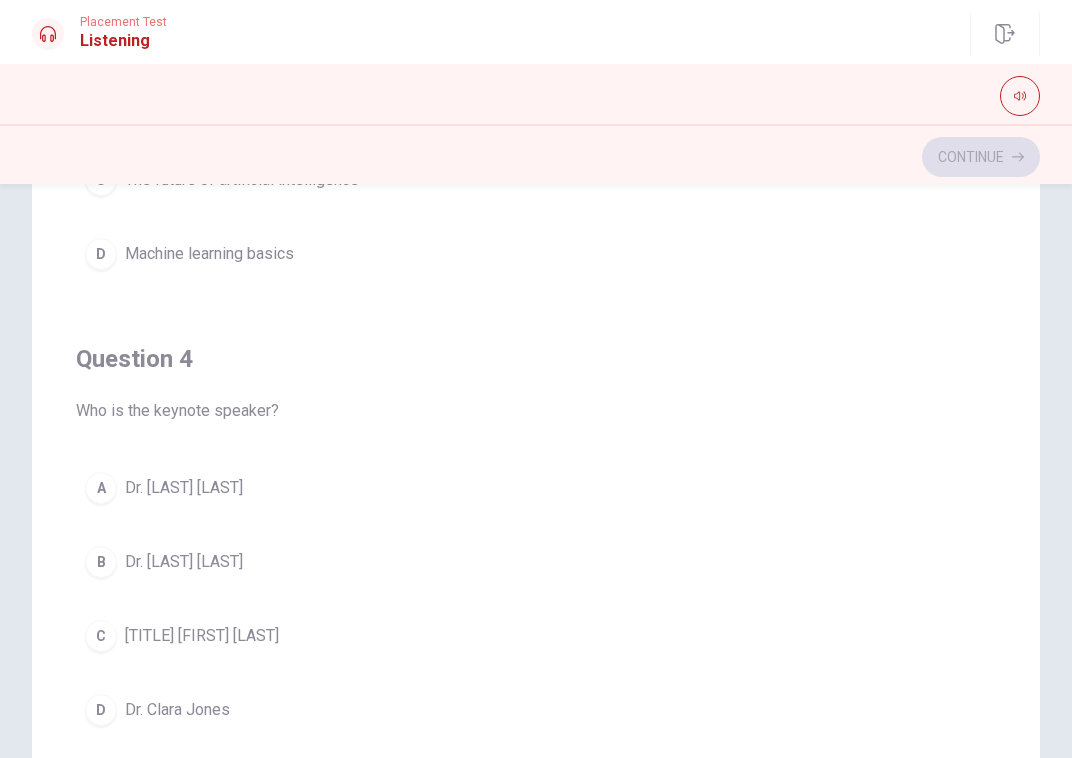 scroll, scrollTop: 1148, scrollLeft: 0, axis: vertical 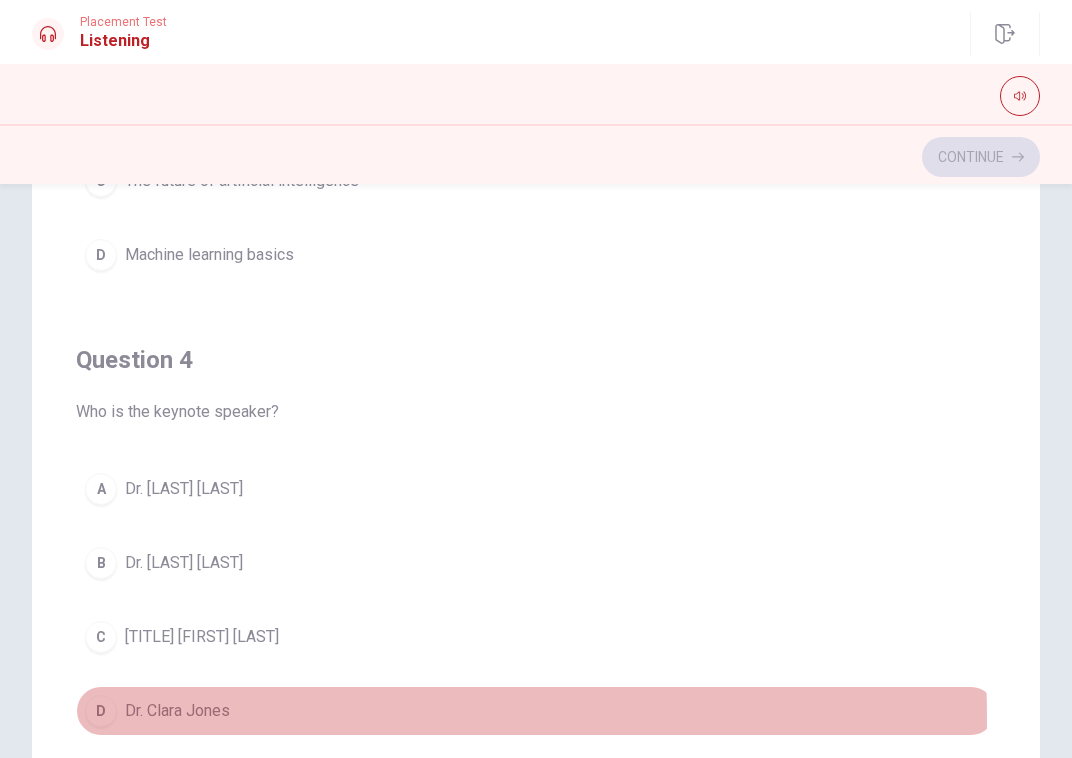 click on "Dr. Clara Jones" at bounding box center (177, 711) 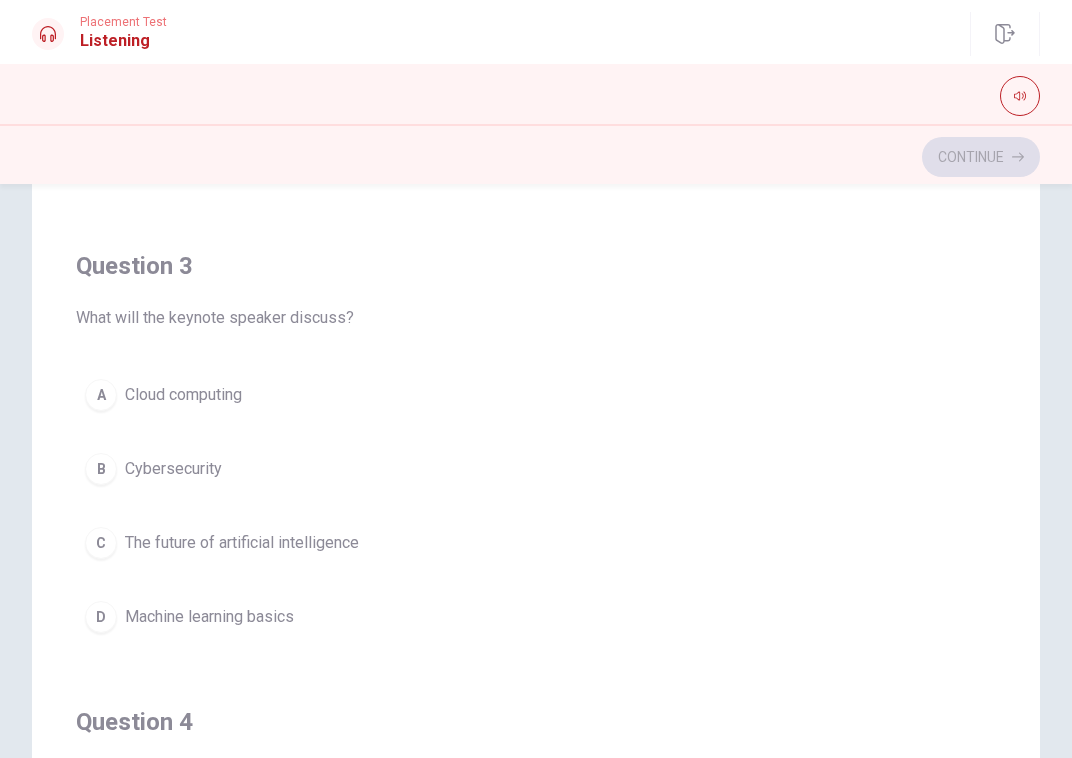 scroll, scrollTop: 766, scrollLeft: 0, axis: vertical 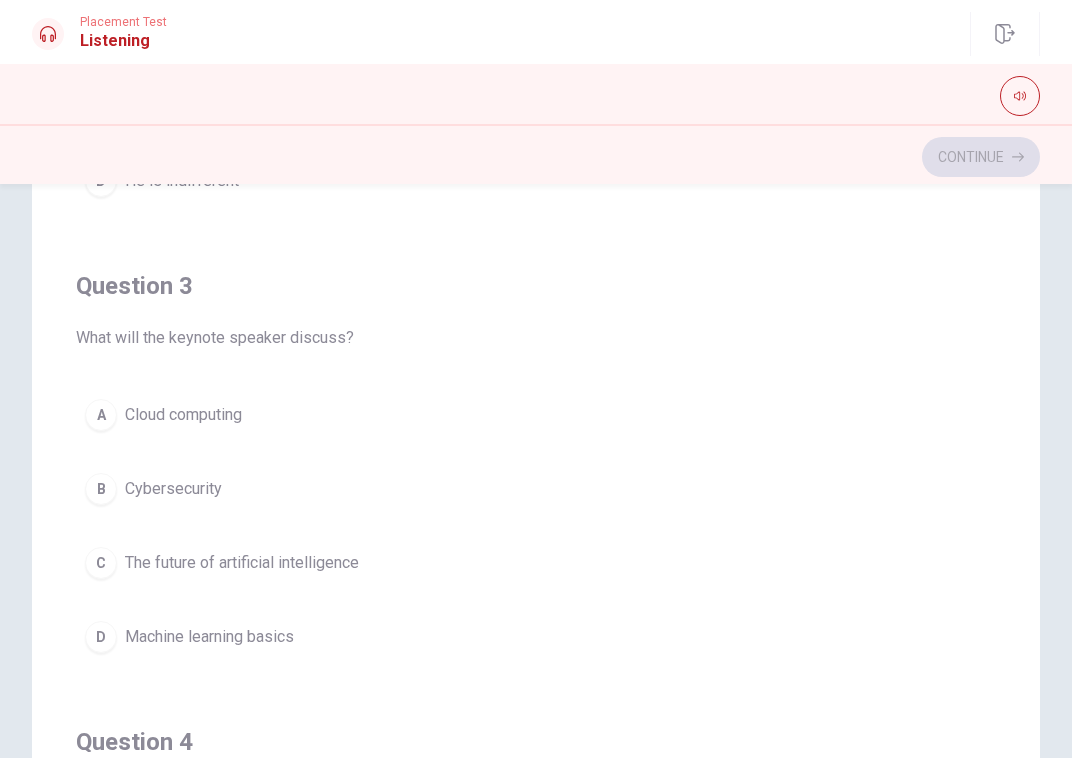 click on "The future of artificial intelligence" at bounding box center (242, 563) 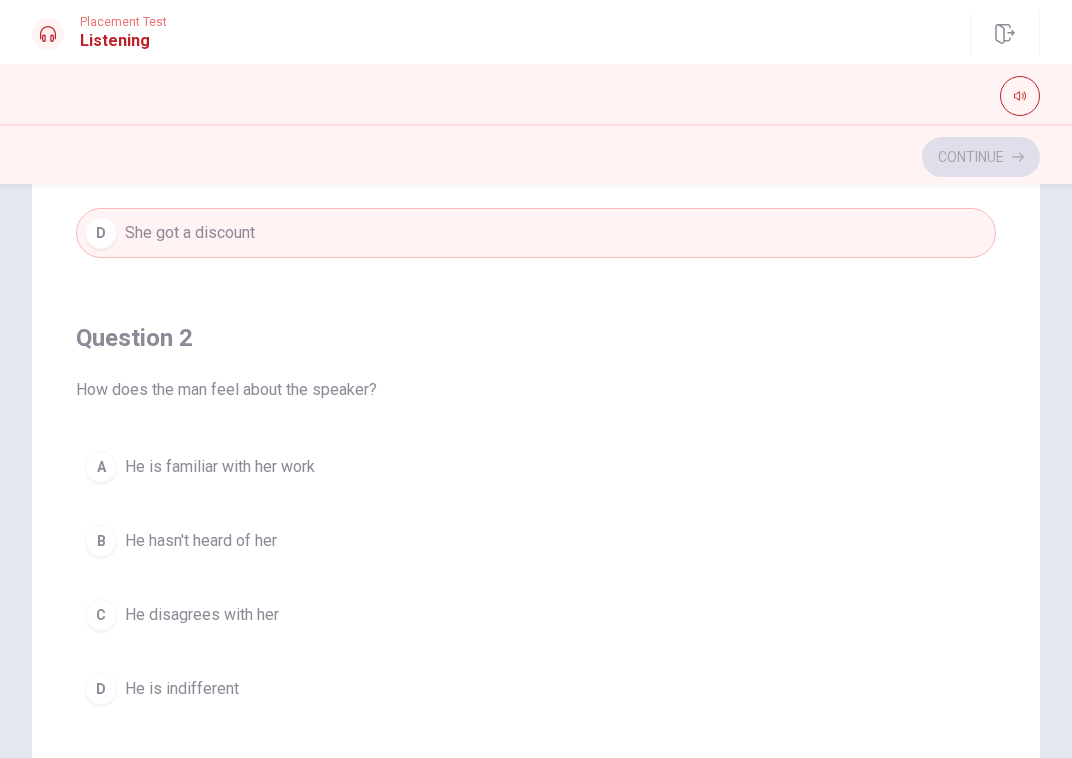 scroll, scrollTop: 260, scrollLeft: 0, axis: vertical 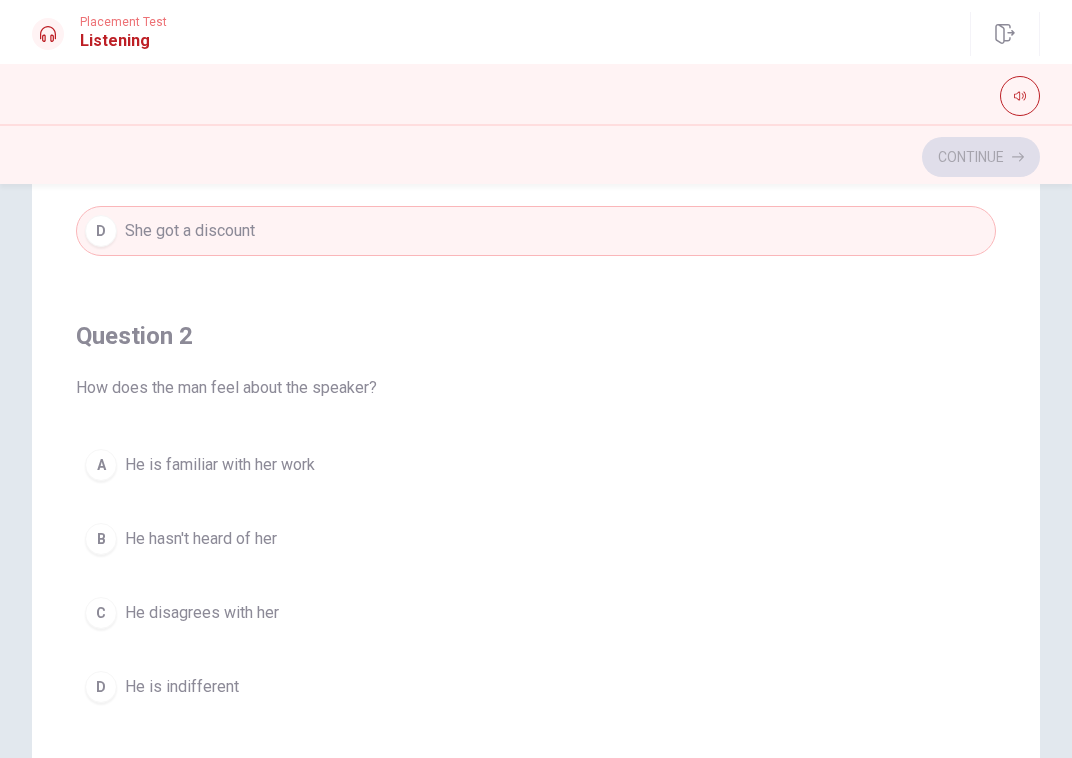click on "He is familiar with her work" at bounding box center [220, 465] 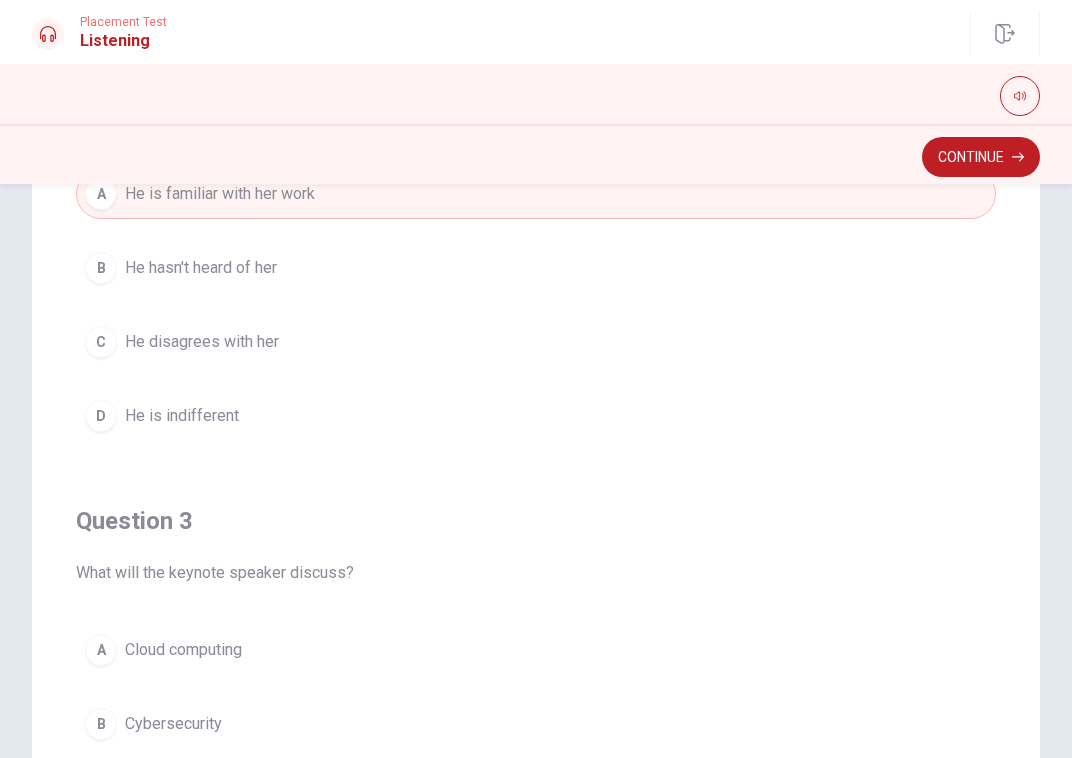 scroll, scrollTop: 530, scrollLeft: 0, axis: vertical 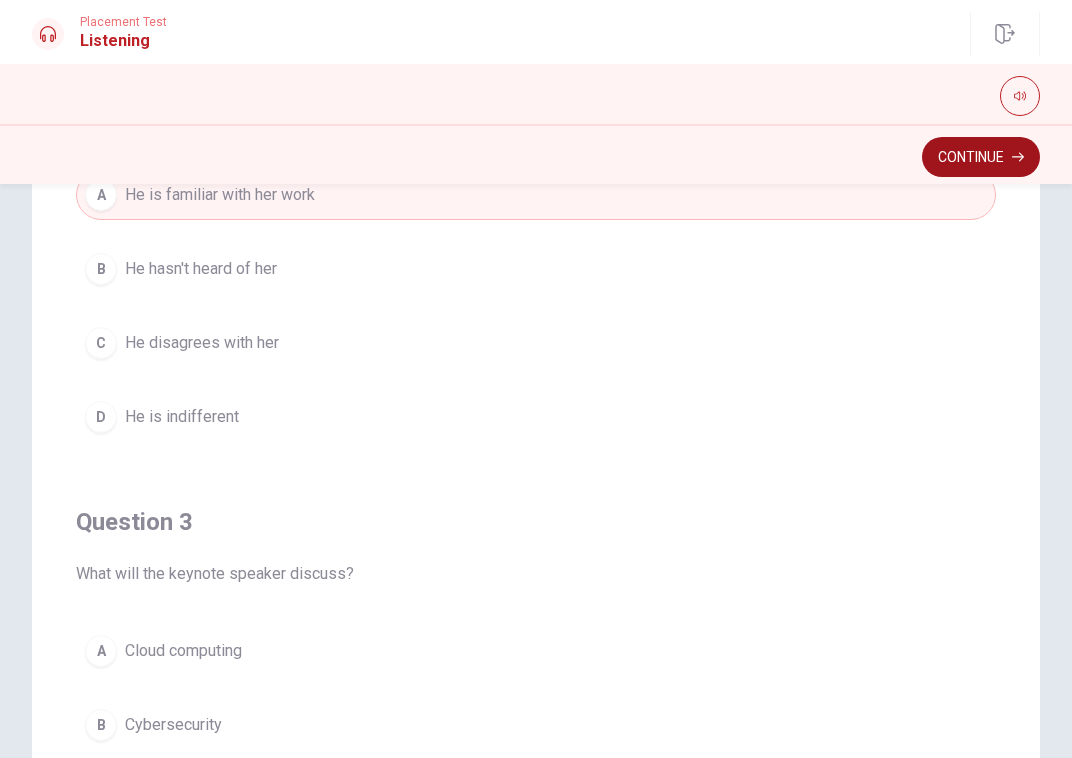 click on "Continue" at bounding box center (981, 157) 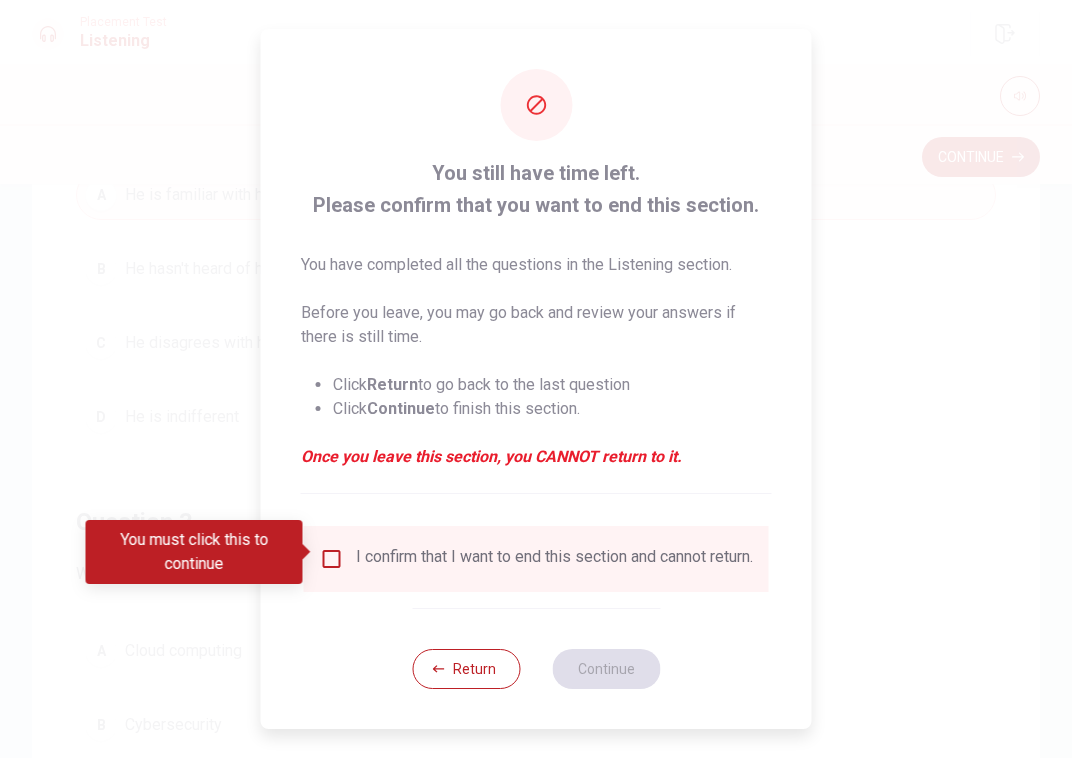 click at bounding box center [332, 559] 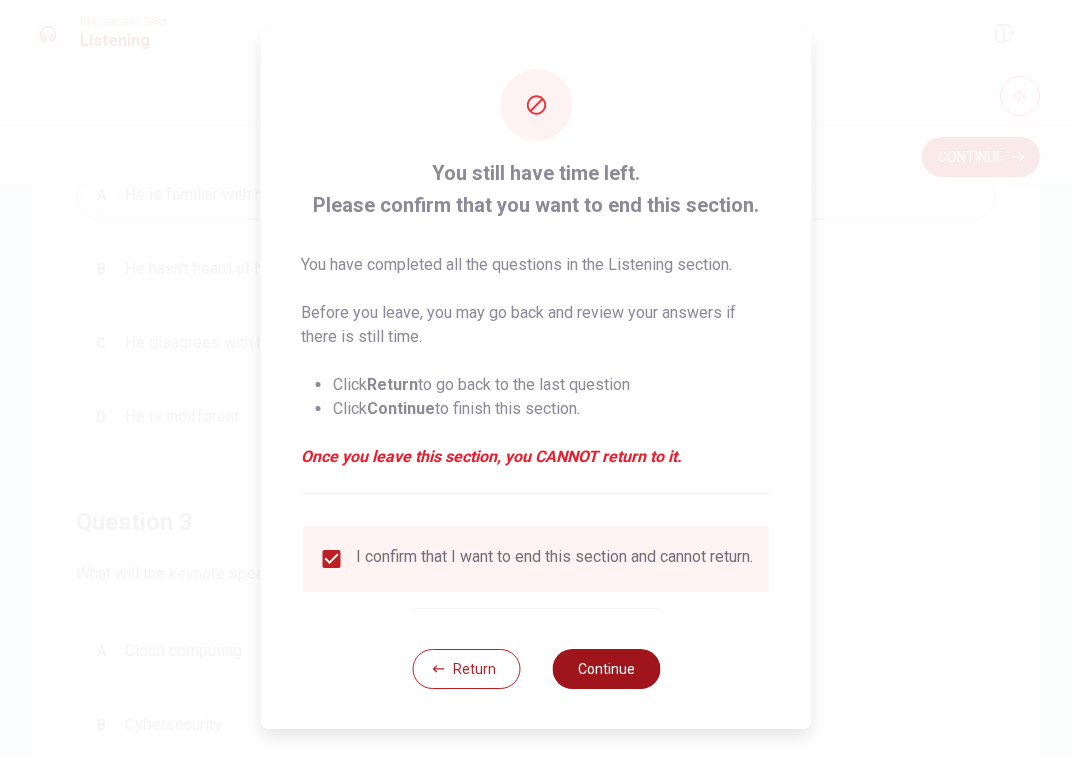 click on "Continue" at bounding box center [606, 669] 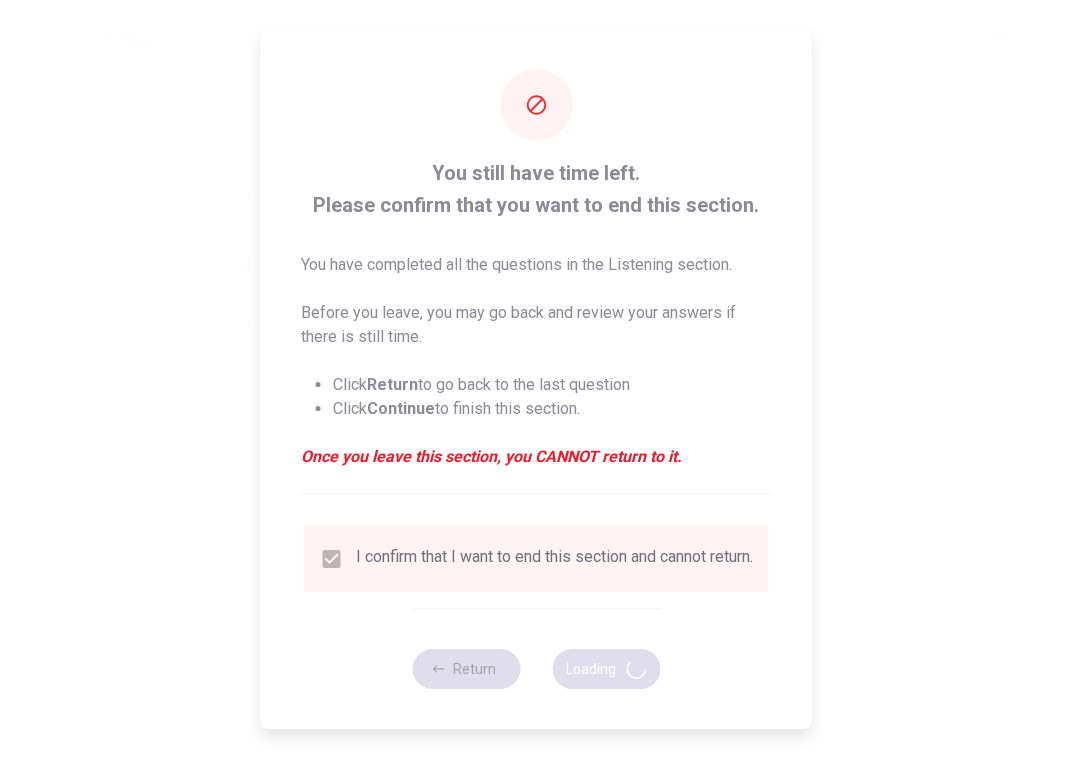 scroll, scrollTop: 0, scrollLeft: 0, axis: both 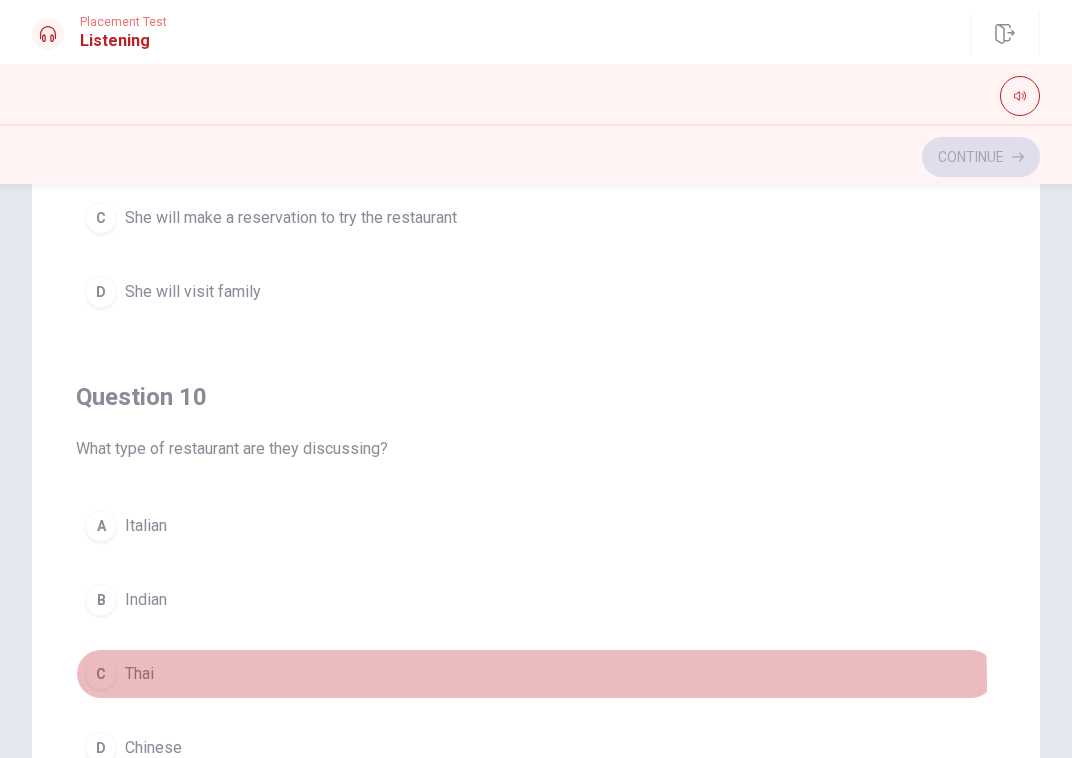 click on "C" at bounding box center [101, 674] 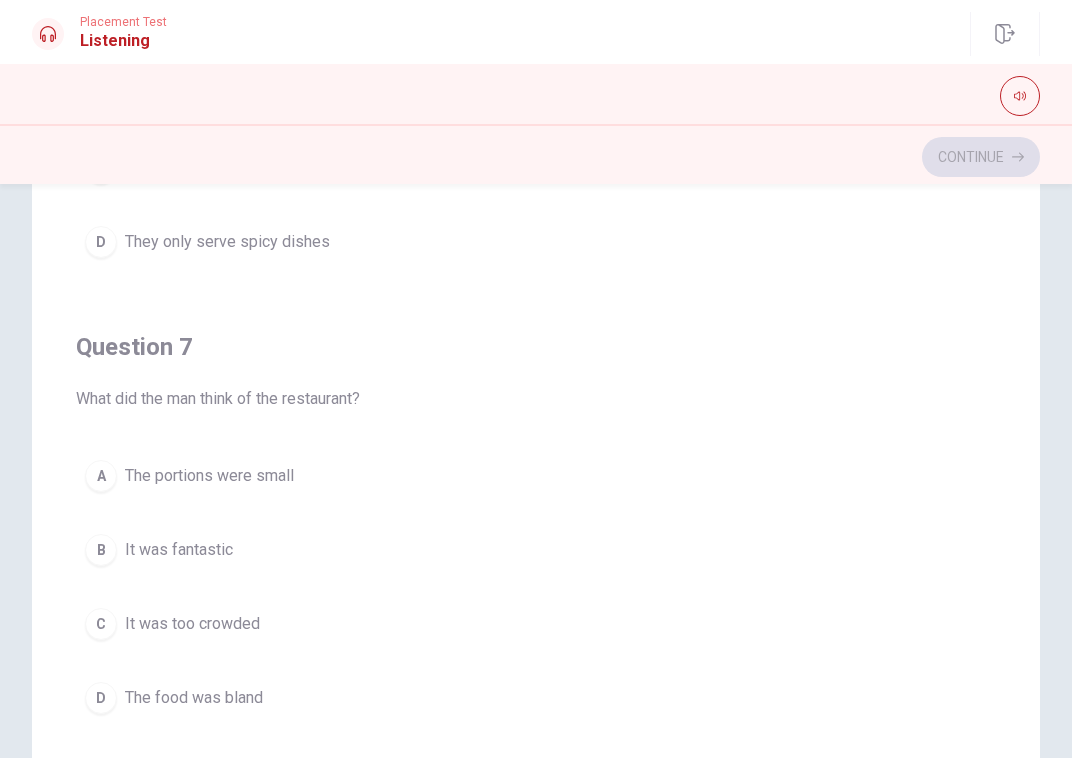 scroll, scrollTop: 319, scrollLeft: 0, axis: vertical 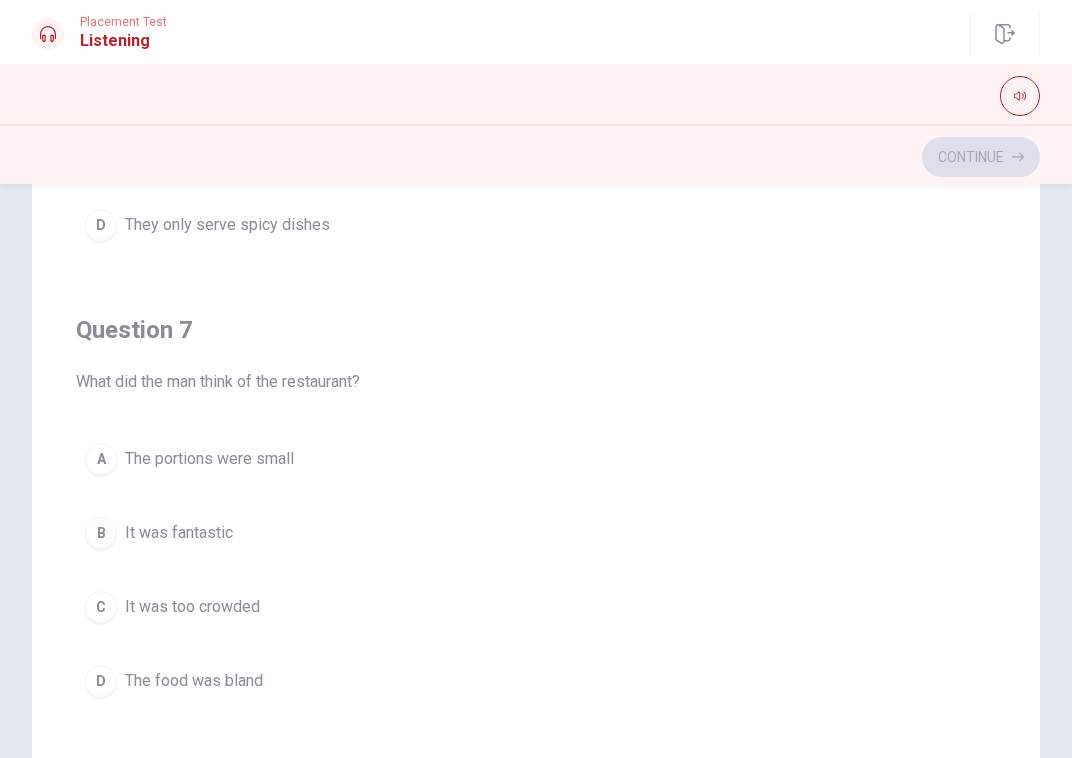 click on "It was fantastic" at bounding box center [179, 533] 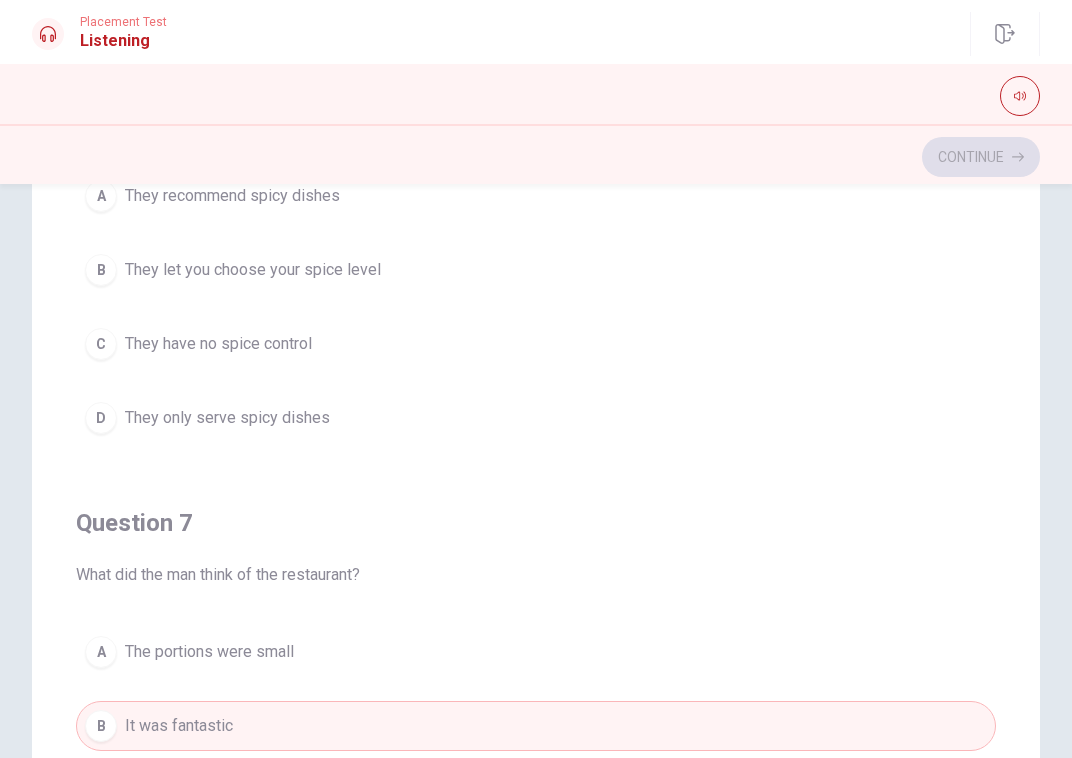 scroll, scrollTop: 120, scrollLeft: 0, axis: vertical 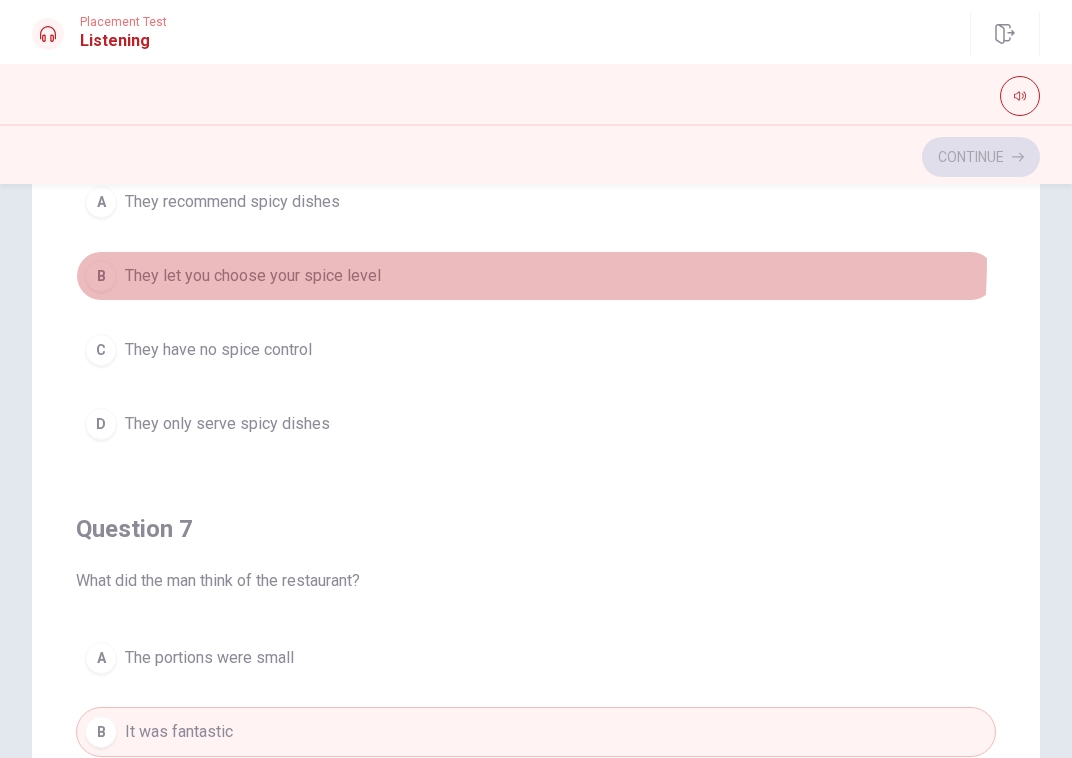 click on "B They let you choose your spice level" at bounding box center (536, 276) 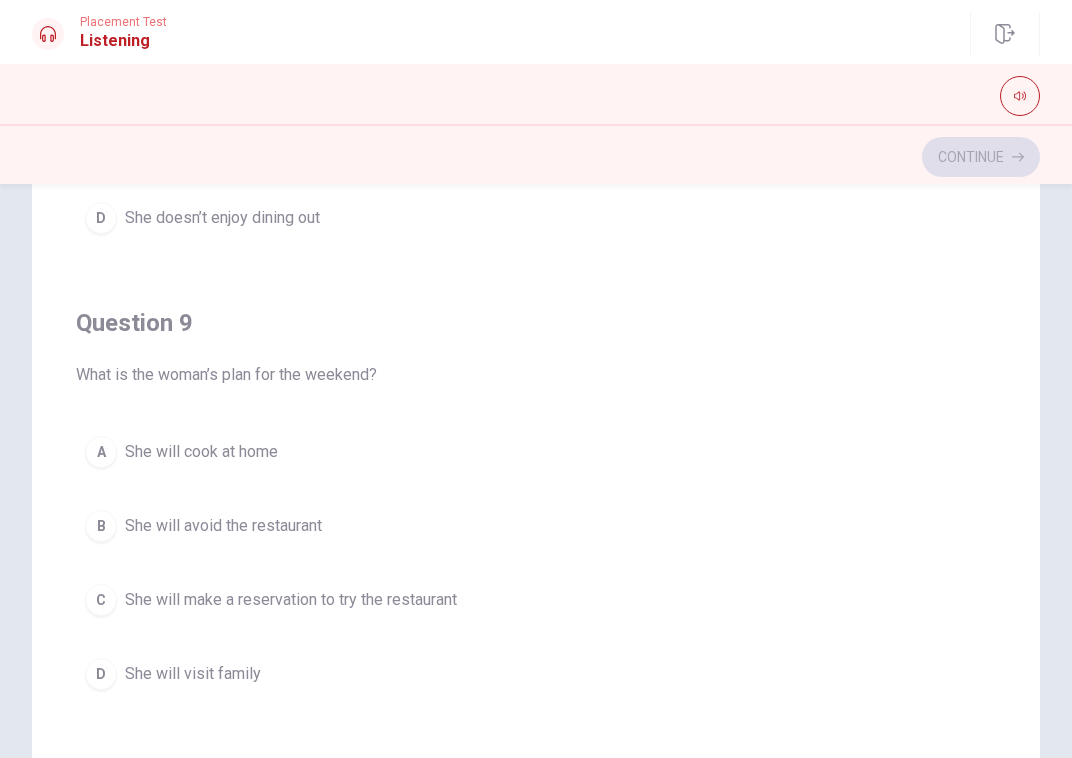 scroll, scrollTop: 1242, scrollLeft: 0, axis: vertical 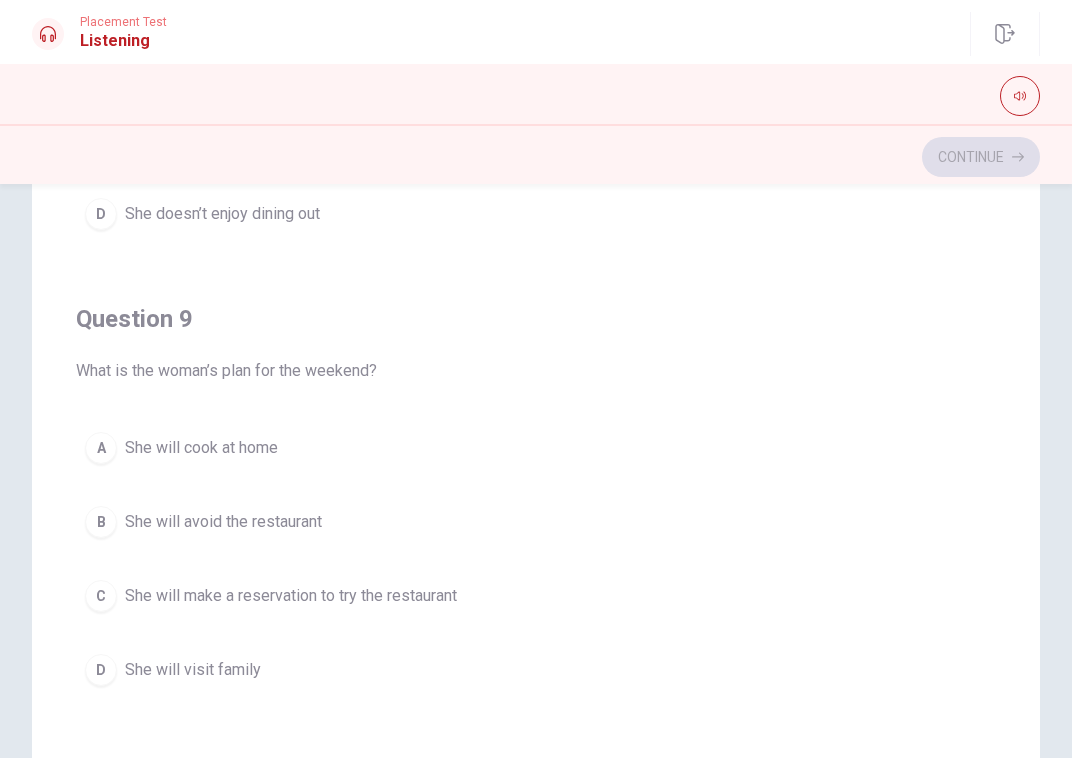 click on "She will make a reservation to try the restaurant" at bounding box center [291, 596] 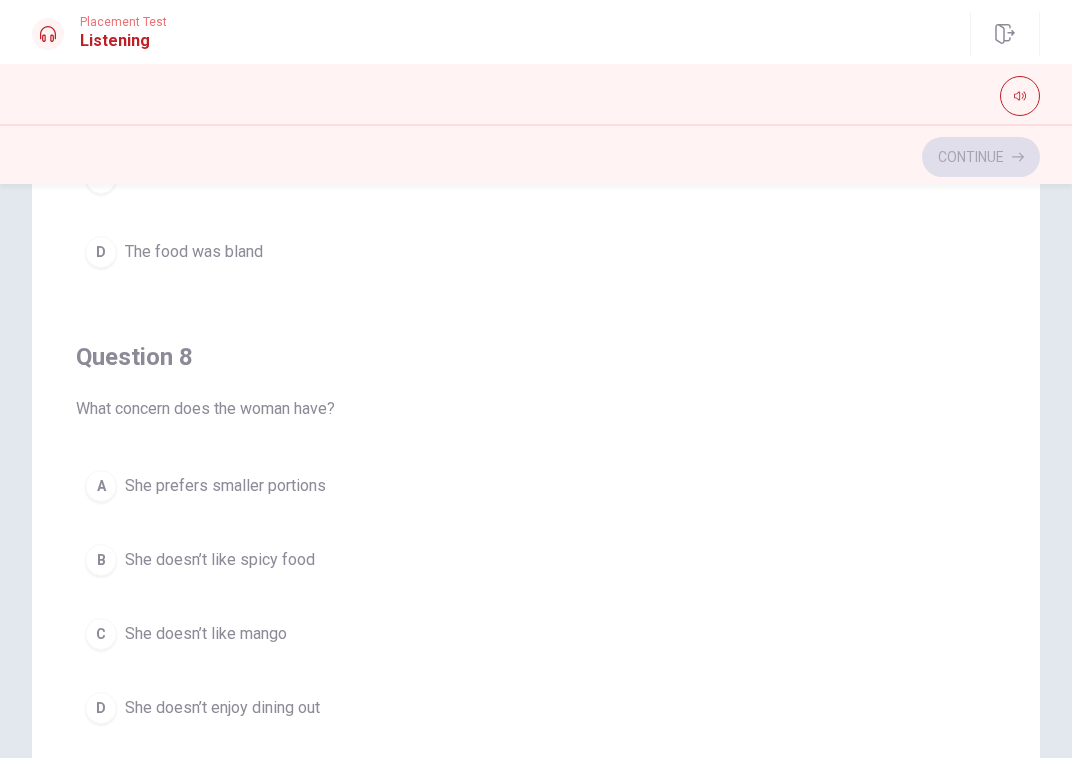 scroll, scrollTop: 746, scrollLeft: 0, axis: vertical 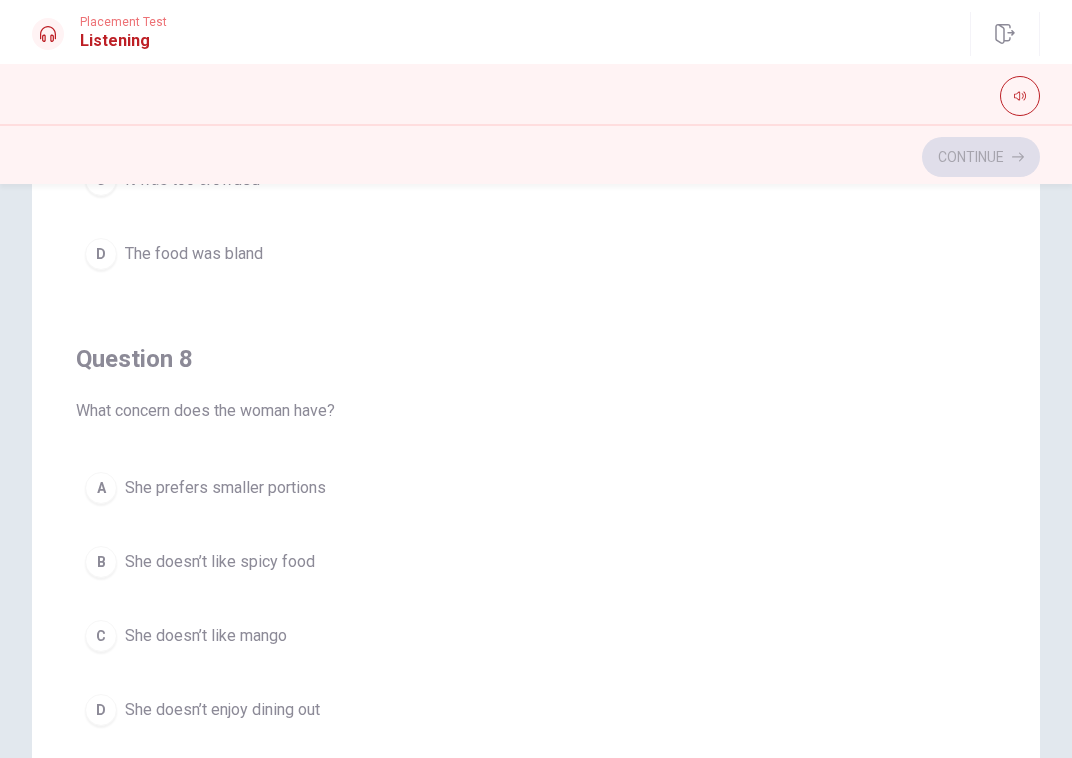 click on "B She doesn’t like spicy food" at bounding box center [536, 562] 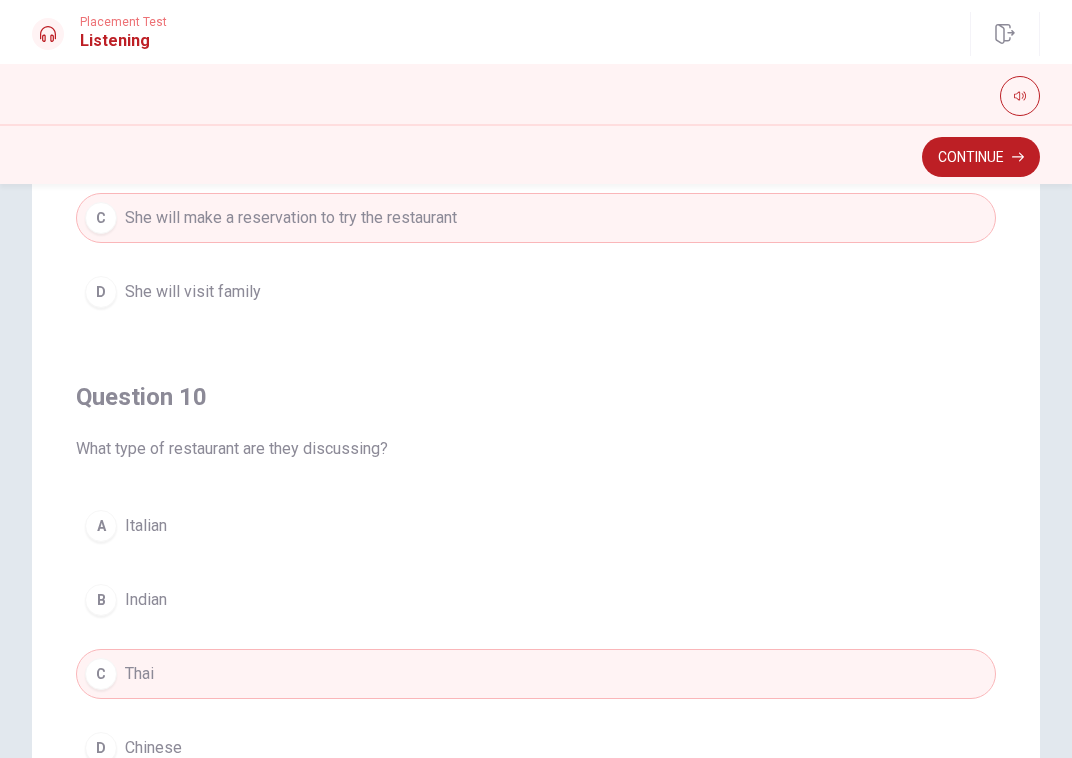 scroll, scrollTop: 1620, scrollLeft: 0, axis: vertical 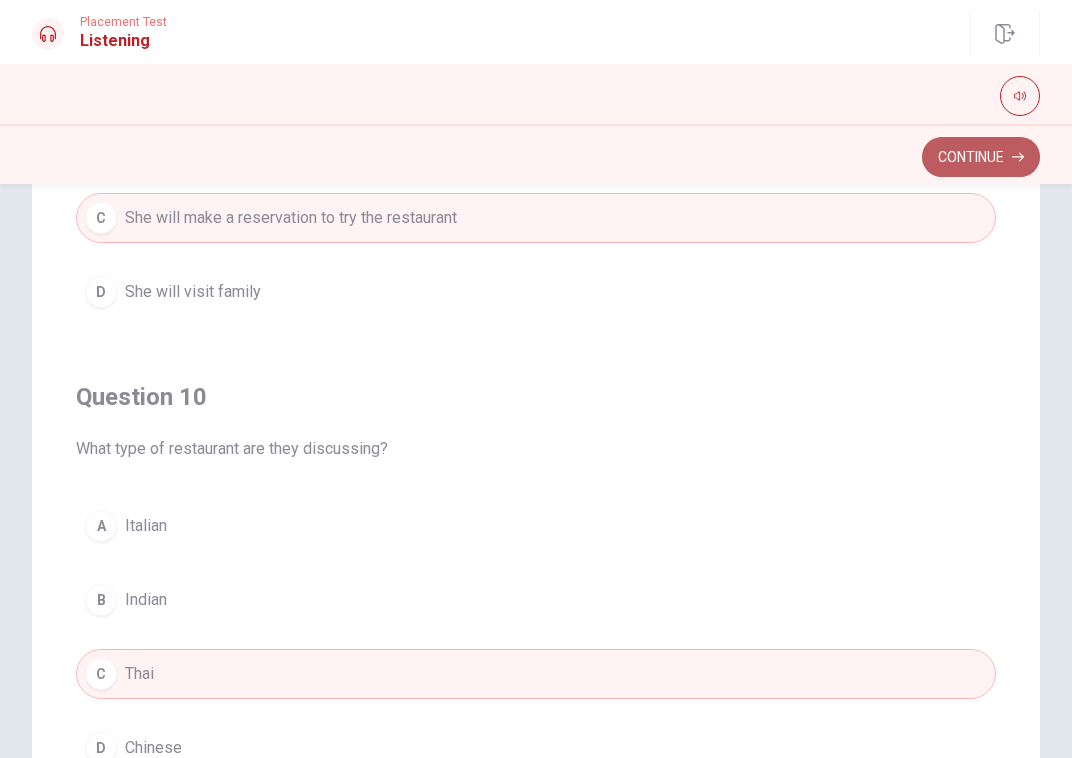 click on "Continue" at bounding box center [981, 157] 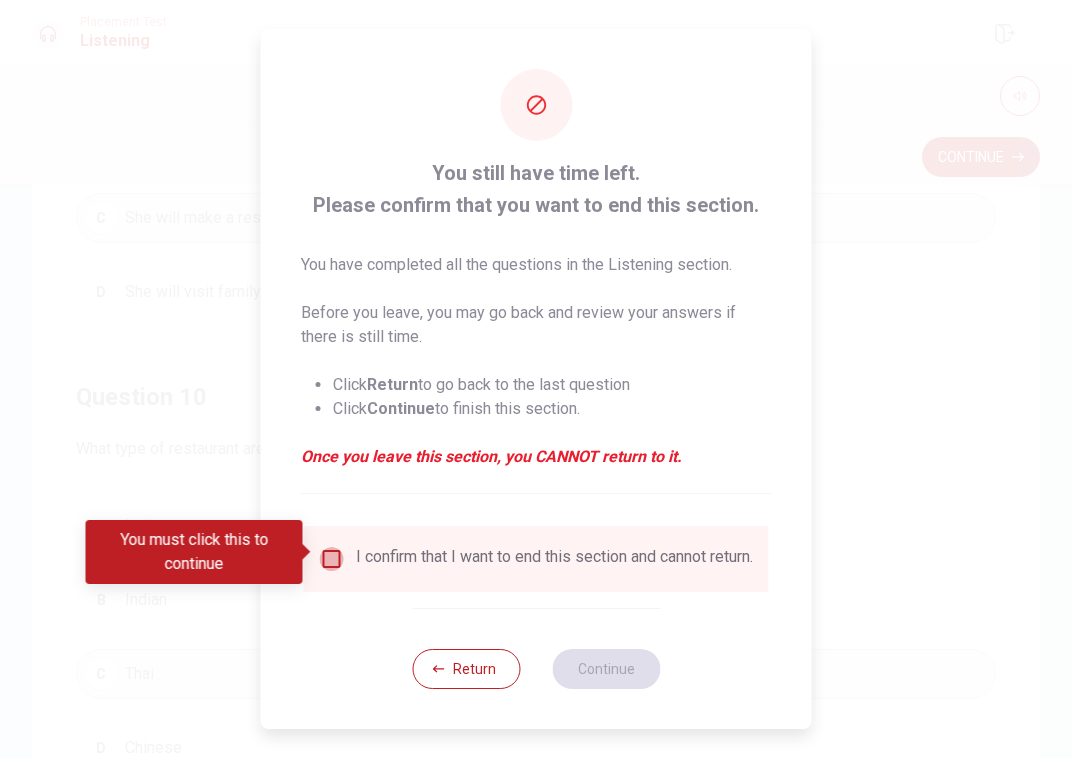 click at bounding box center [332, 559] 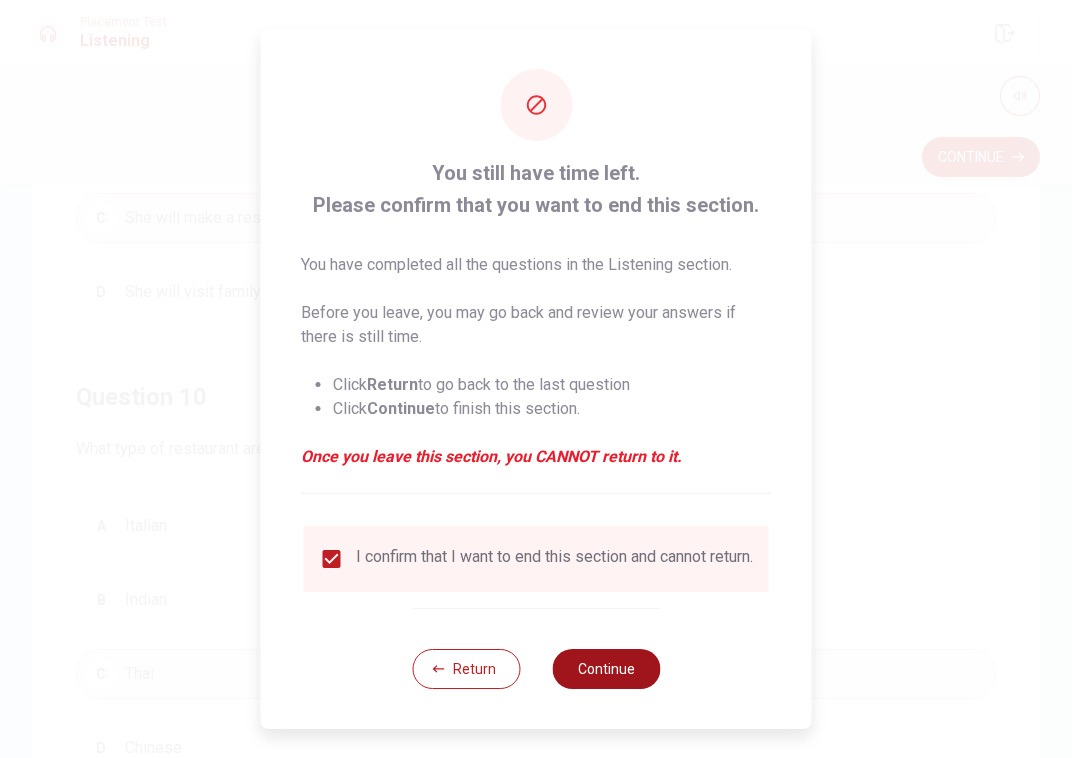 click on "Continue" at bounding box center [606, 669] 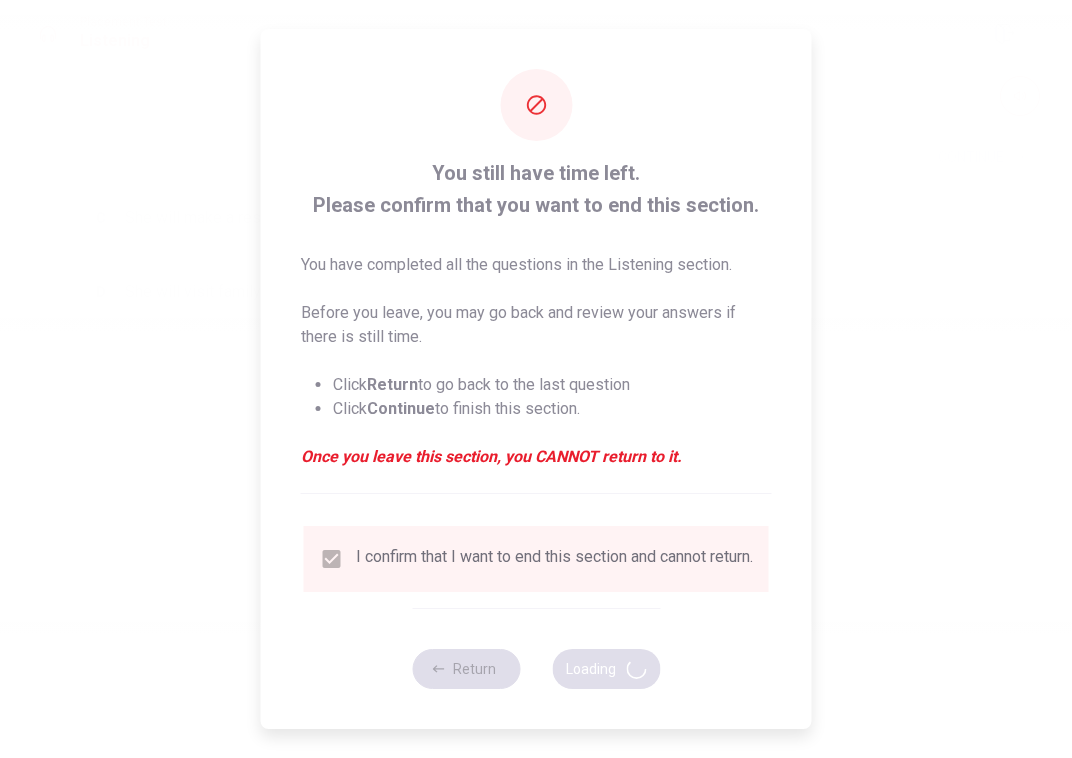 scroll, scrollTop: 0, scrollLeft: 0, axis: both 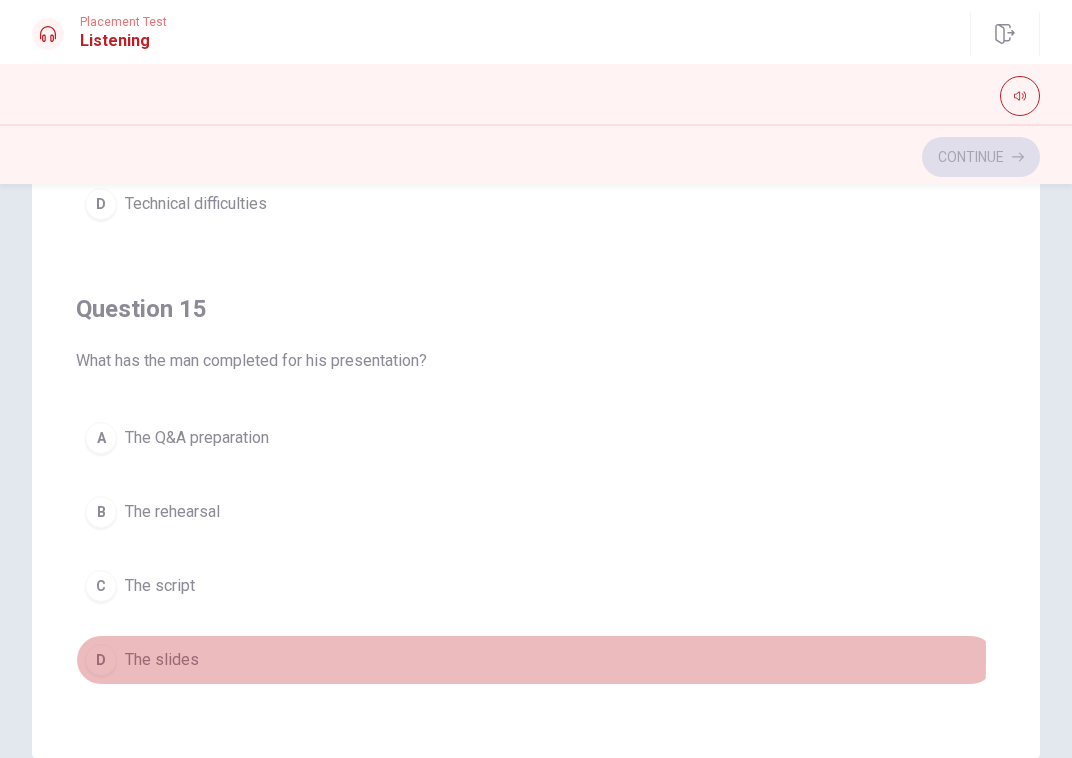 click on "The slides" at bounding box center [162, 660] 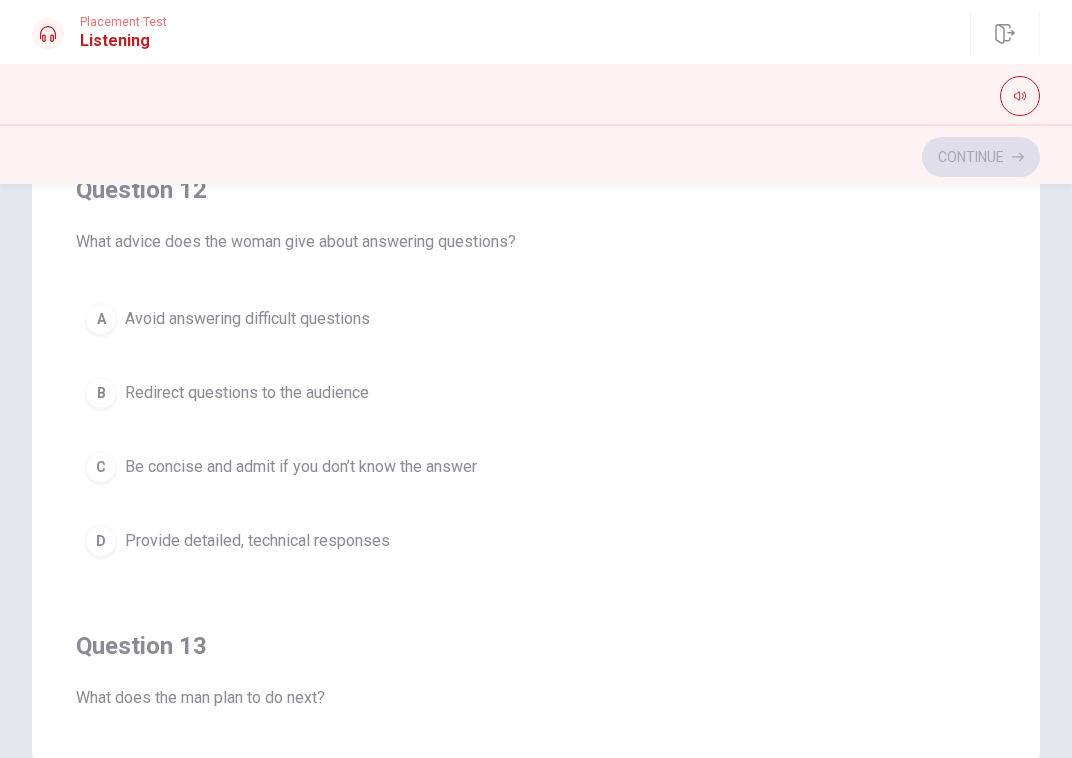 scroll, scrollTop: 360, scrollLeft: 0, axis: vertical 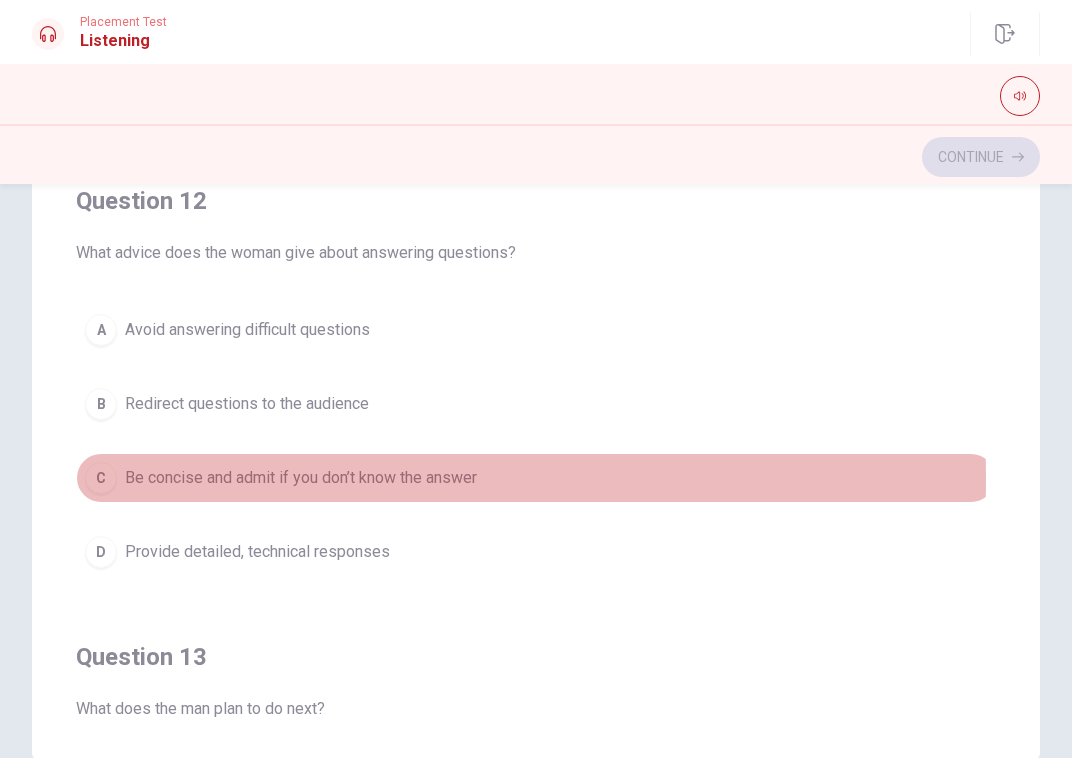 click on "Be concise and admit if you don’t know the answer" at bounding box center (301, 478) 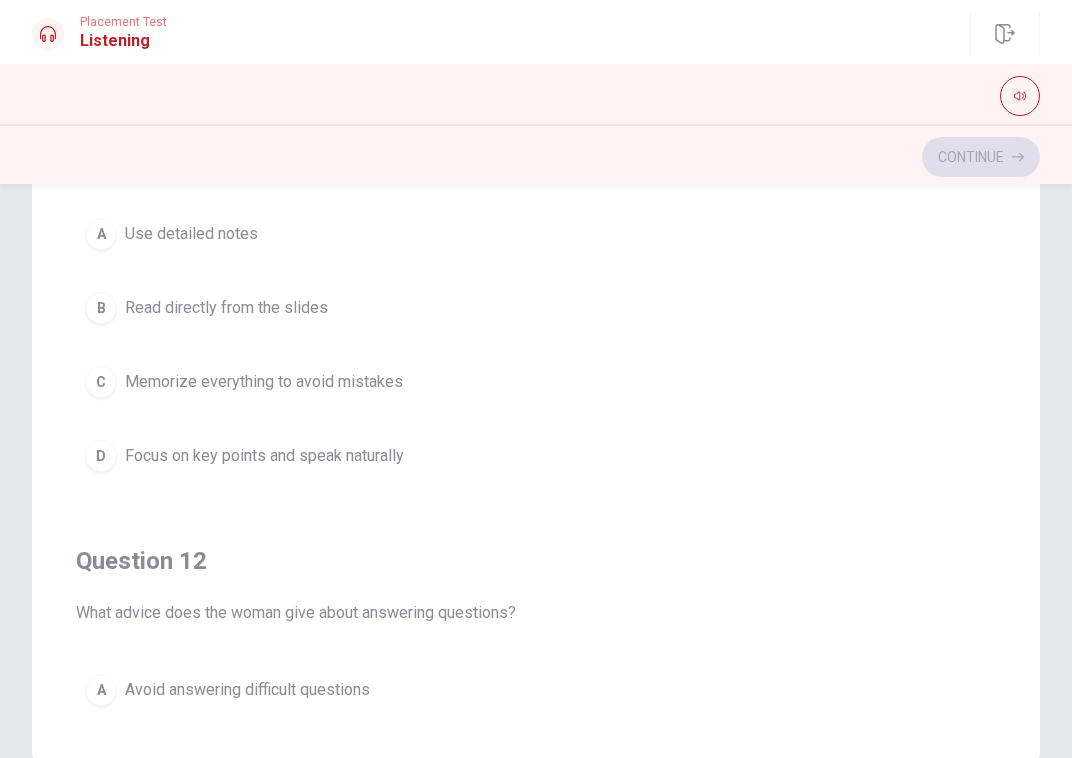 scroll, scrollTop: 0, scrollLeft: 0, axis: both 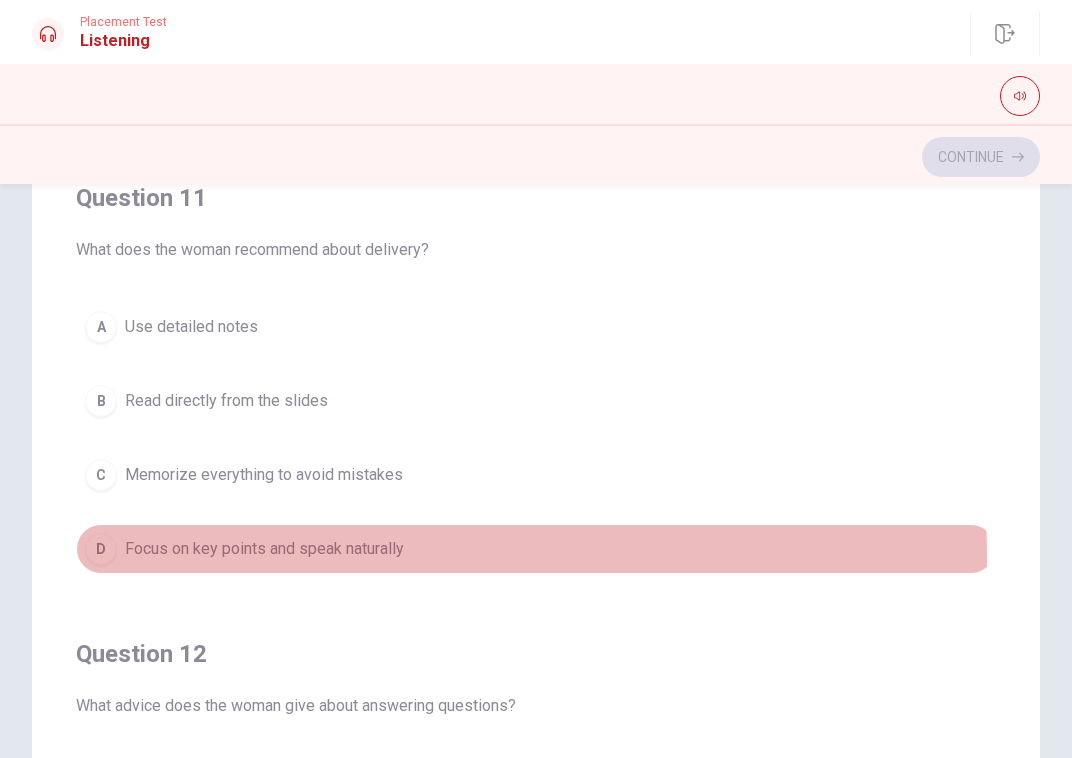 click on "Focus on key points and speak naturally" at bounding box center [264, 549] 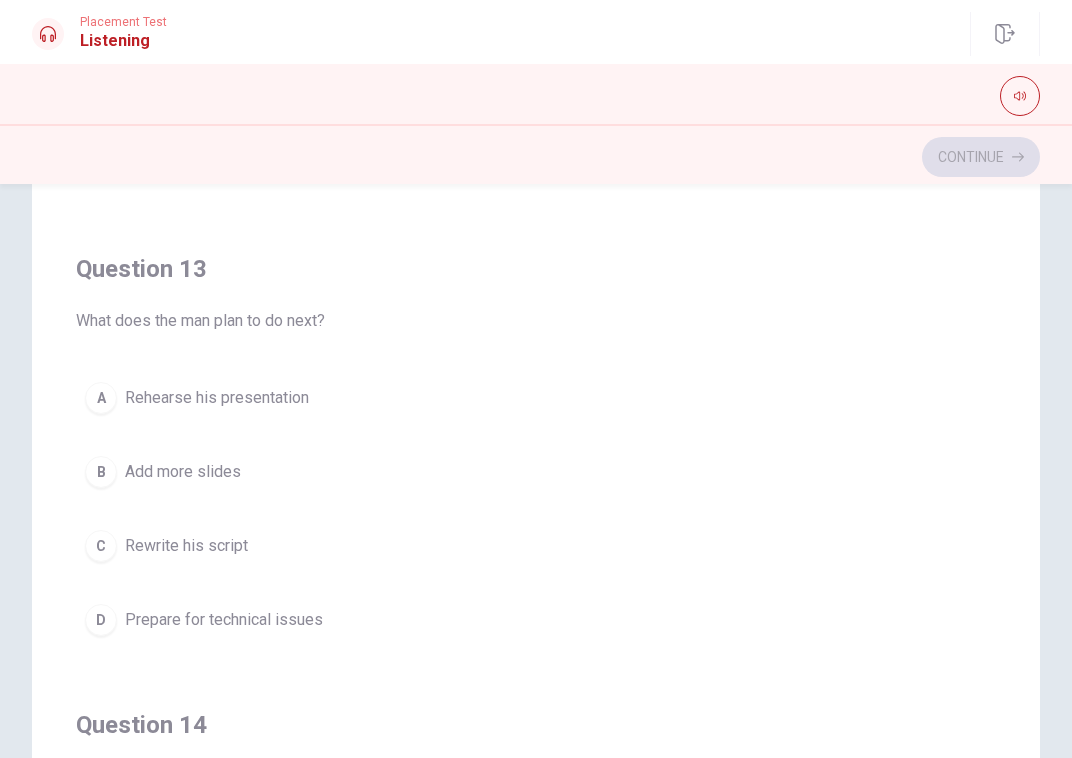 scroll, scrollTop: 858, scrollLeft: 0, axis: vertical 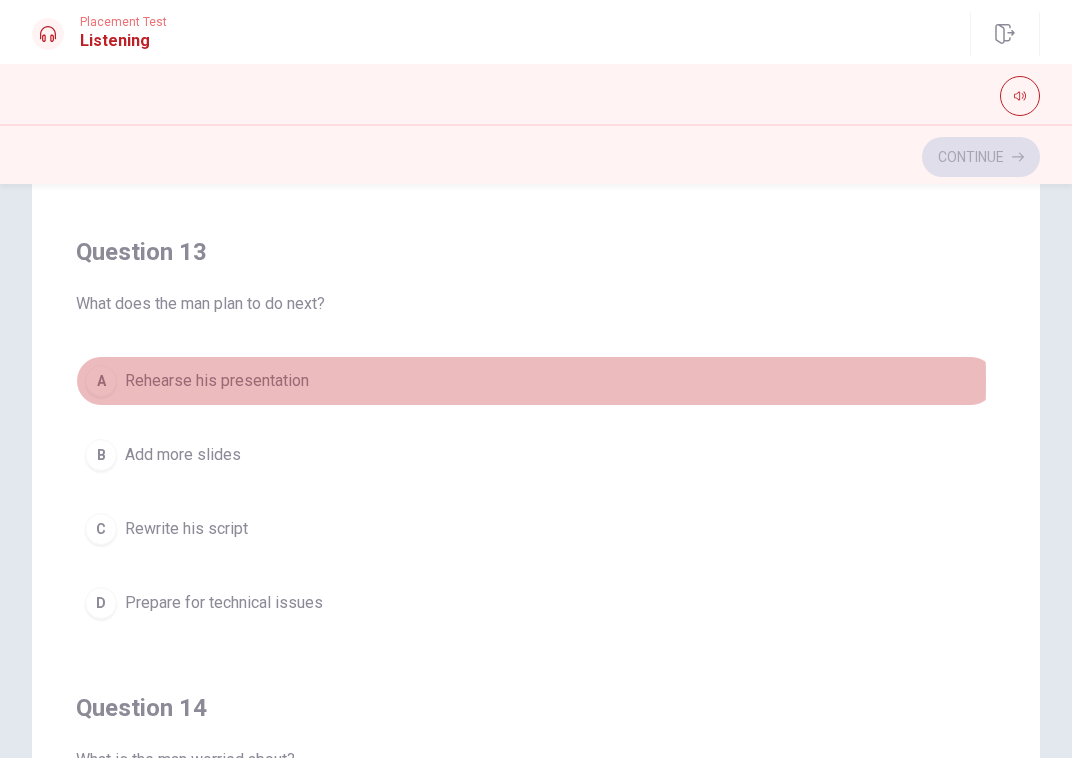 click on "Rehearse his presentation" at bounding box center [217, 381] 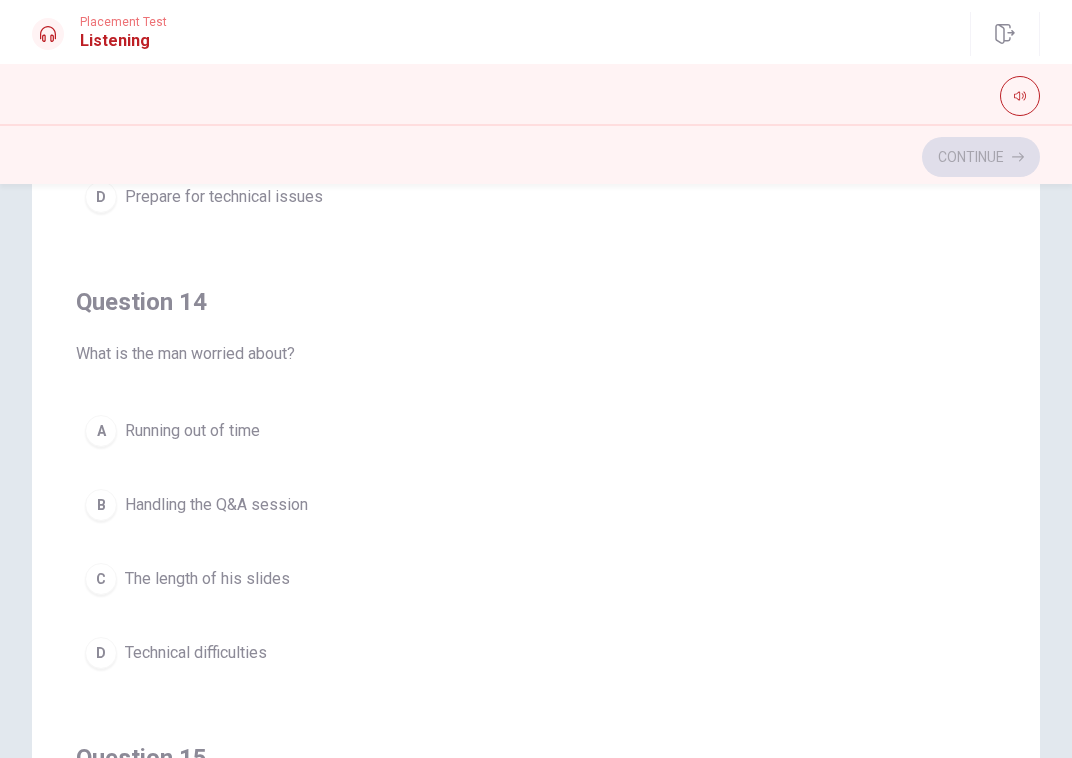 scroll, scrollTop: 1298, scrollLeft: 0, axis: vertical 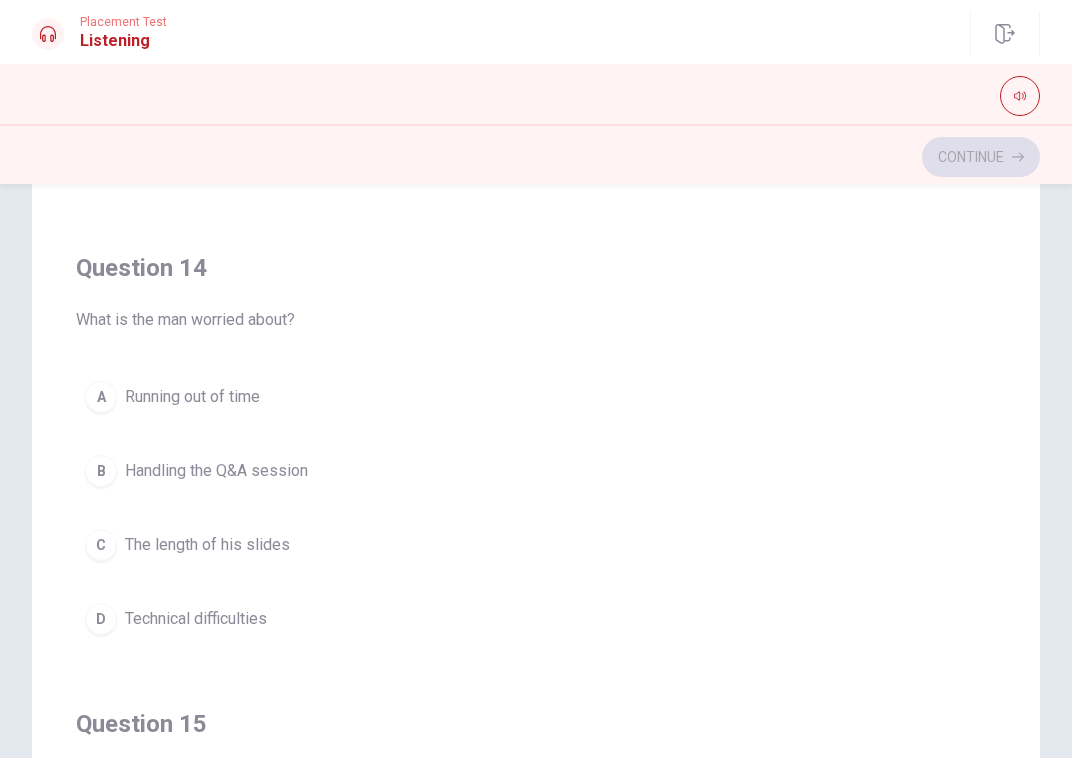 click on "A Running out of time B Handling the Q&A session C The length of his slides D Technical difficulties" at bounding box center [536, 508] 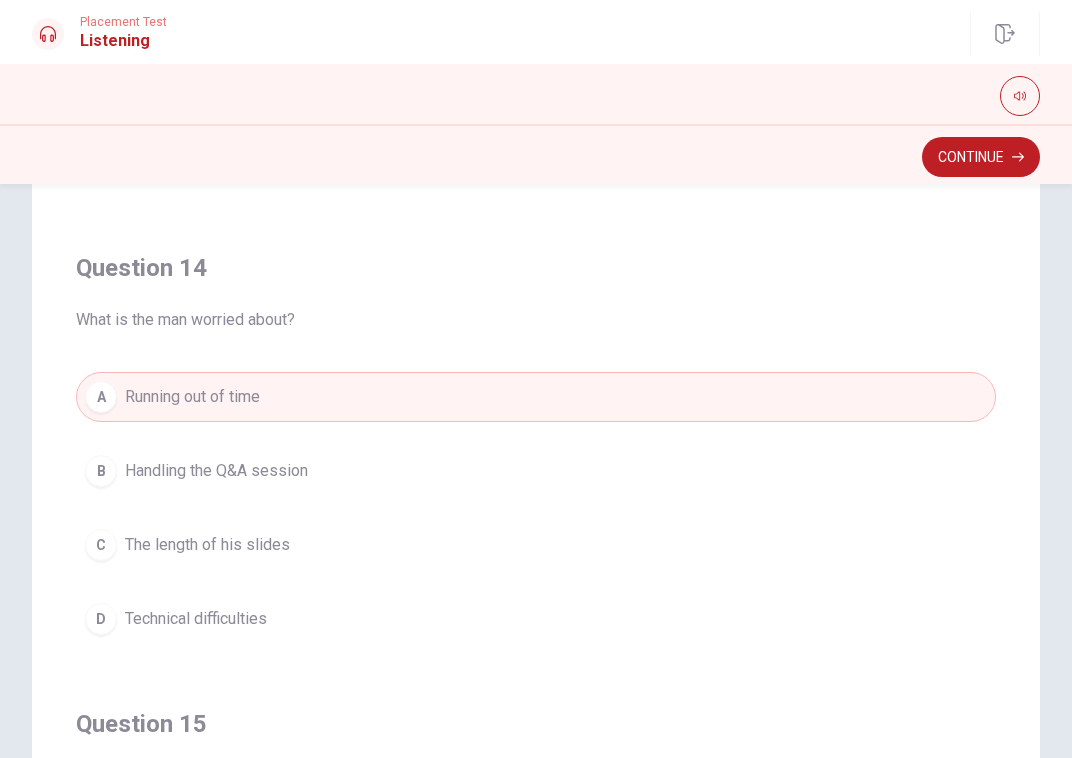 click on "A Running out of time" at bounding box center [536, 397] 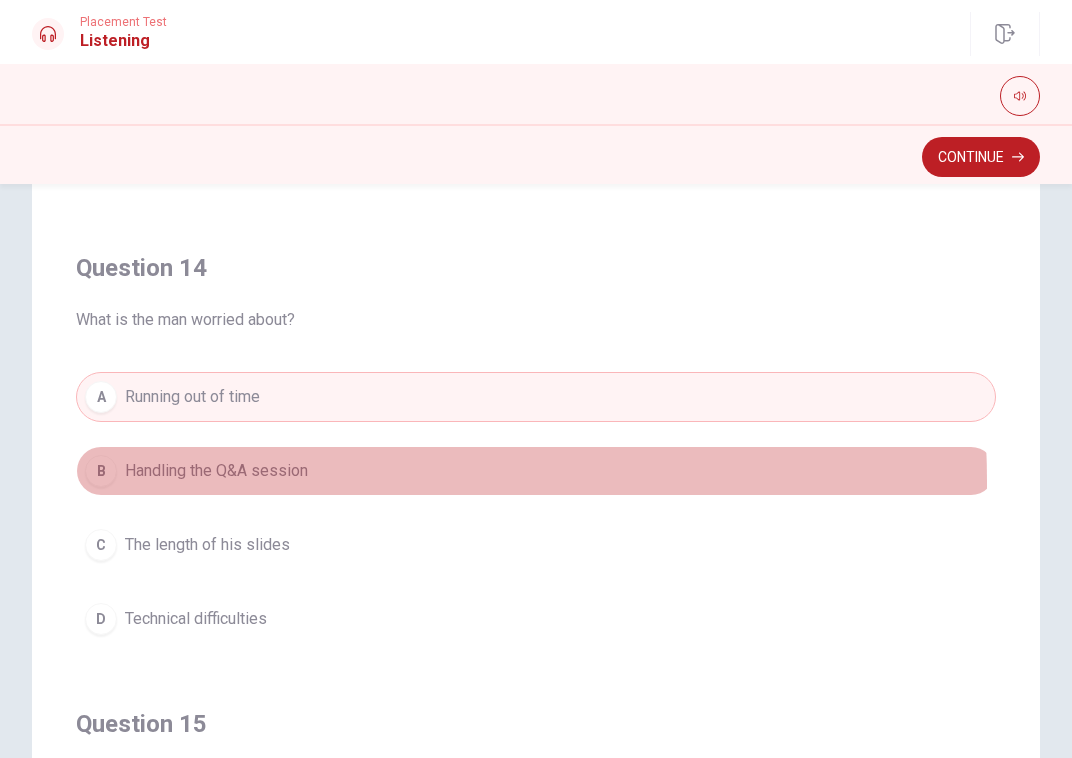 click on "Handling the Q&A session" at bounding box center (216, 471) 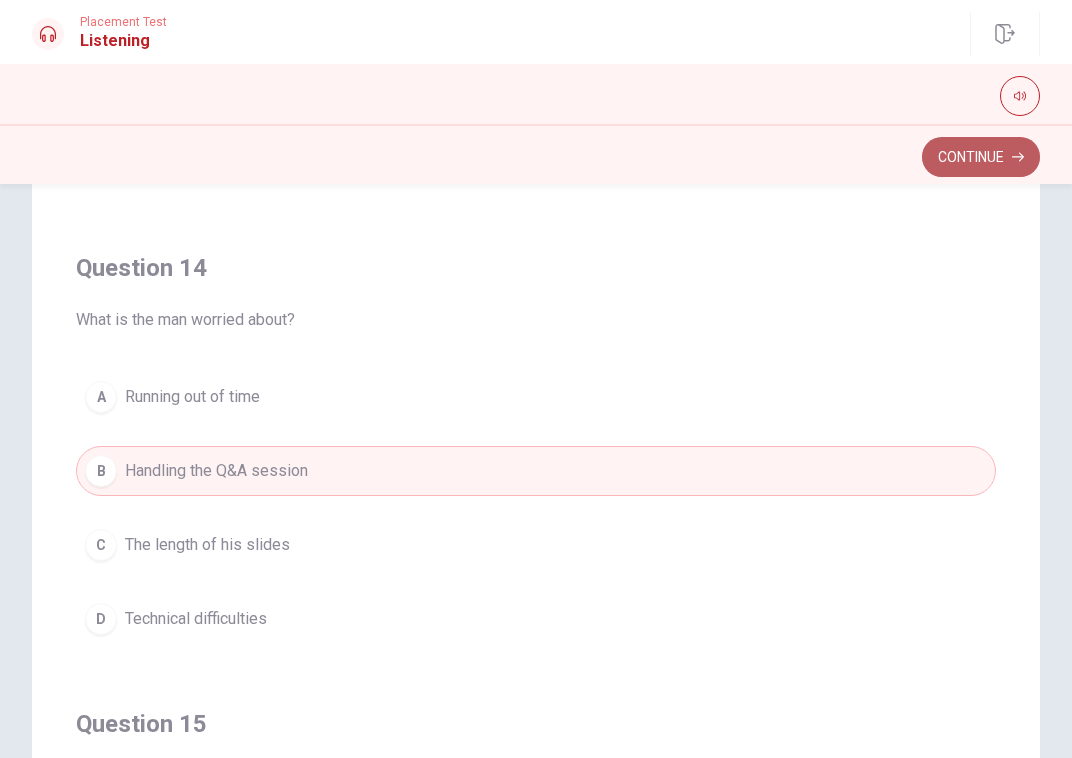 click on "Continue" at bounding box center (981, 157) 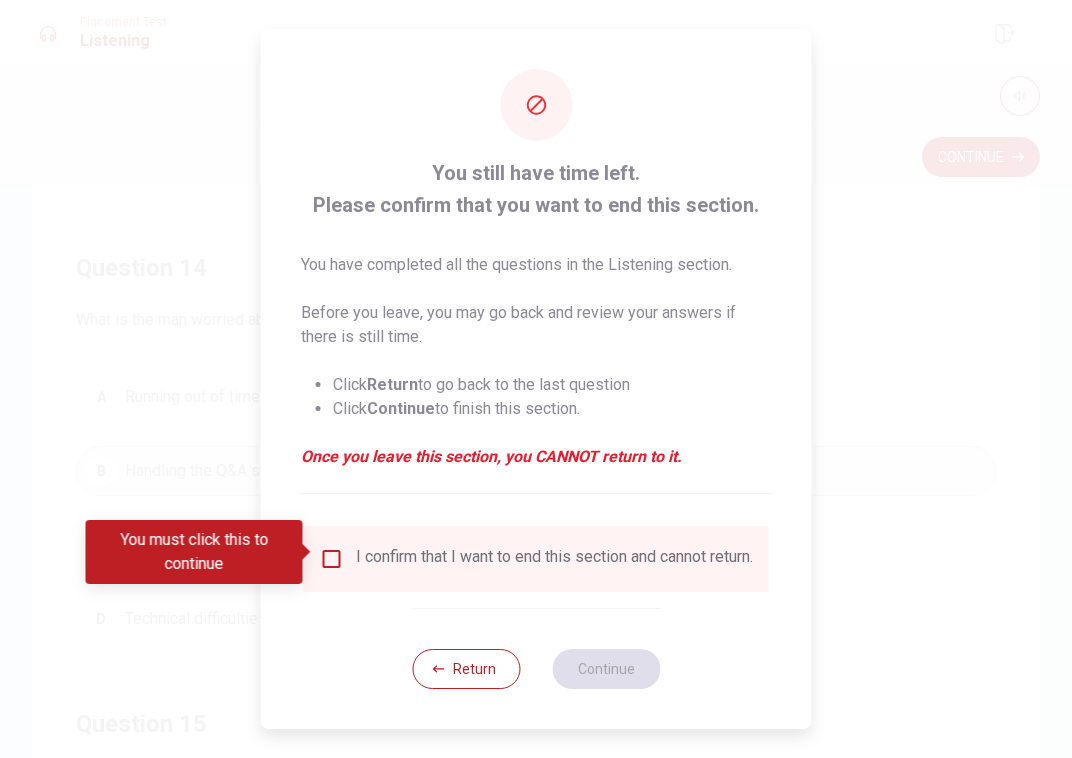 click at bounding box center (332, 559) 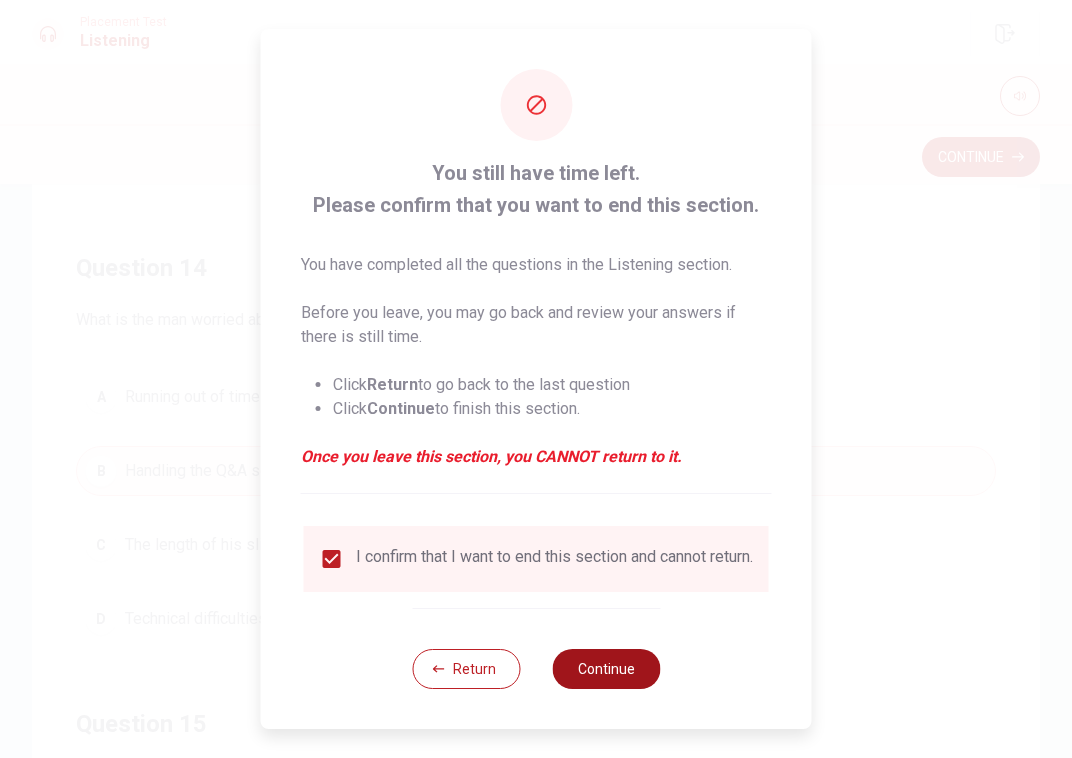 click on "Continue" at bounding box center (606, 669) 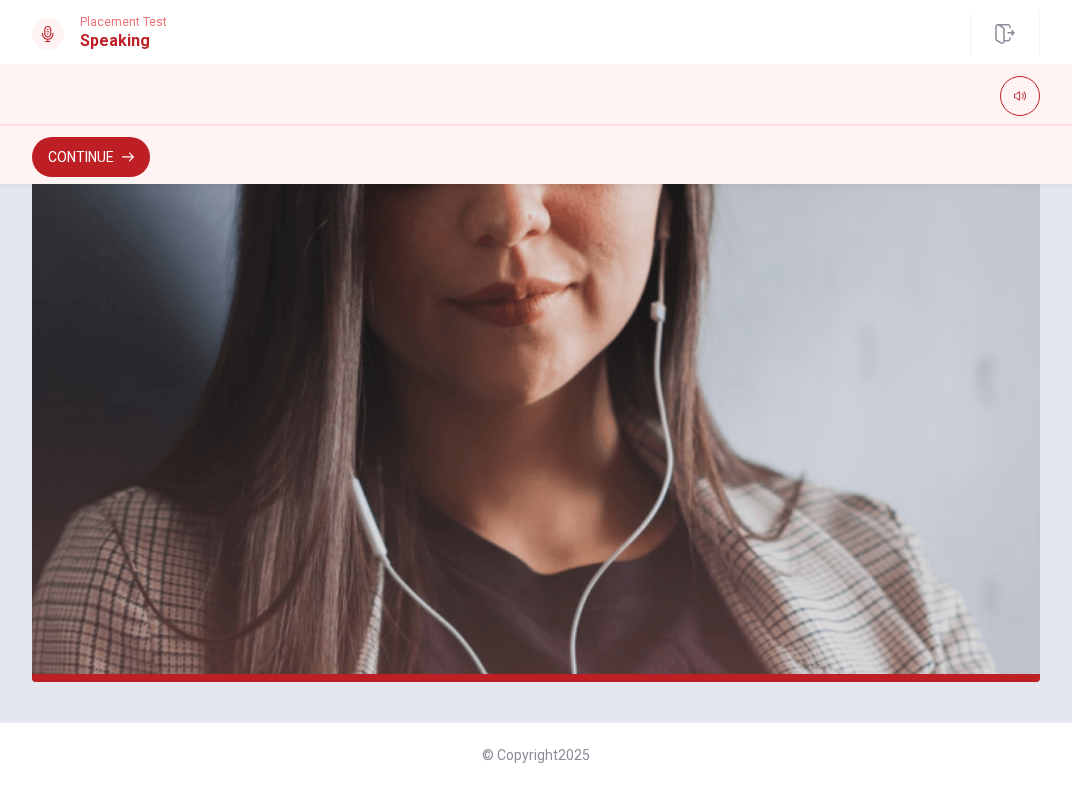 scroll, scrollTop: 414, scrollLeft: 0, axis: vertical 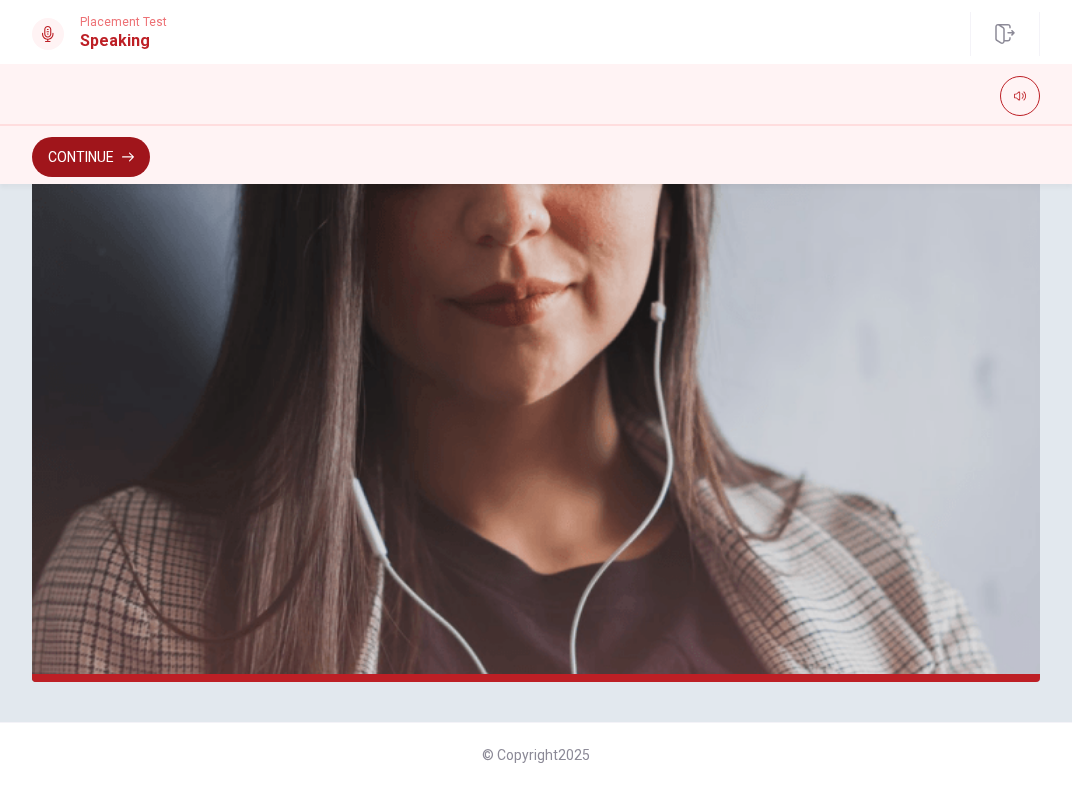 click on "Continue" at bounding box center [91, 157] 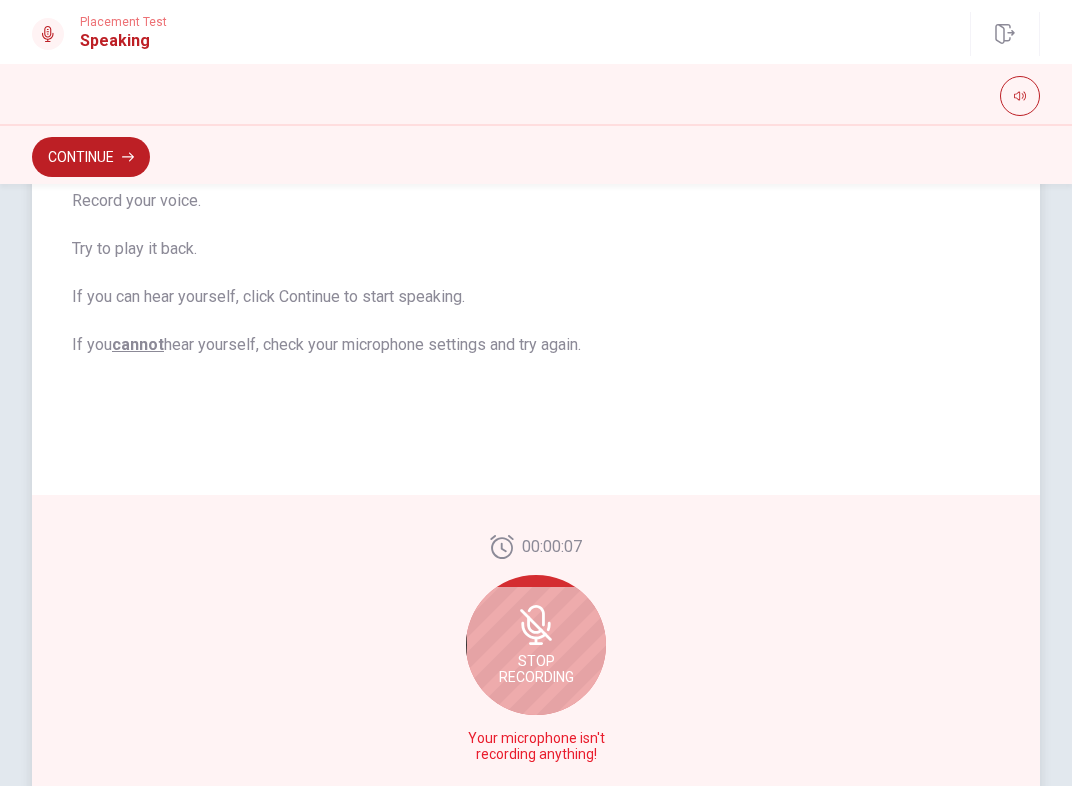 scroll, scrollTop: 279, scrollLeft: 0, axis: vertical 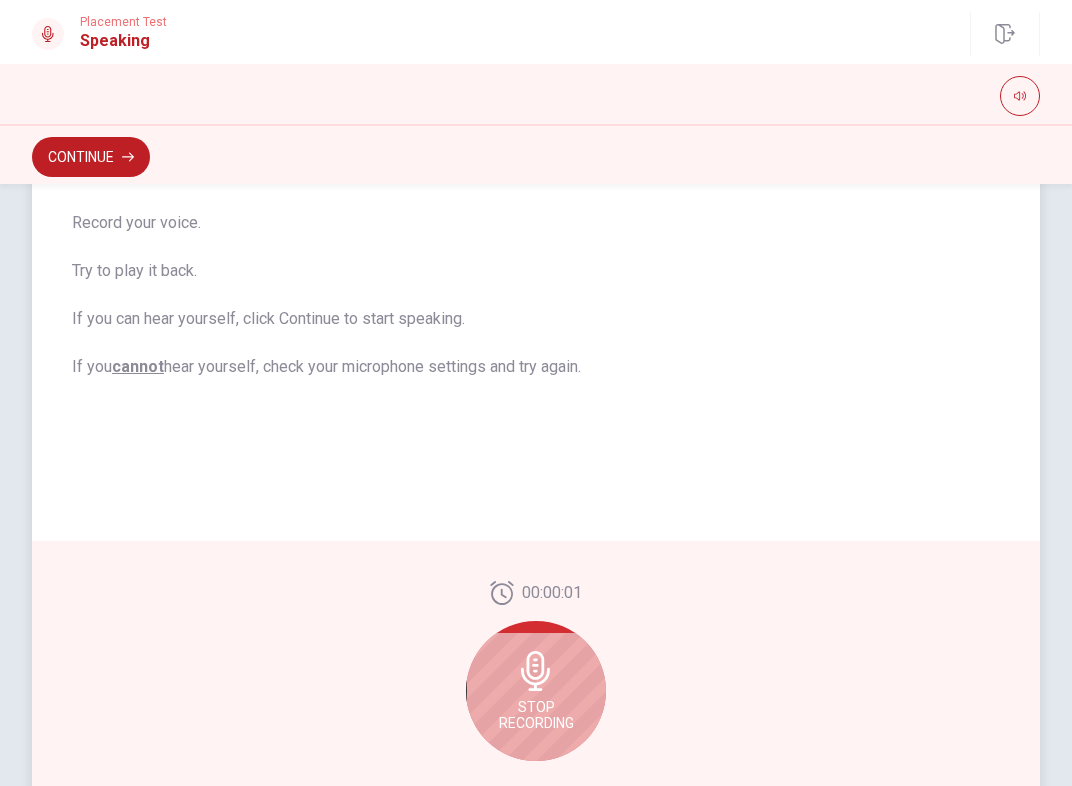 click 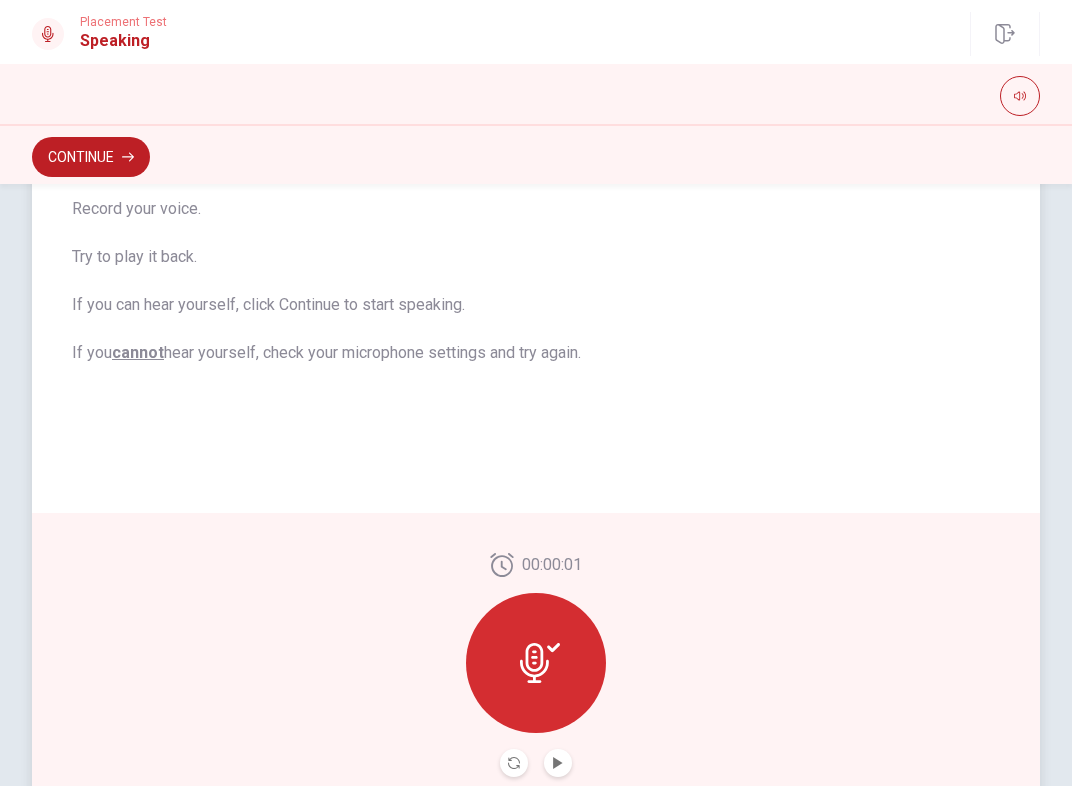 click at bounding box center (558, 763) 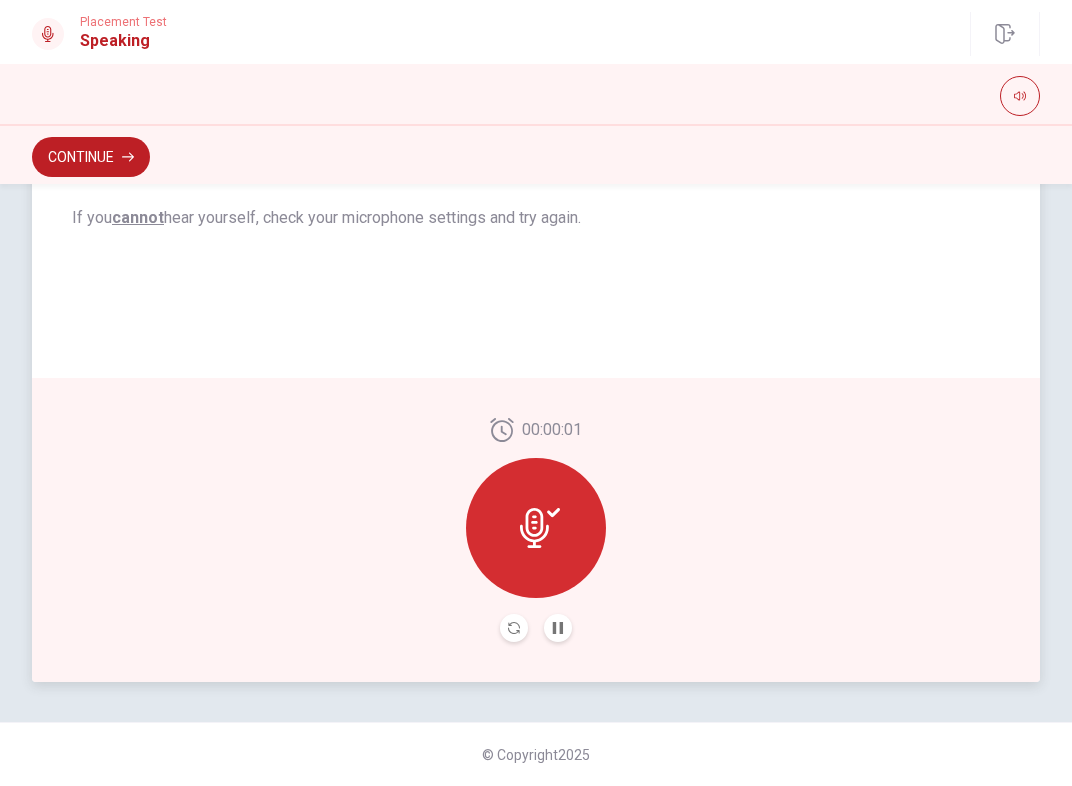 scroll, scrollTop: 414, scrollLeft: 0, axis: vertical 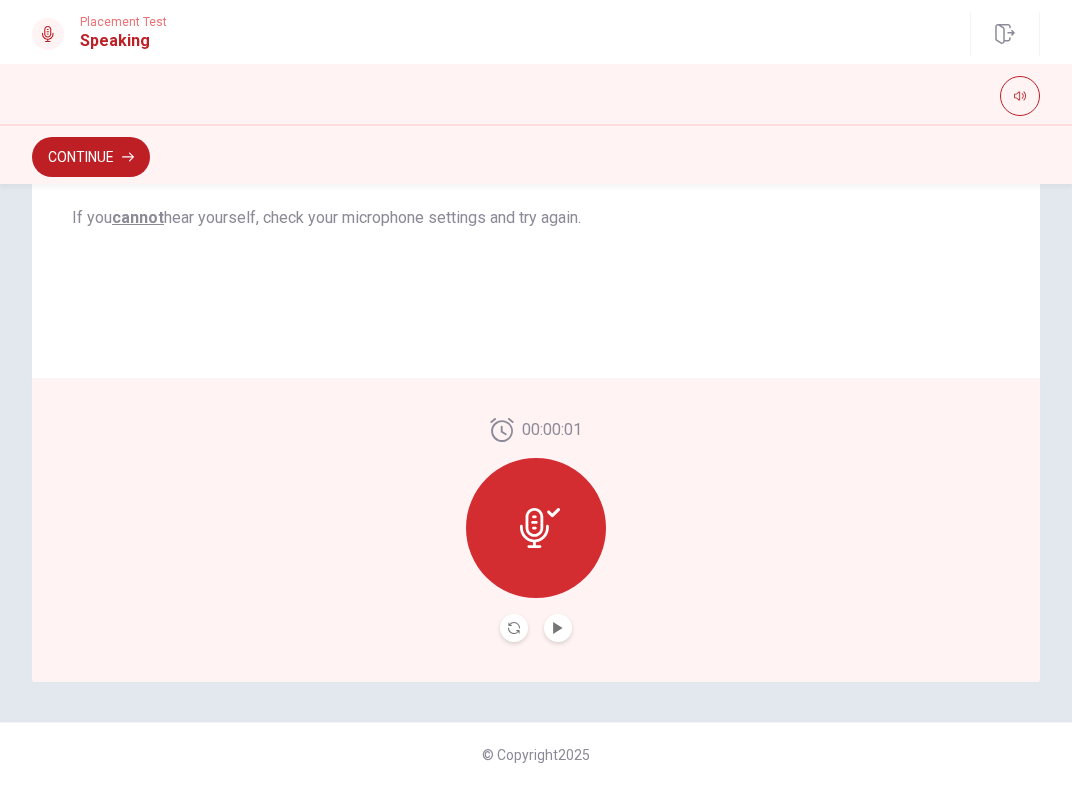 click on "Continue" at bounding box center [91, 157] 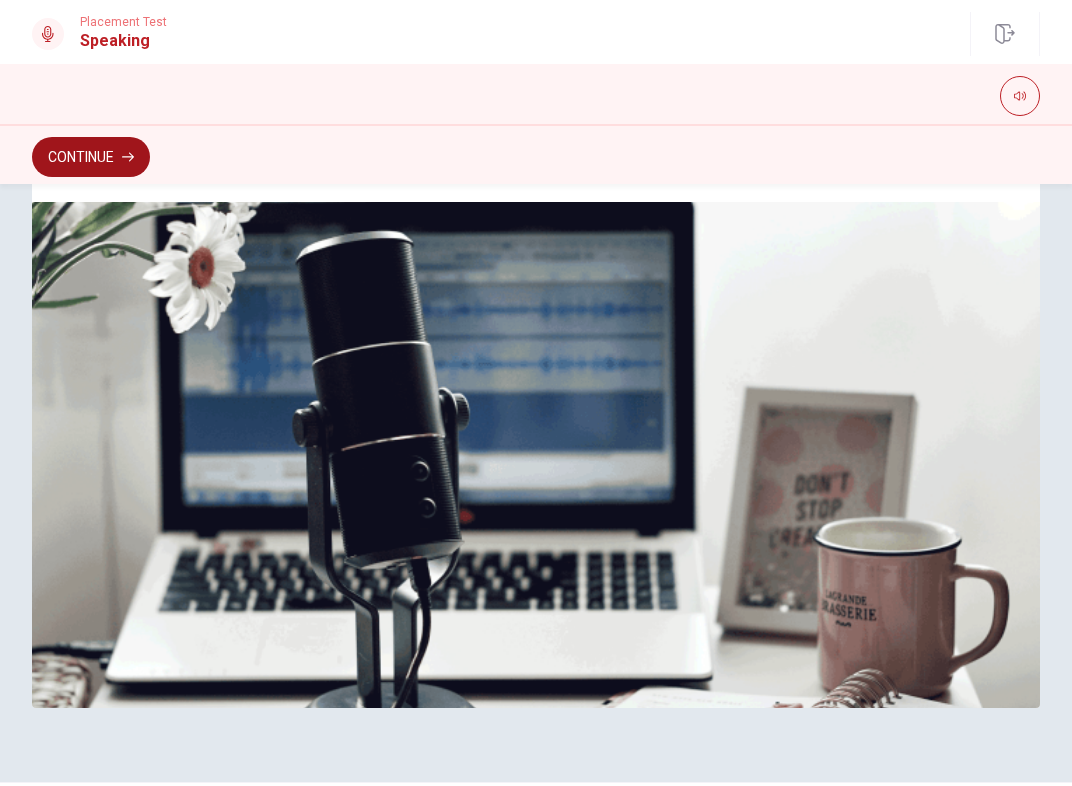 click on "Continue" at bounding box center [91, 157] 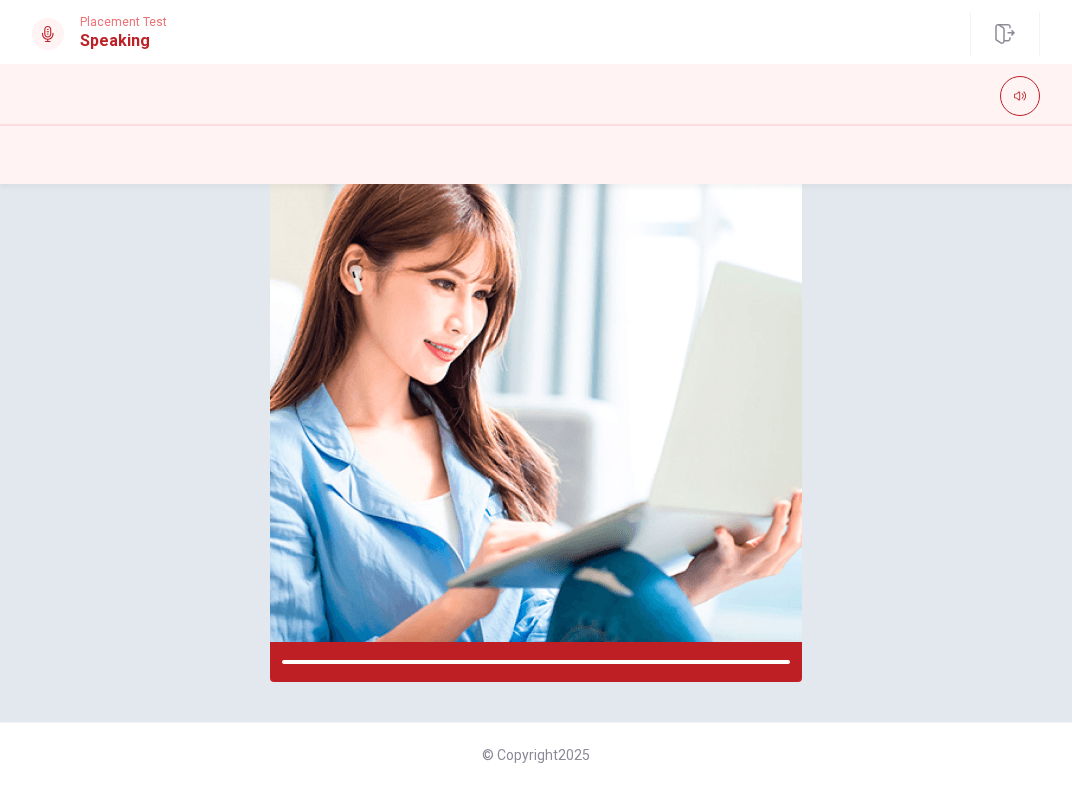 scroll, scrollTop: 211, scrollLeft: 0, axis: vertical 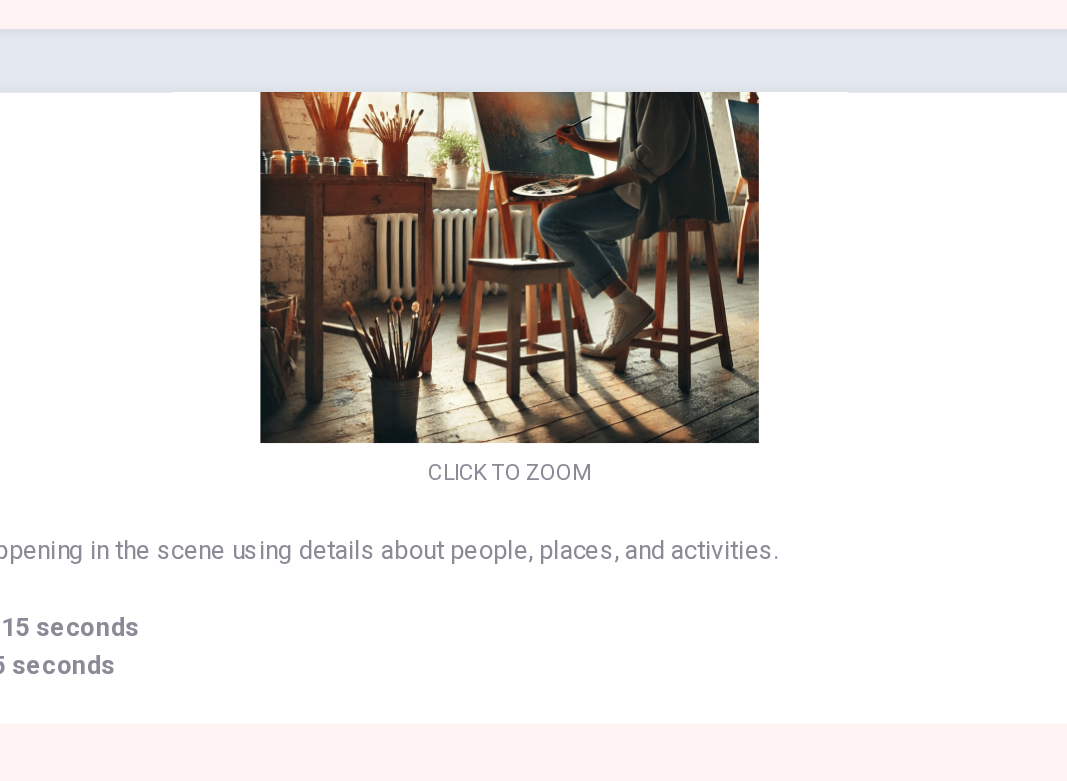 click at bounding box center [534, 287] 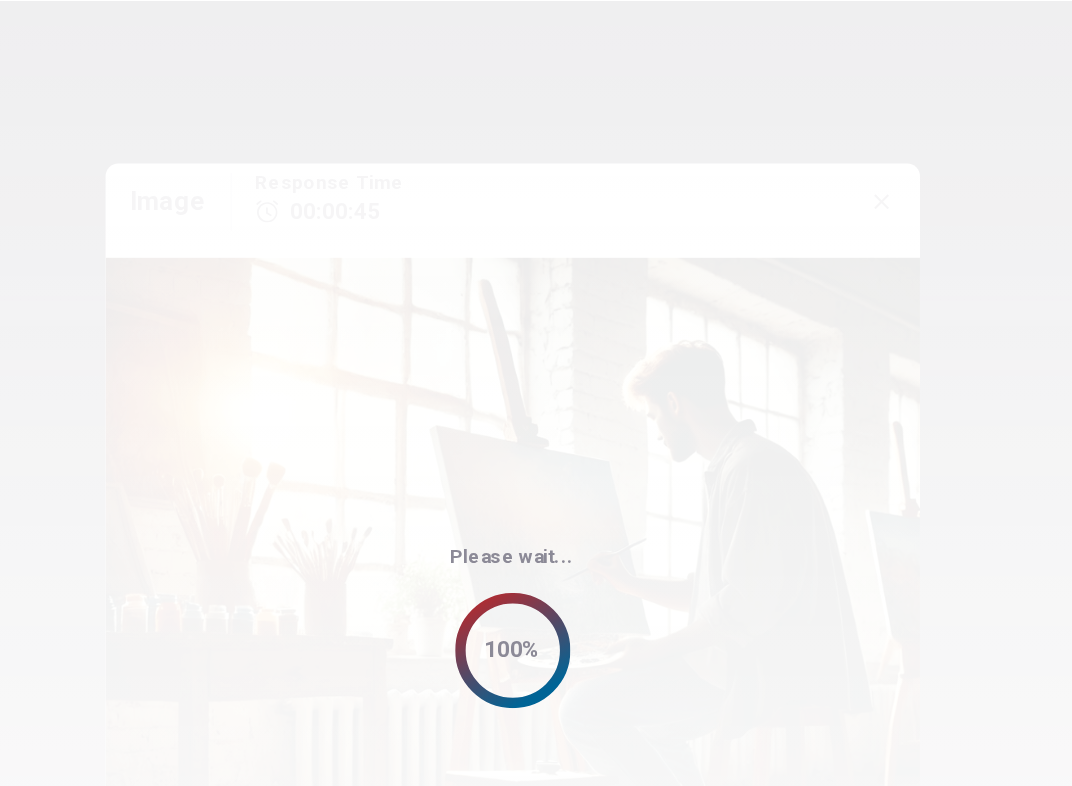 scroll, scrollTop: 0, scrollLeft: 0, axis: both 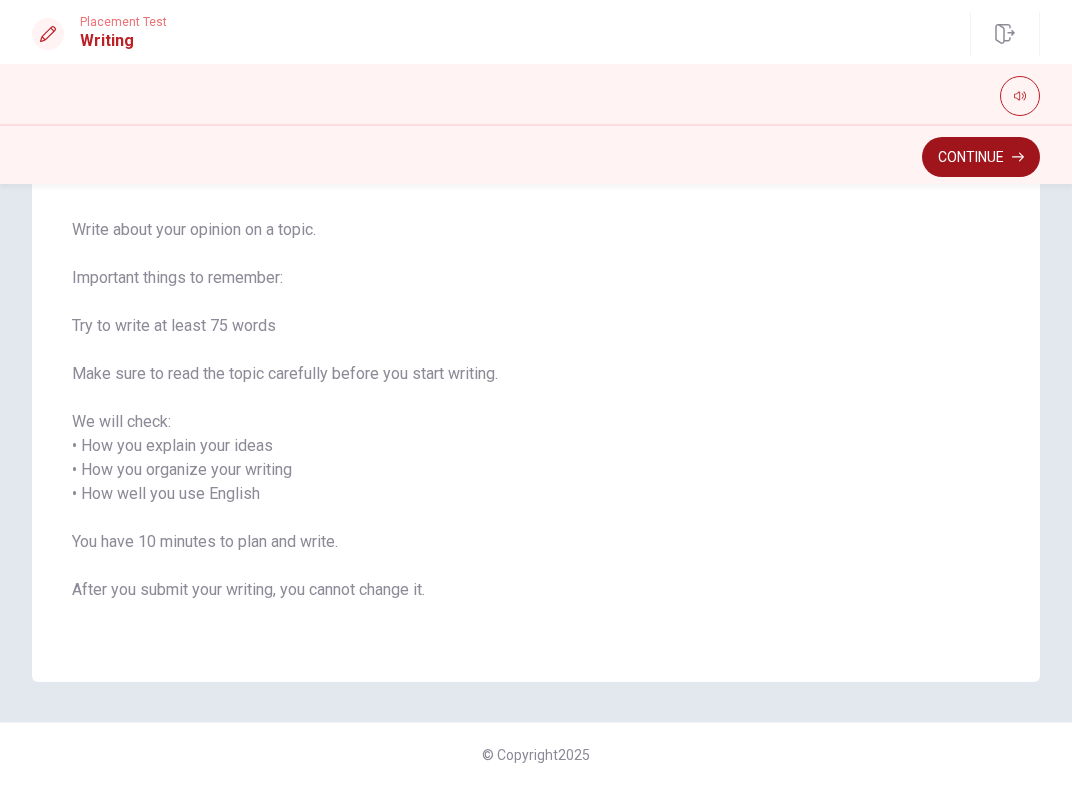 click on "Continue" at bounding box center [981, 157] 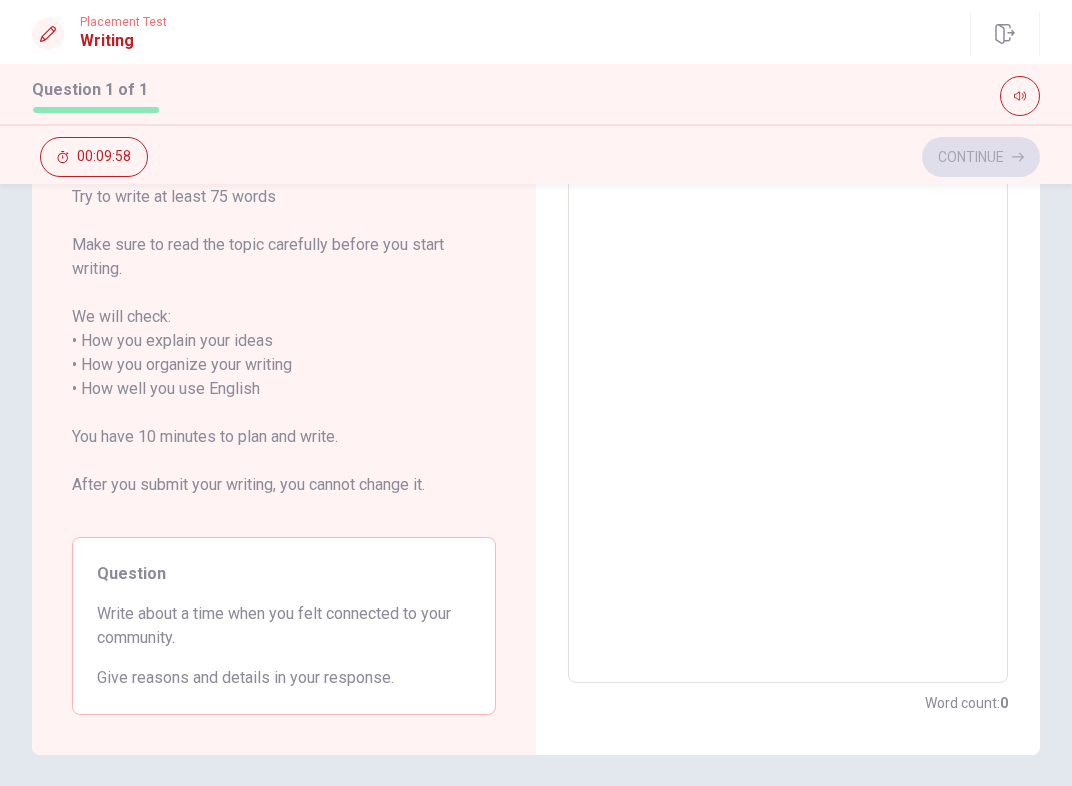 scroll, scrollTop: 250, scrollLeft: 0, axis: vertical 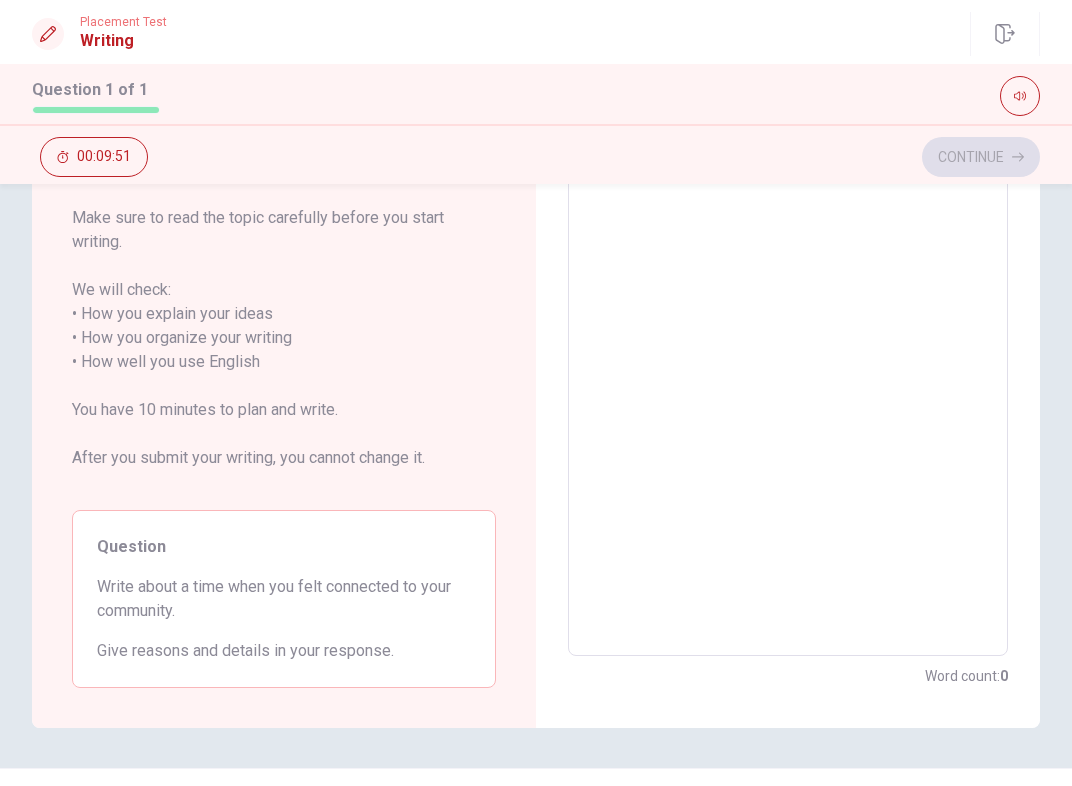 click at bounding box center (788, 350) 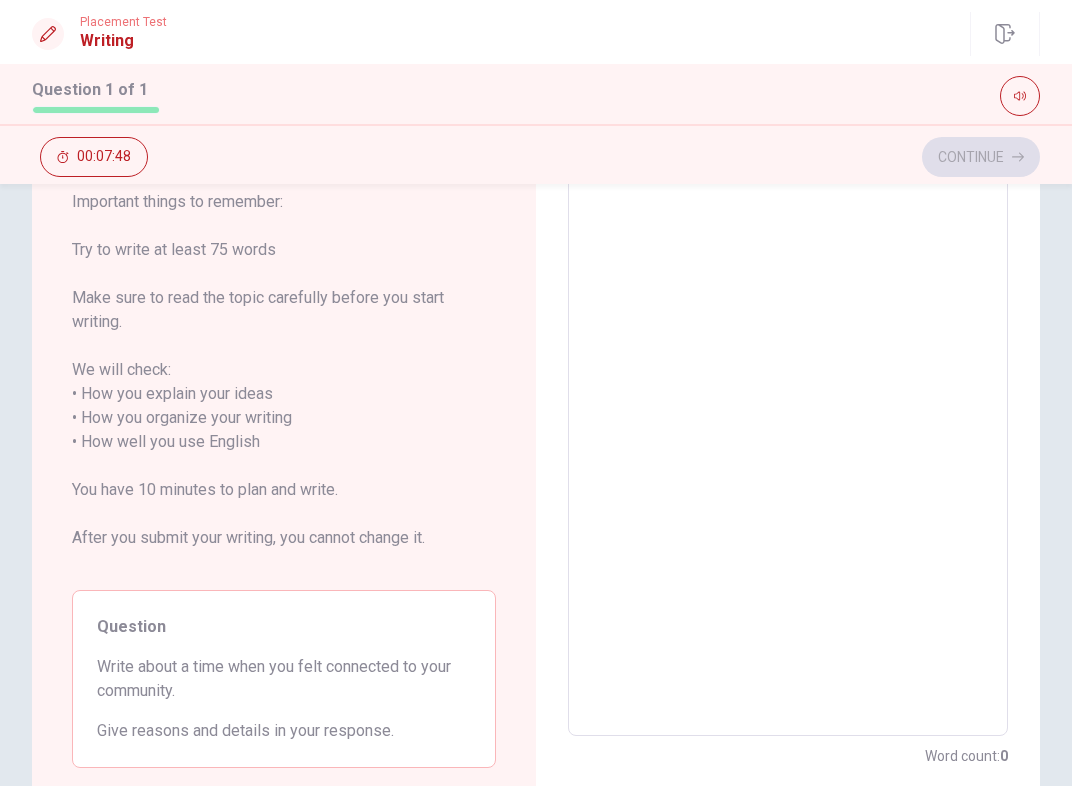 scroll, scrollTop: 0, scrollLeft: 0, axis: both 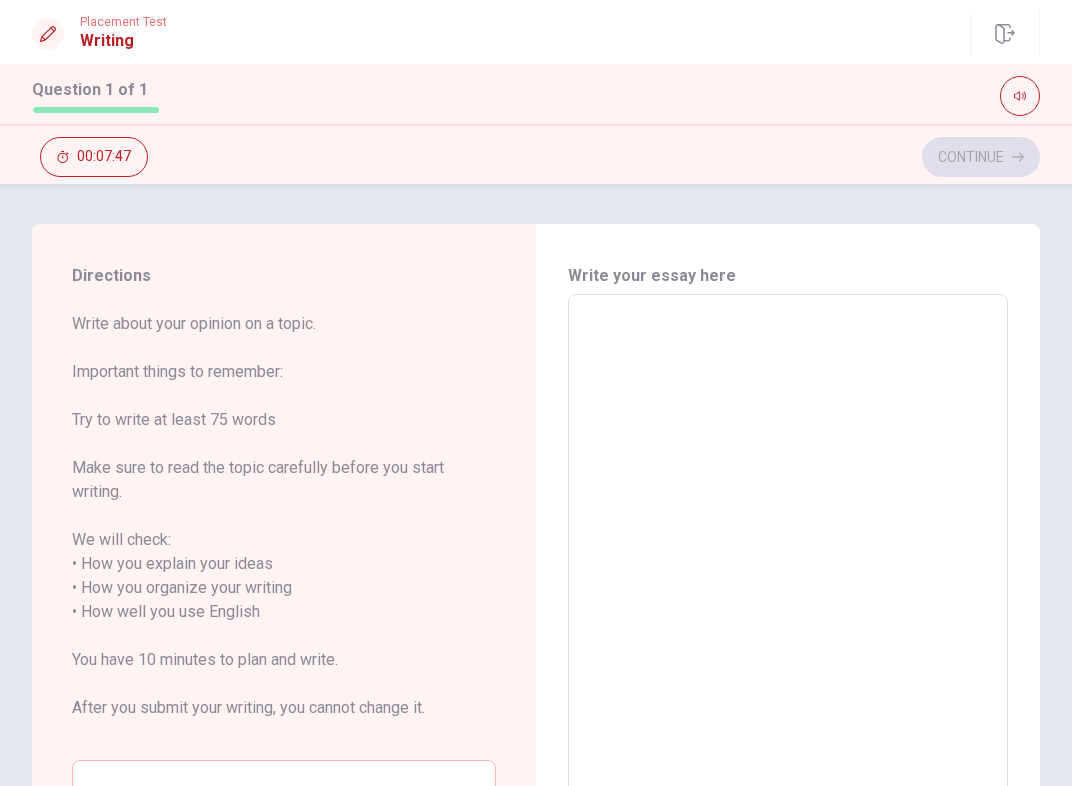 click at bounding box center [788, 600] 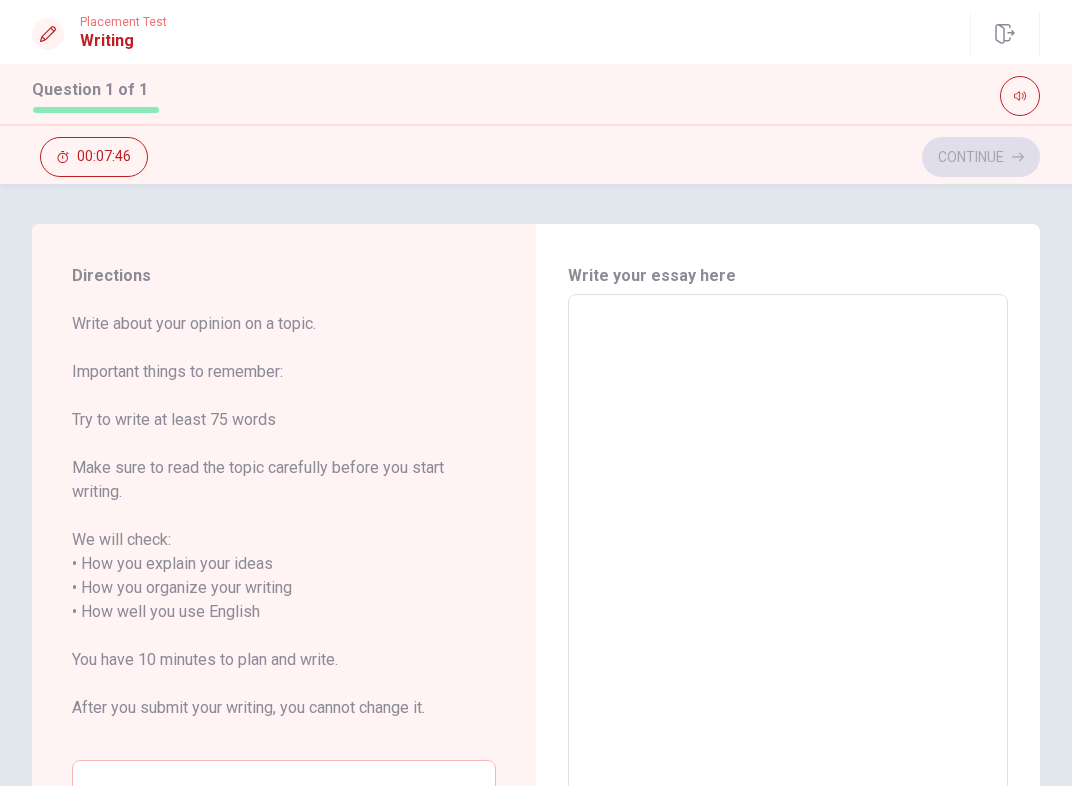 type on "O" 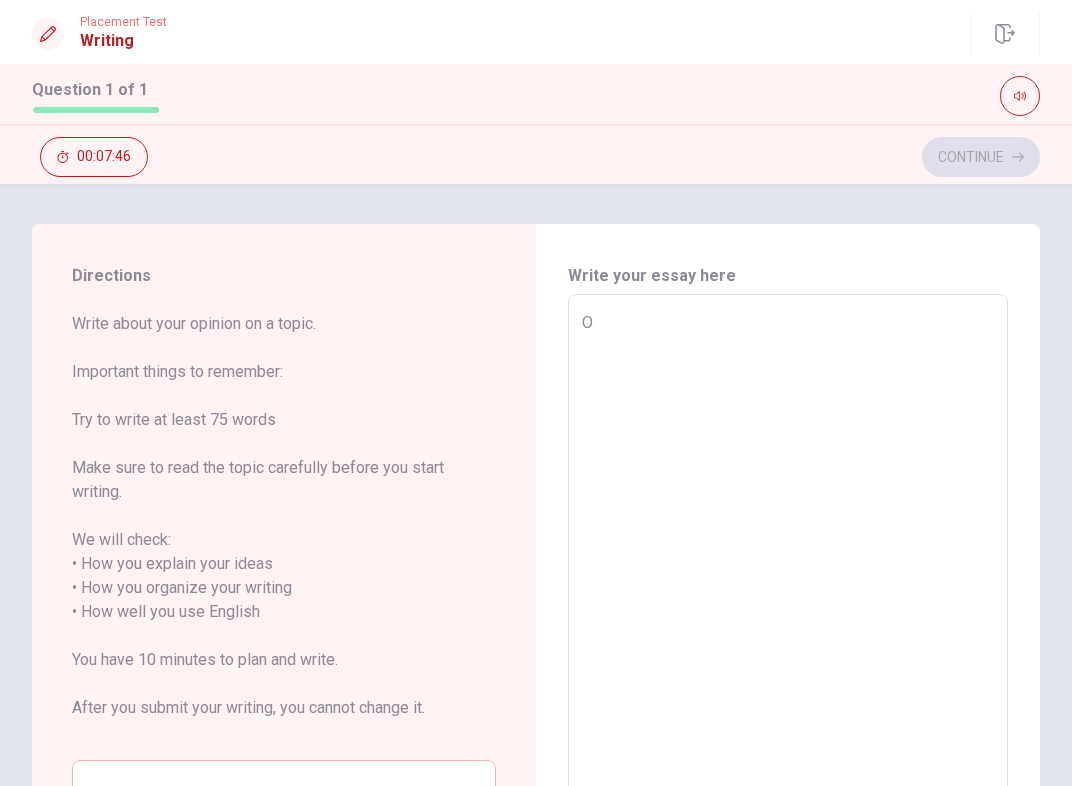 type on "x" 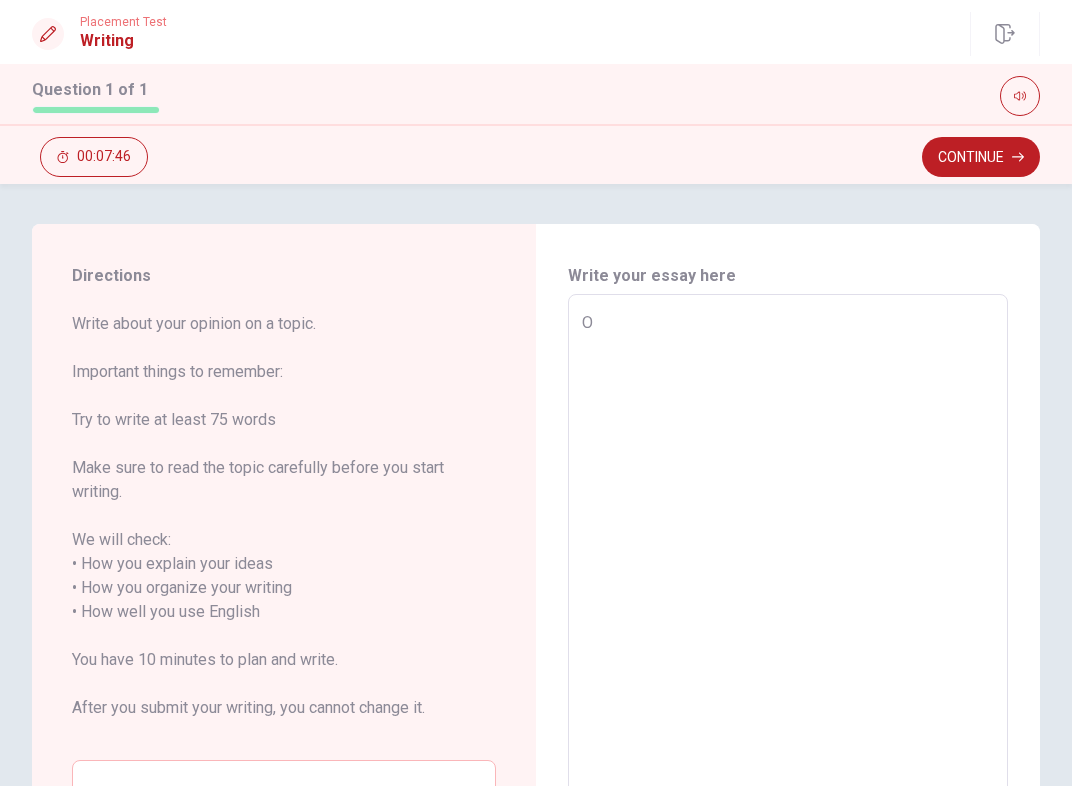 type on "On" 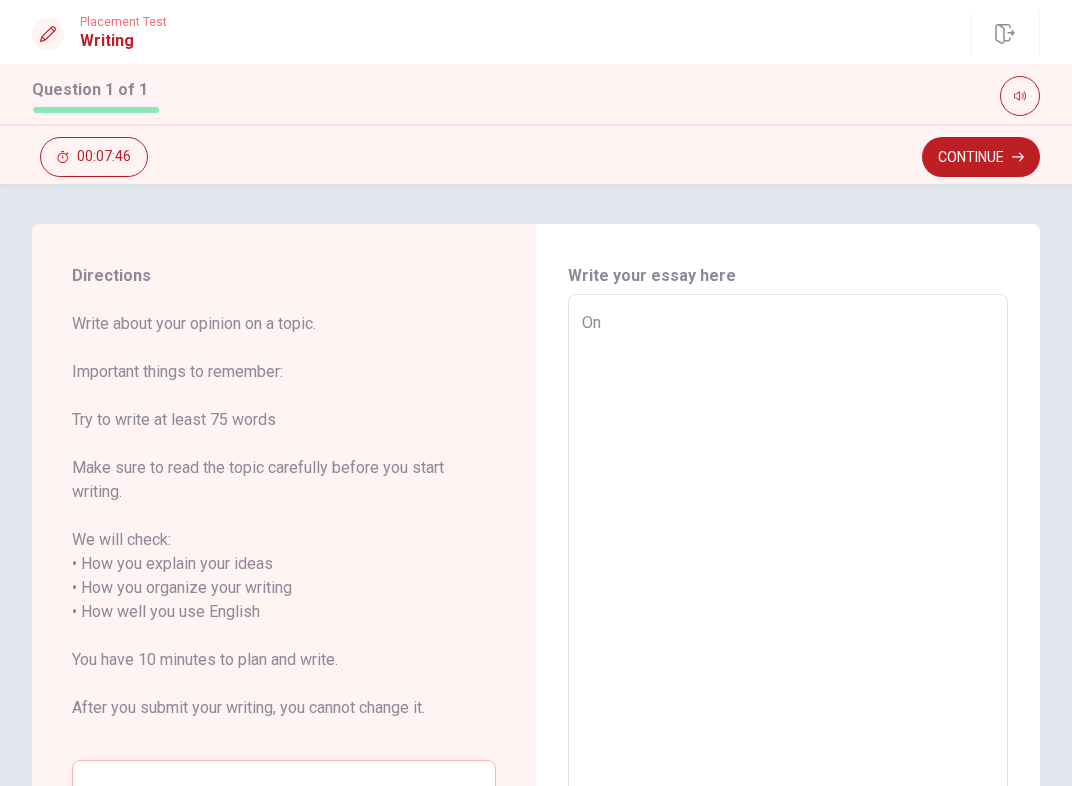 type on "x" 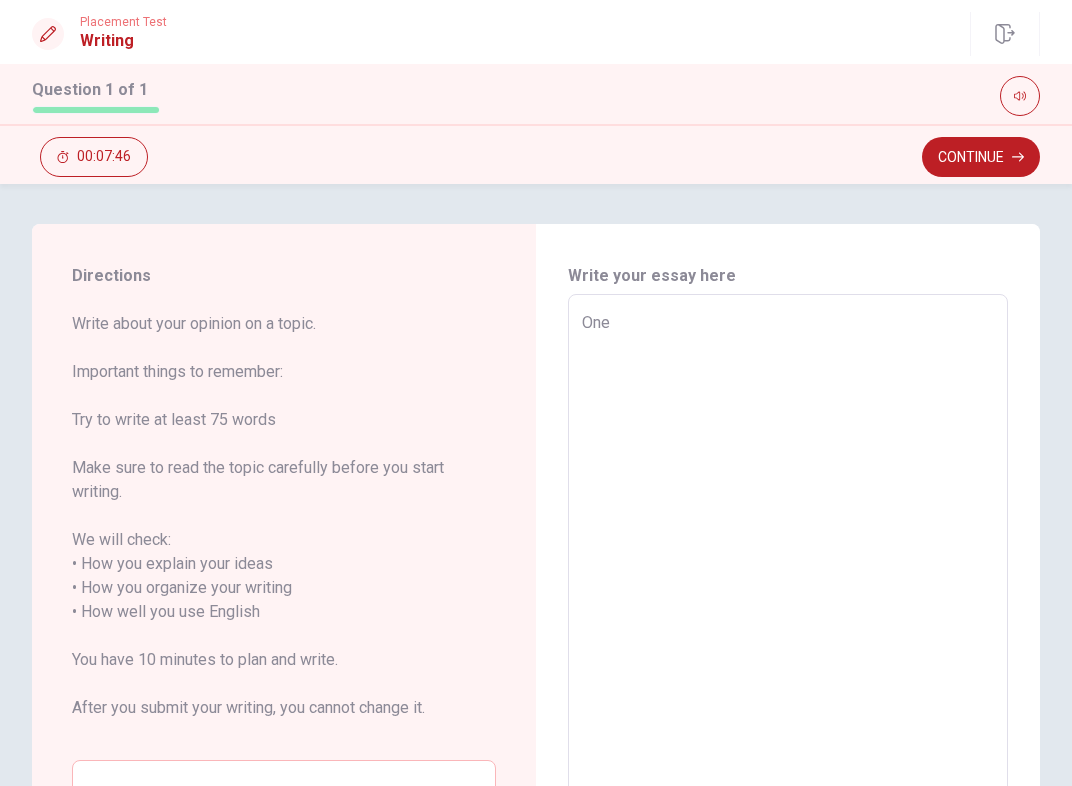type on "x" 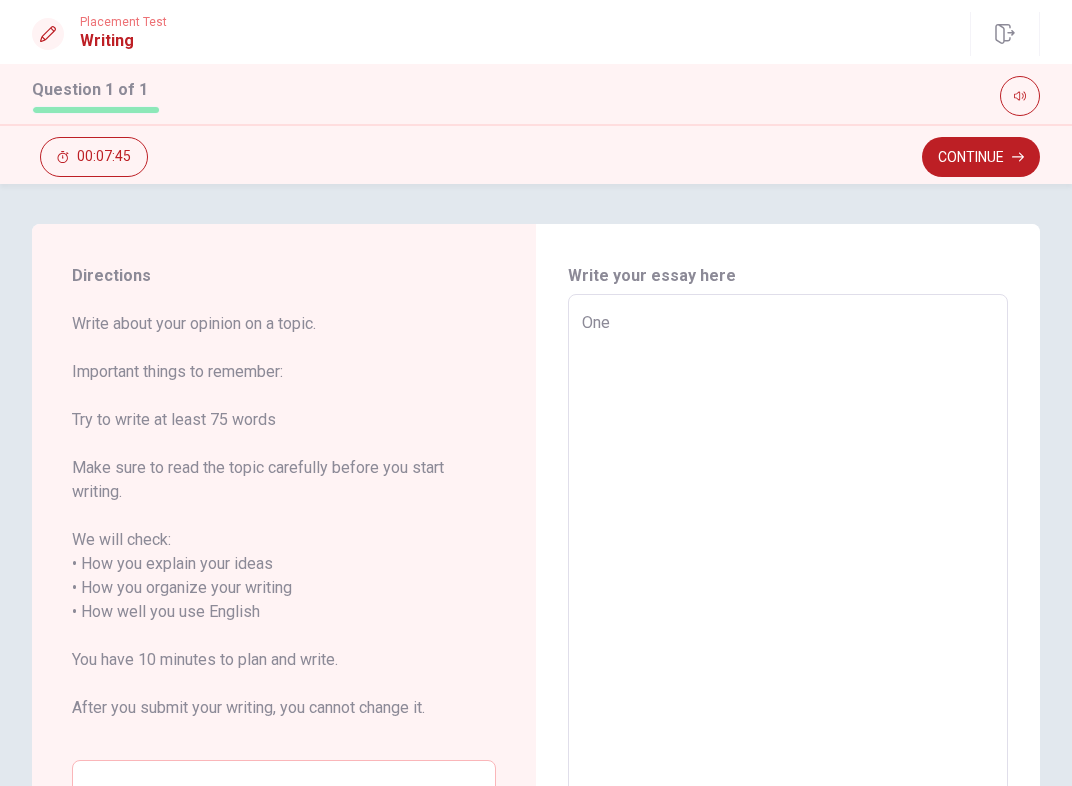 type on "One S" 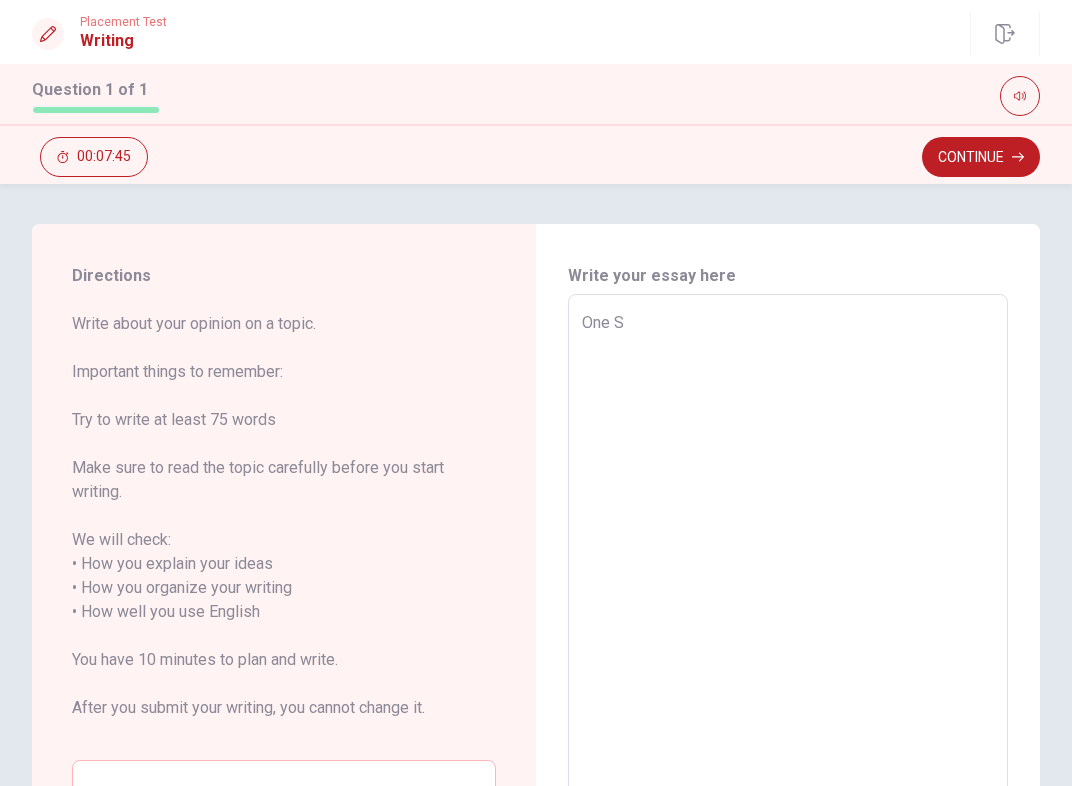 type on "x" 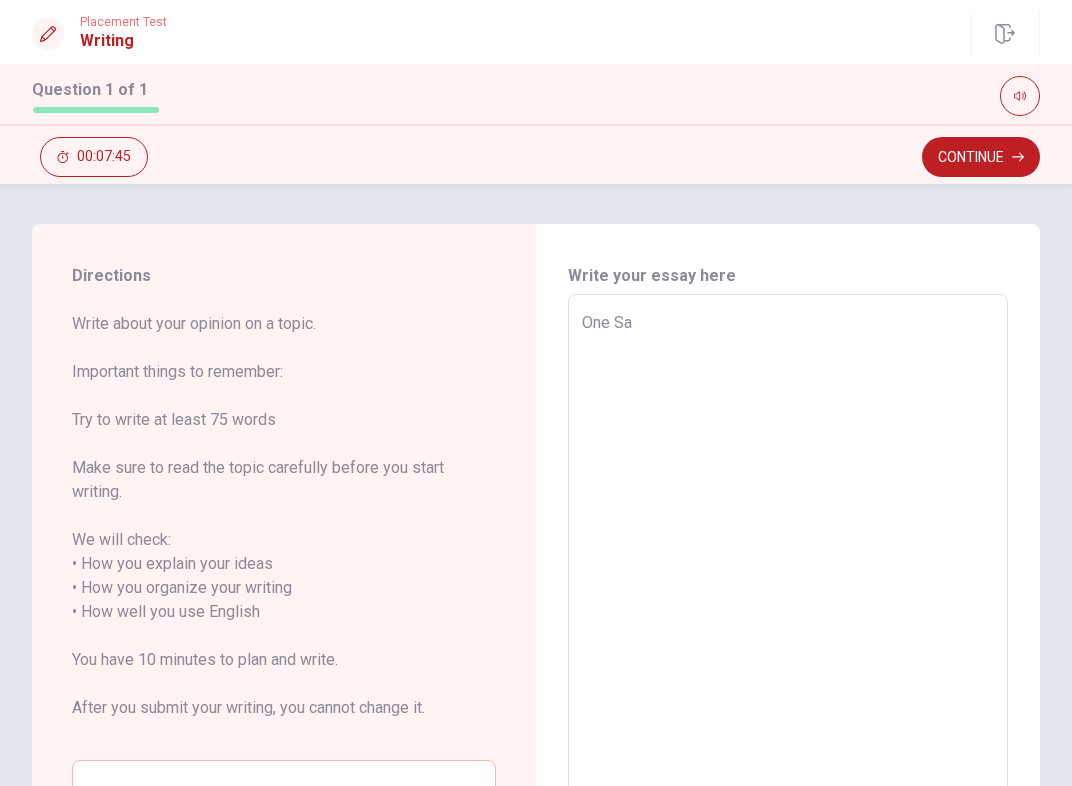 type on "x" 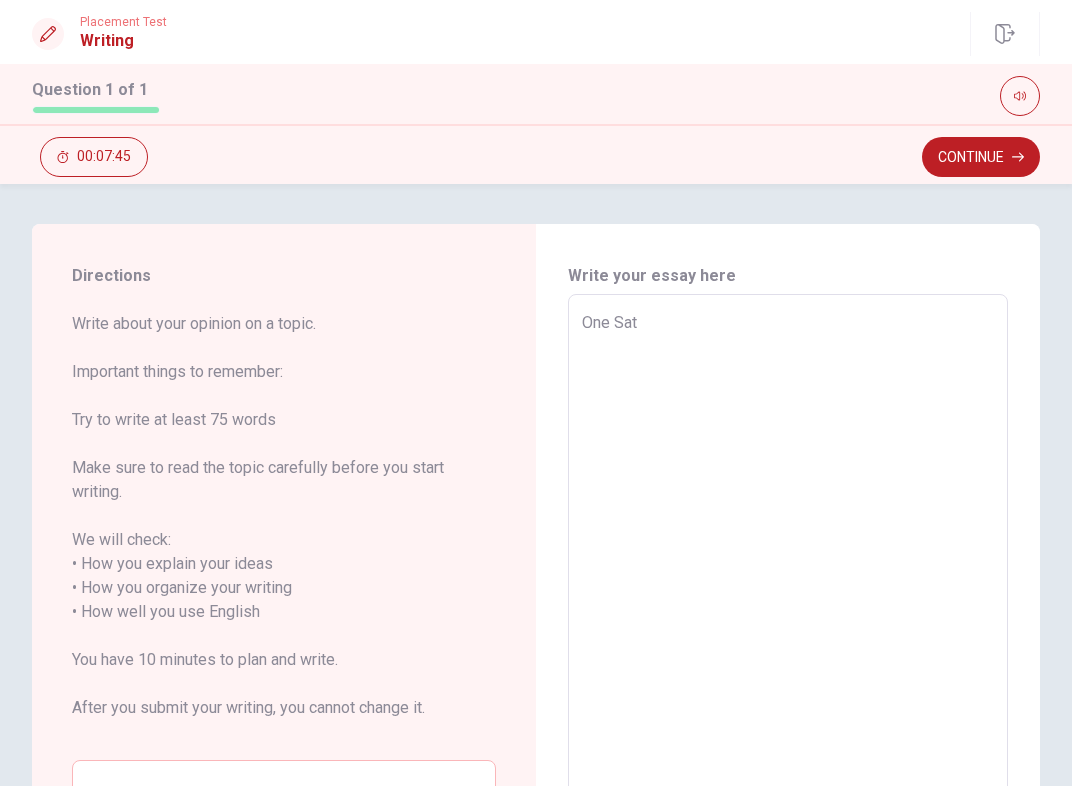 type on "x" 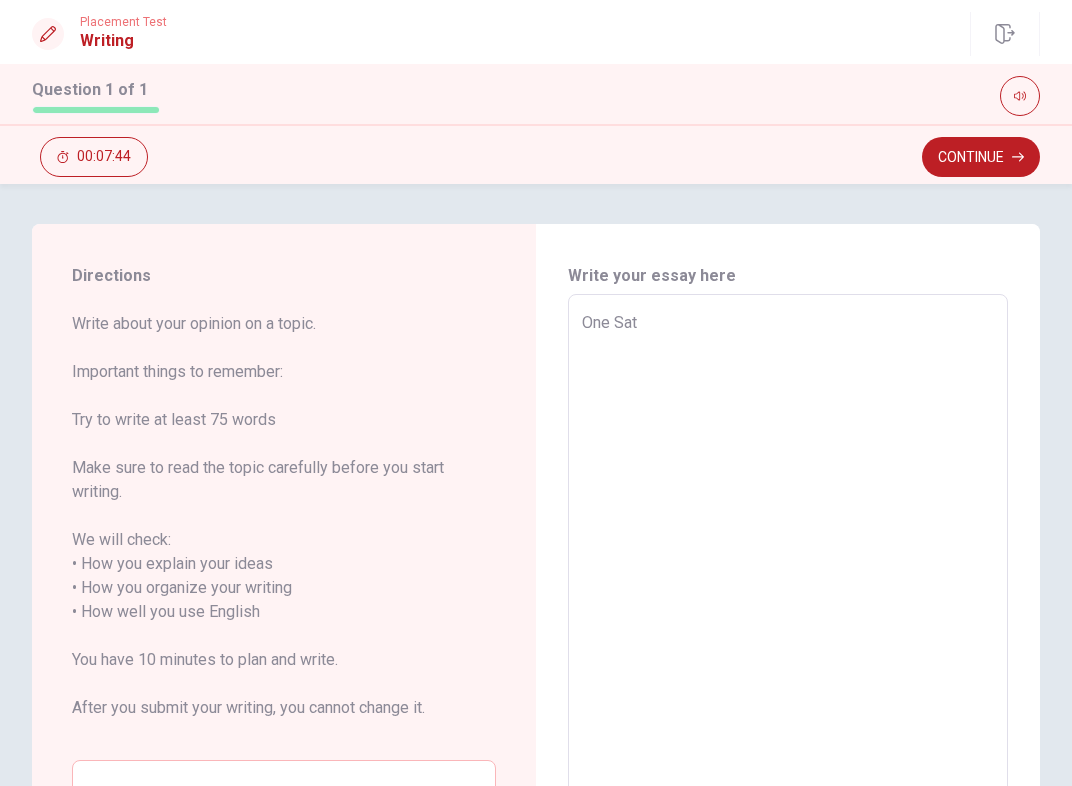 type on "One Satu" 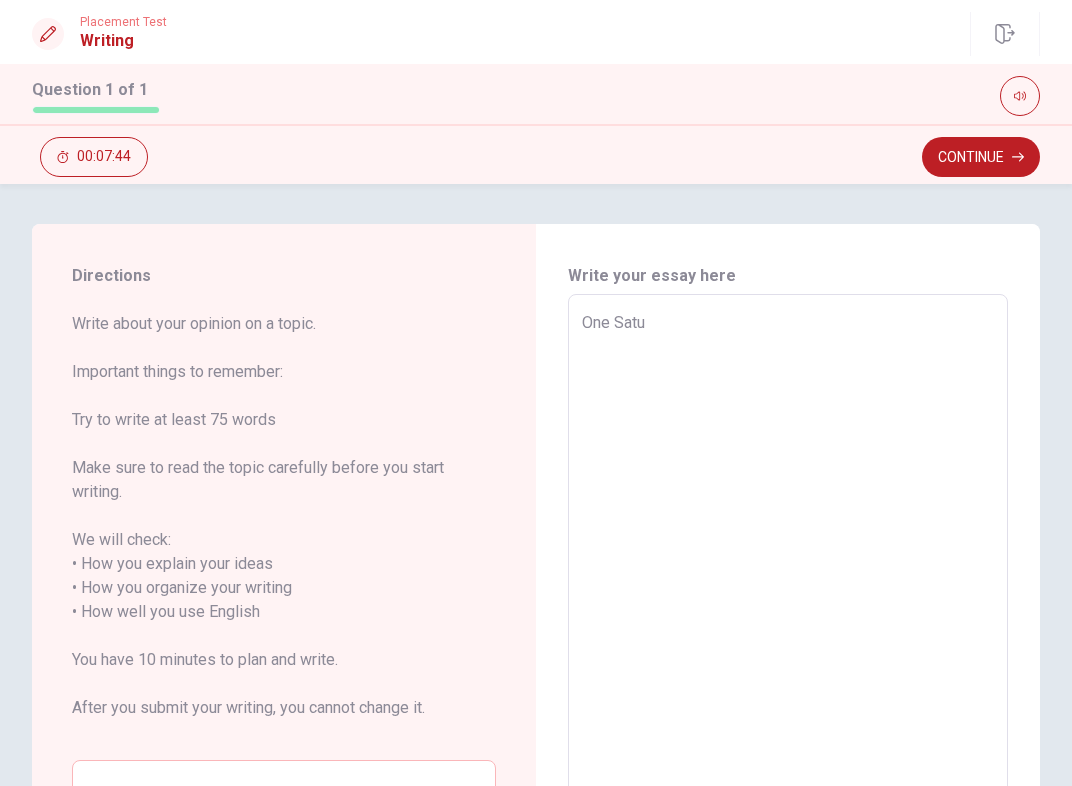 type on "x" 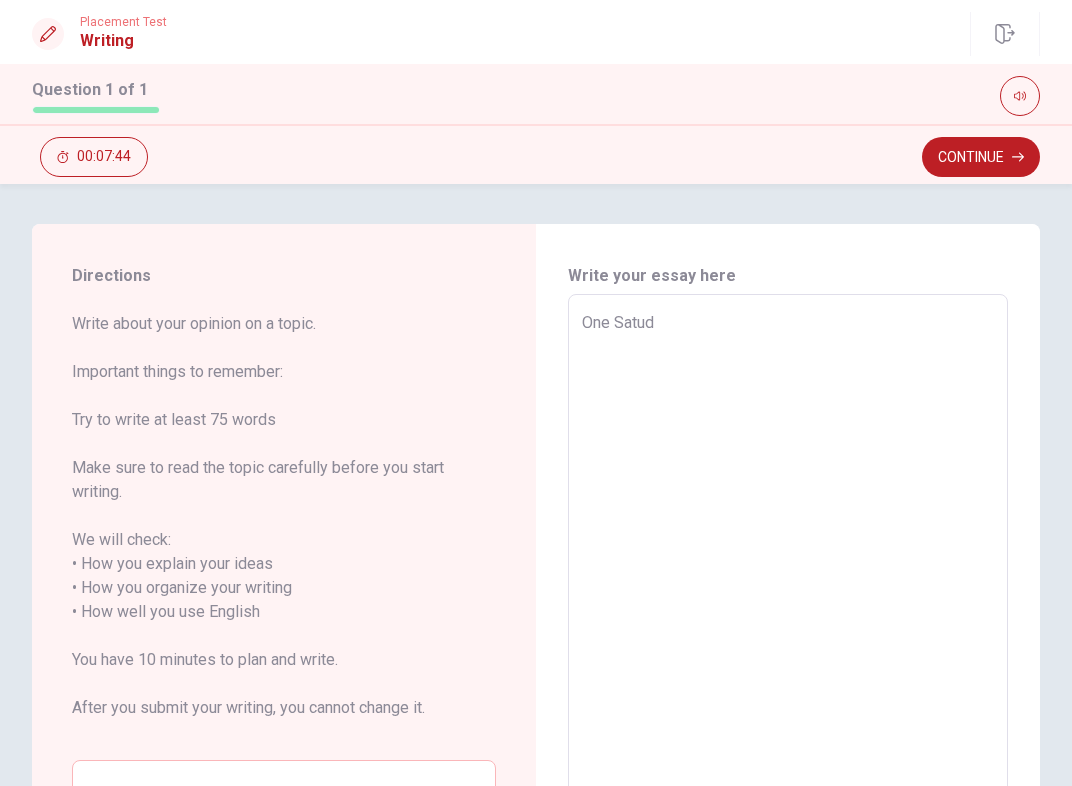 type on "x" 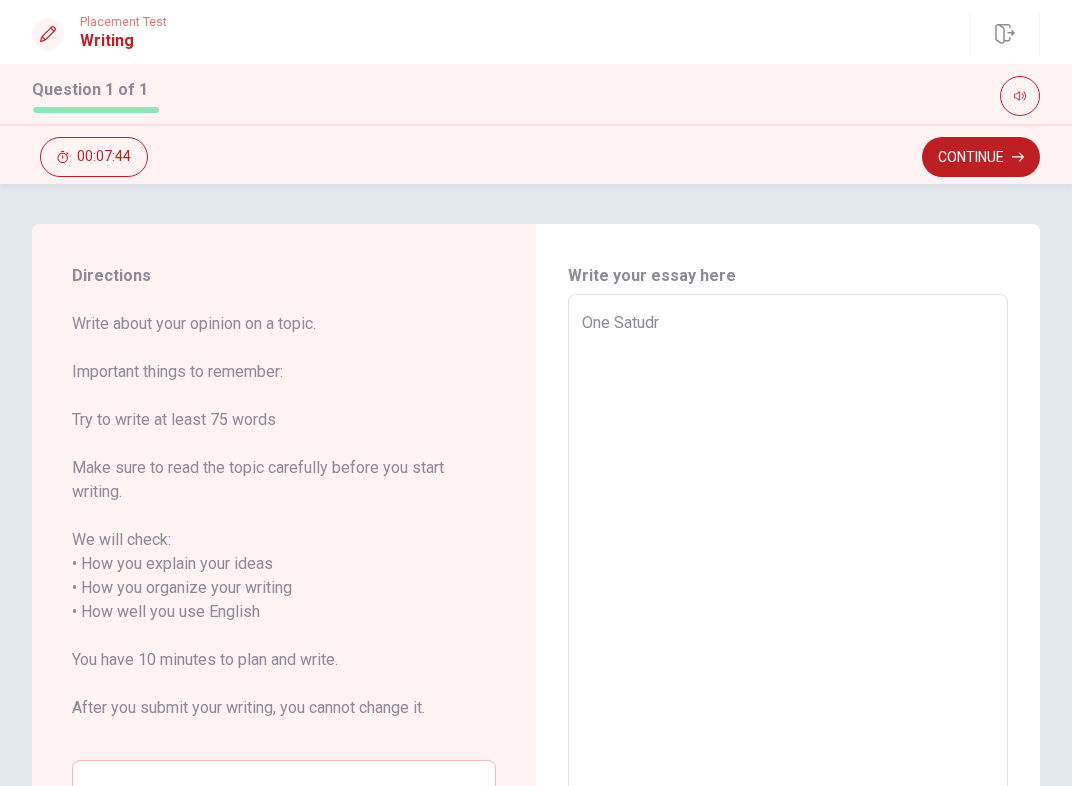 type on "x" 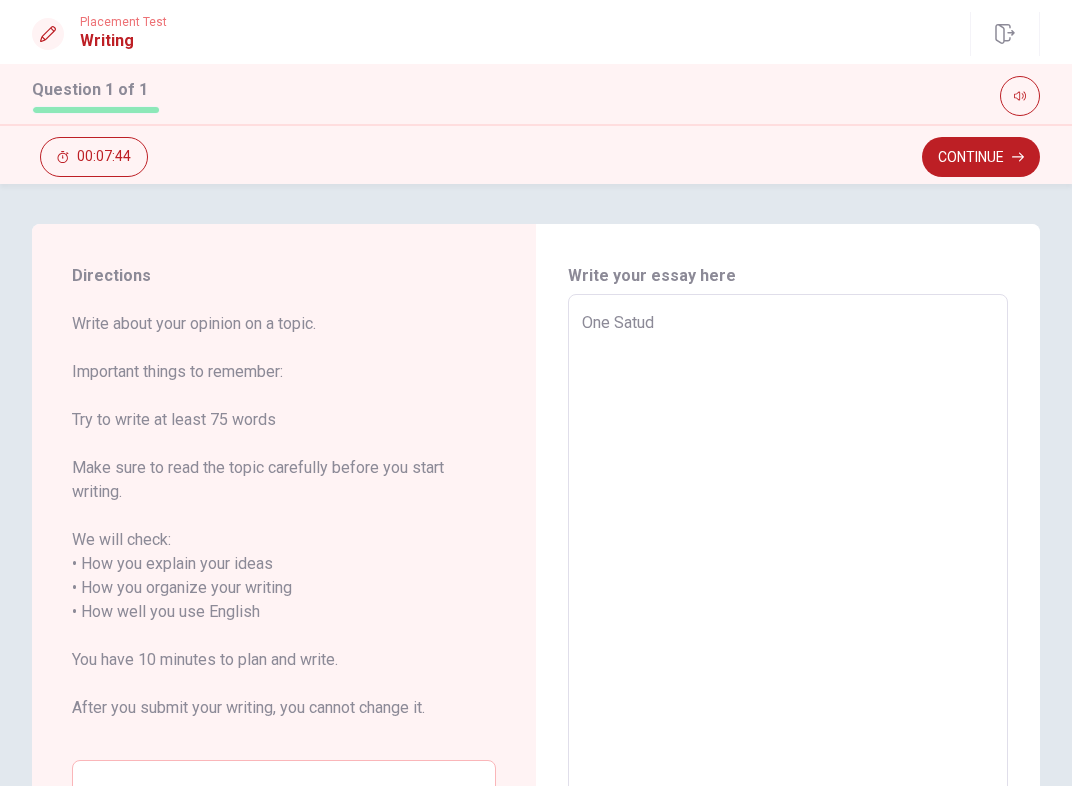 type on "x" 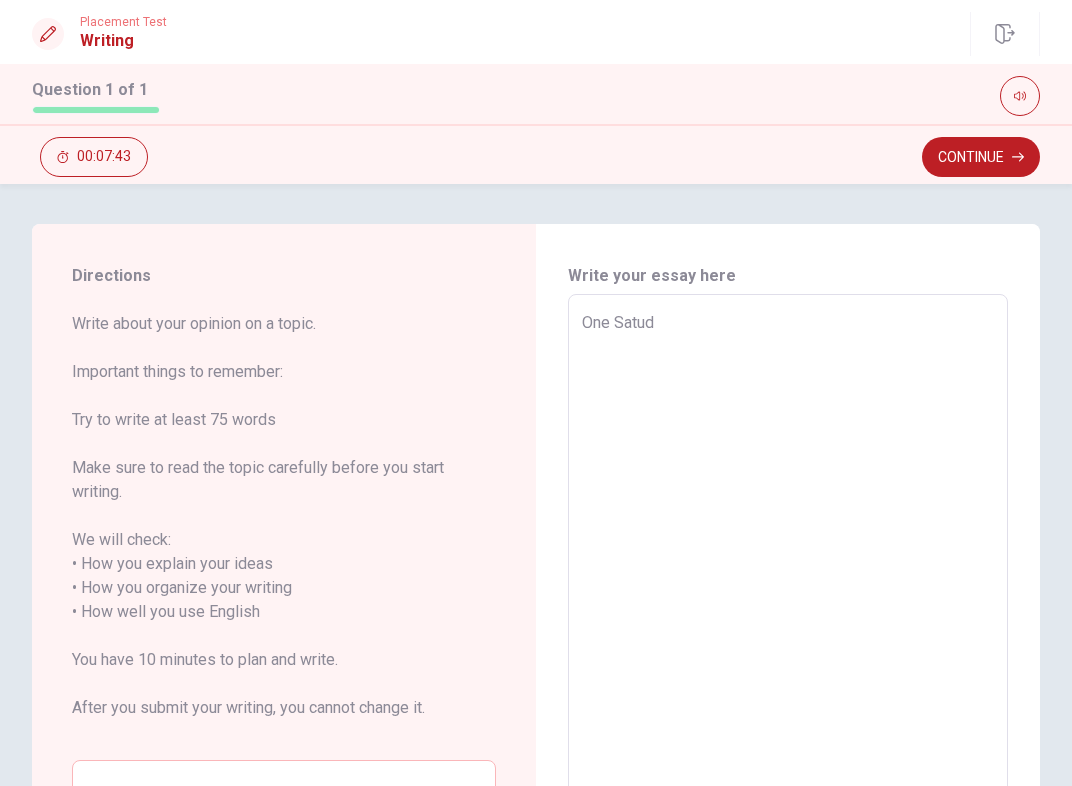 type on "One Satu" 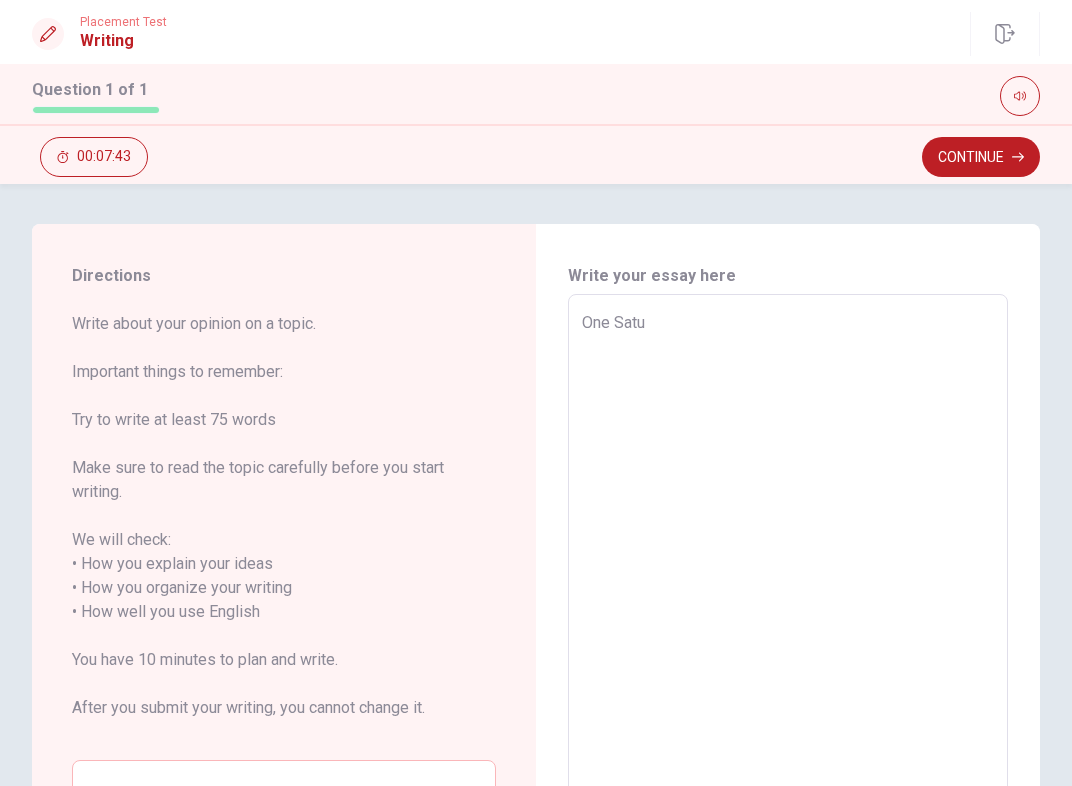 type on "x" 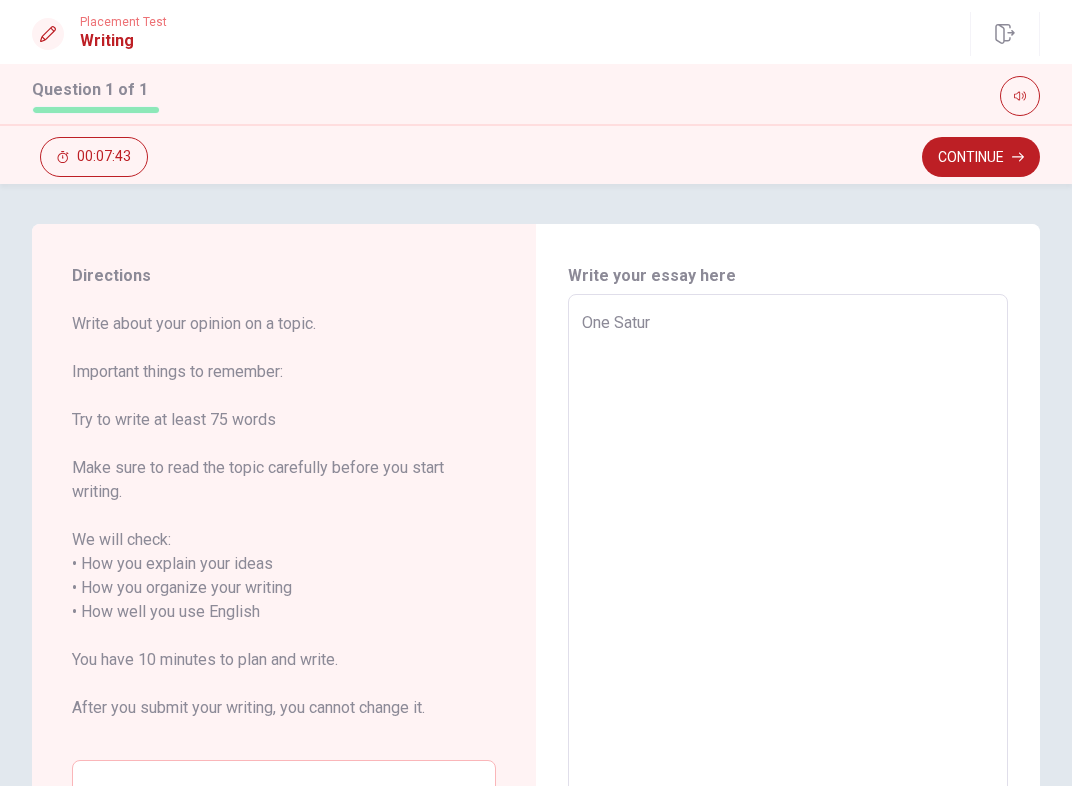 type on "x" 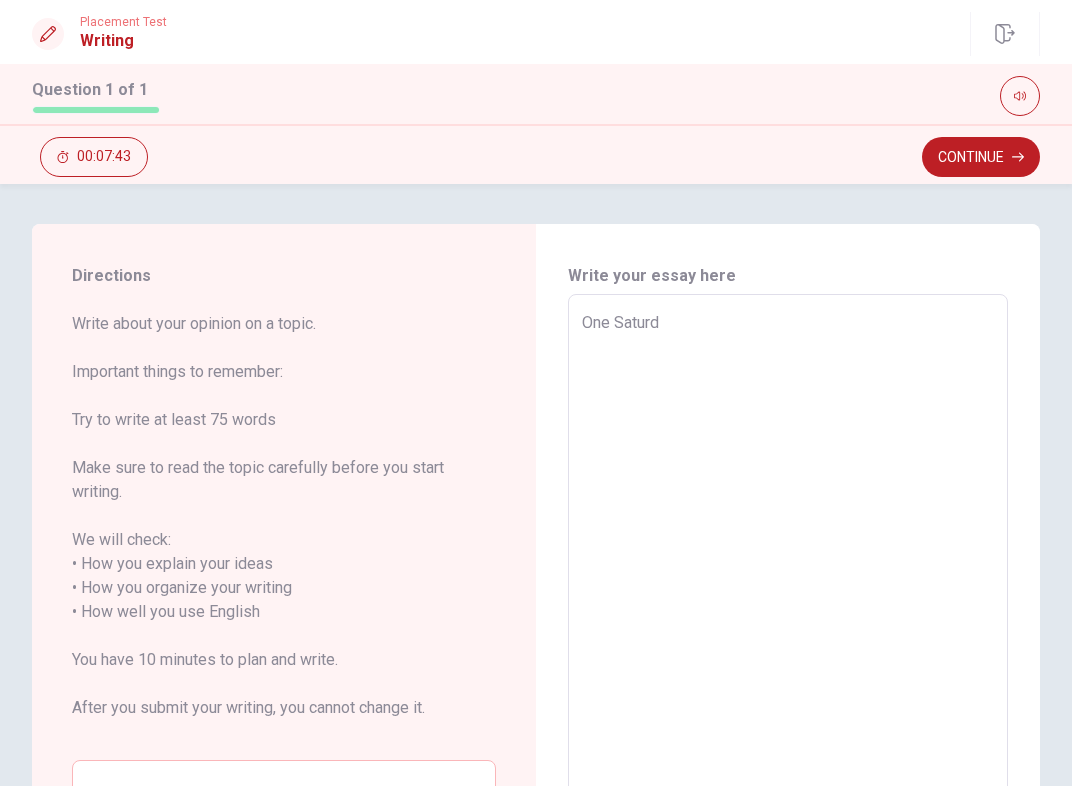 type on "x" 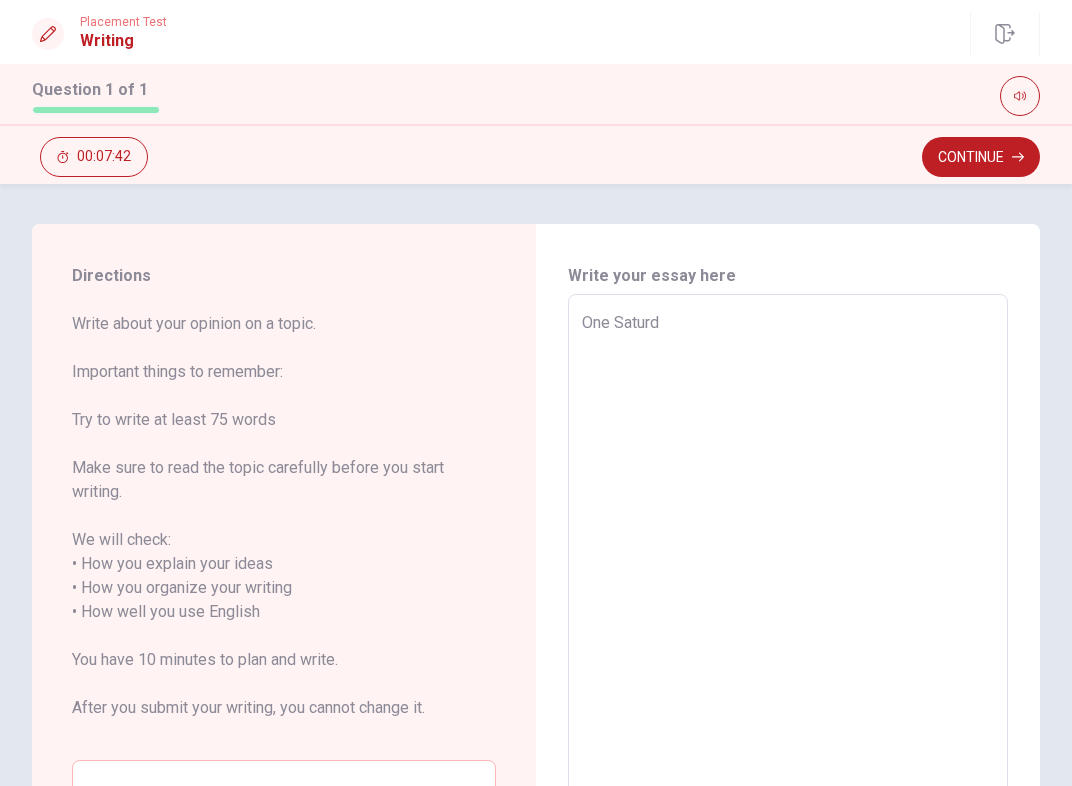 type on "One Saturda" 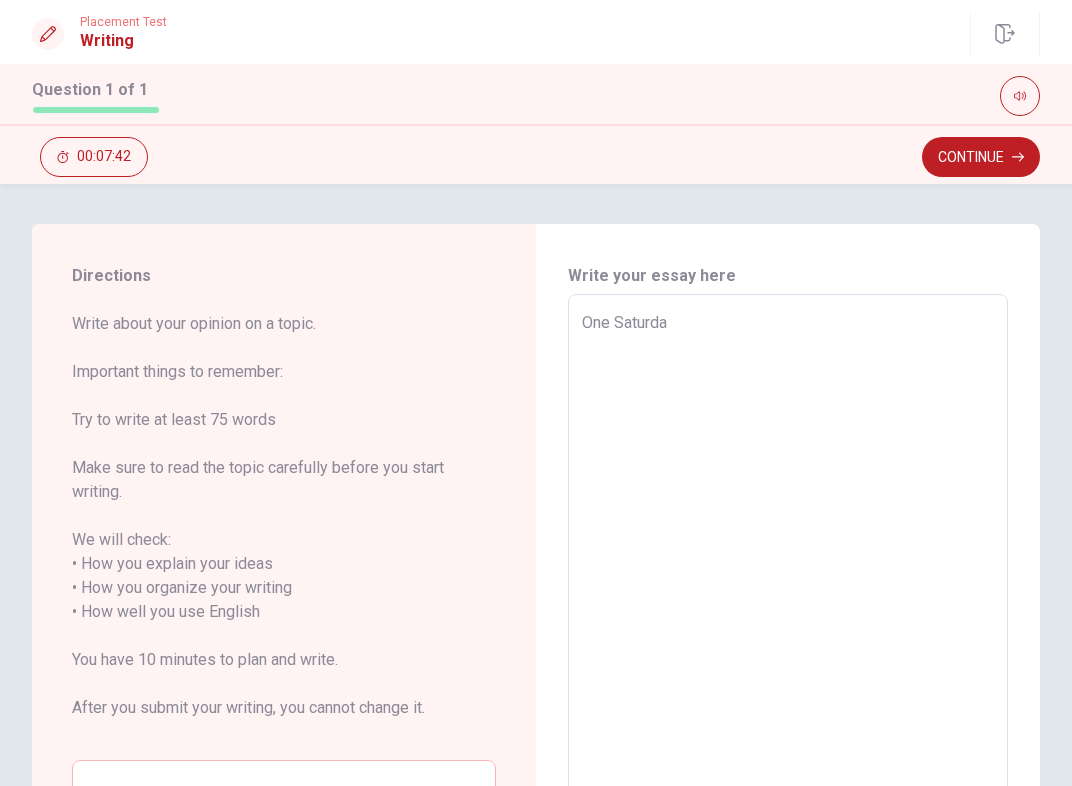 type on "x" 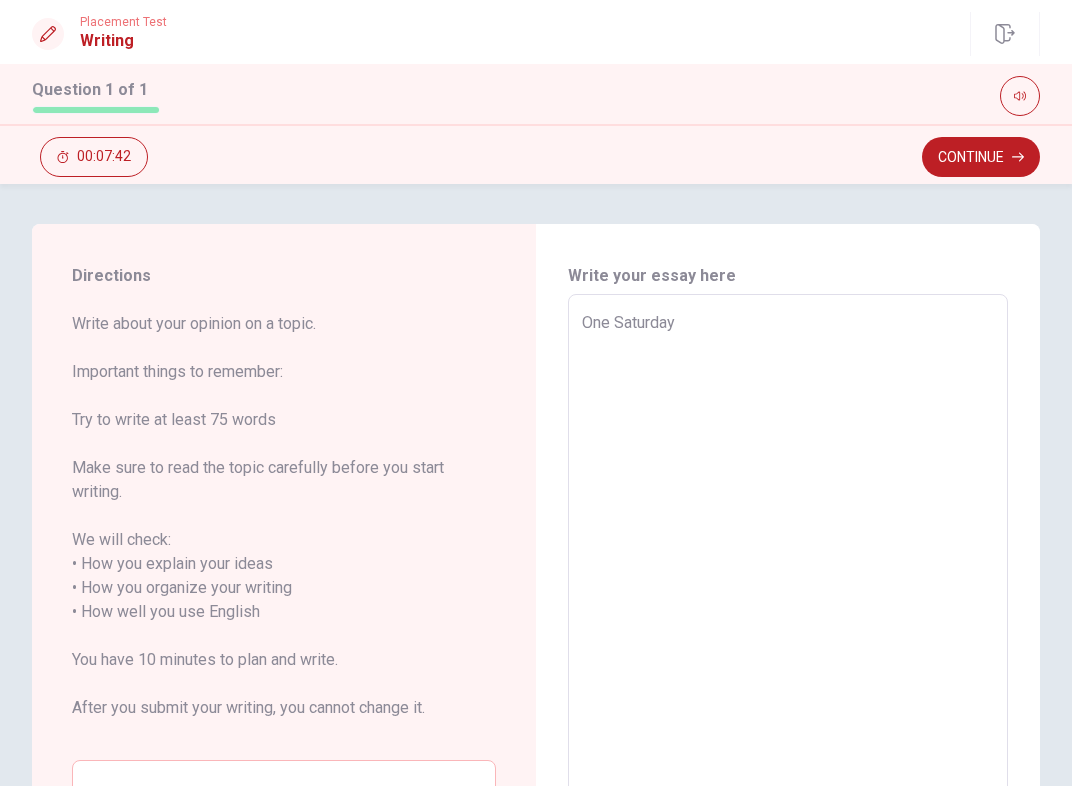 type on "x" 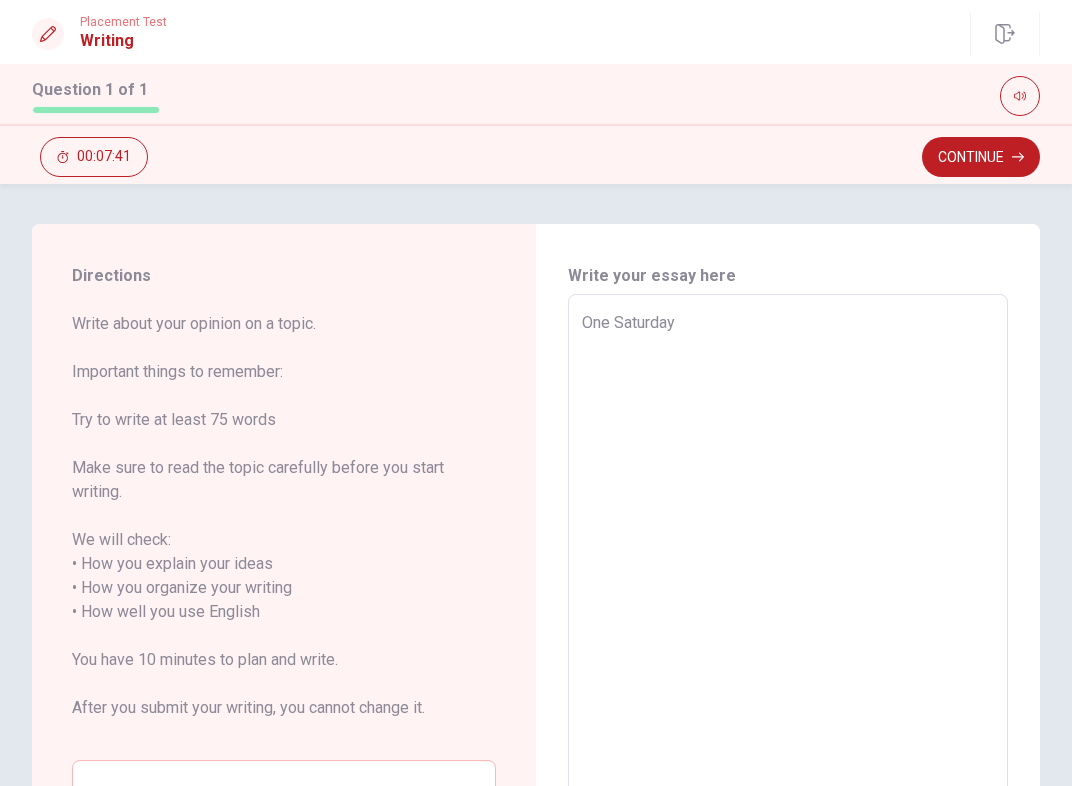 type on "One Saturday m" 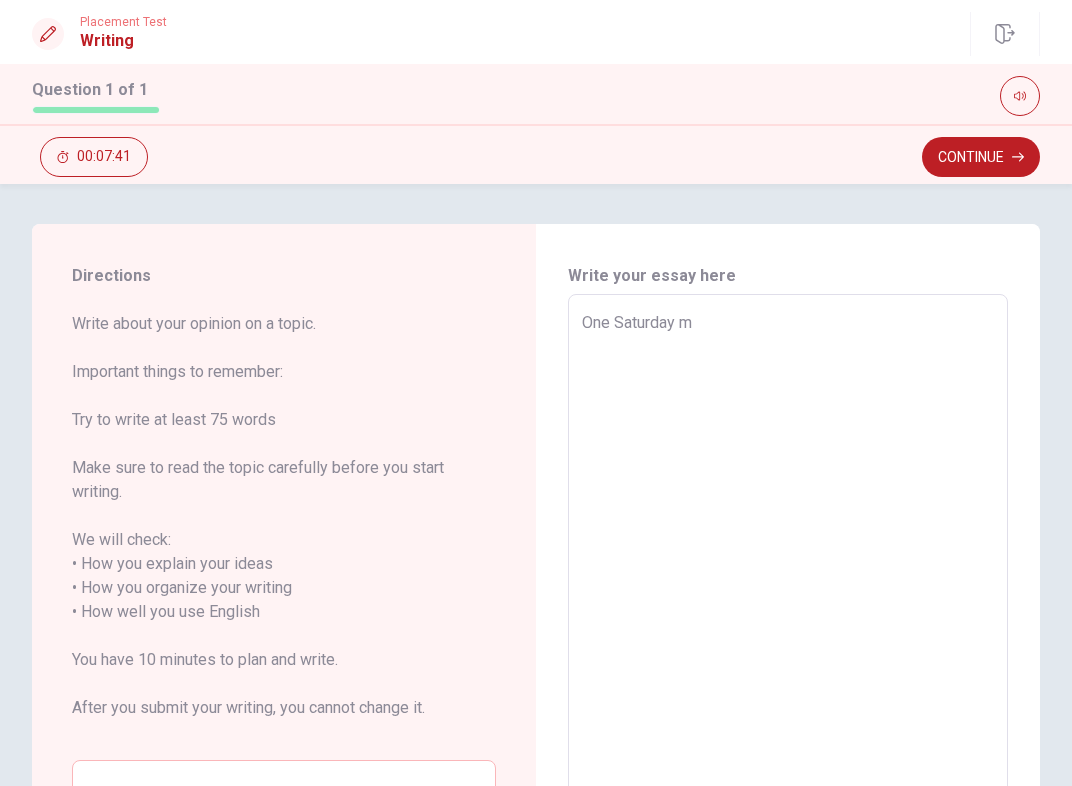 type on "x" 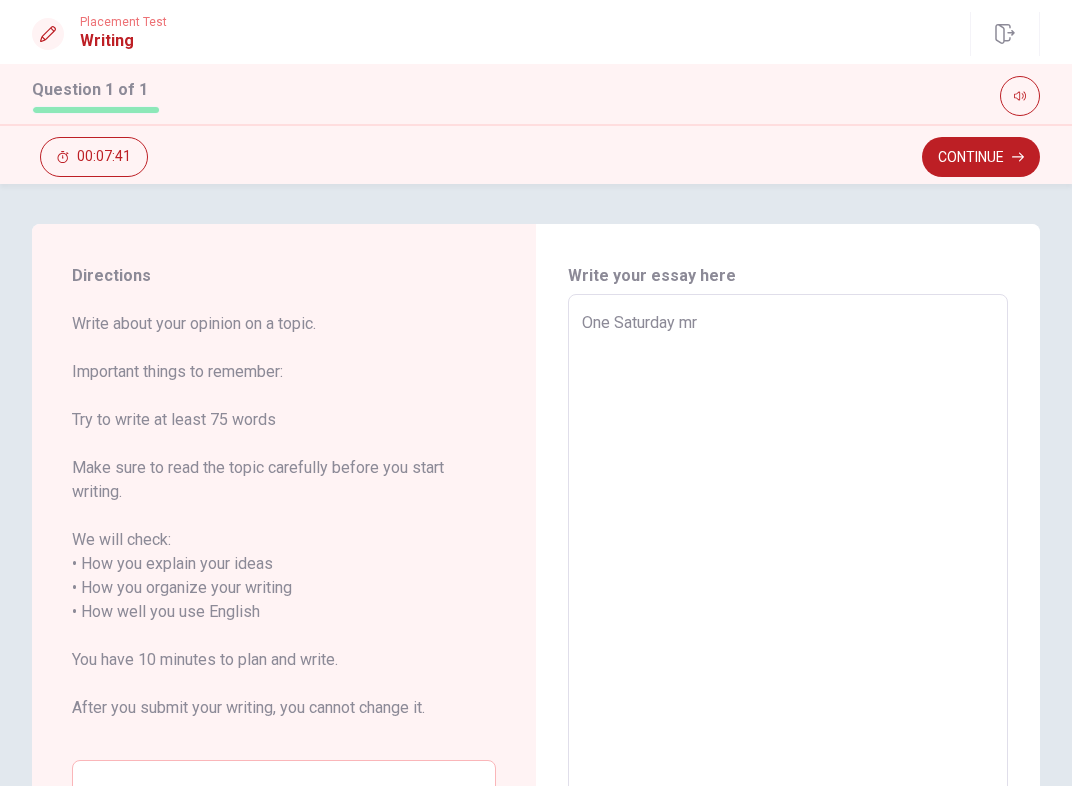 type on "x" 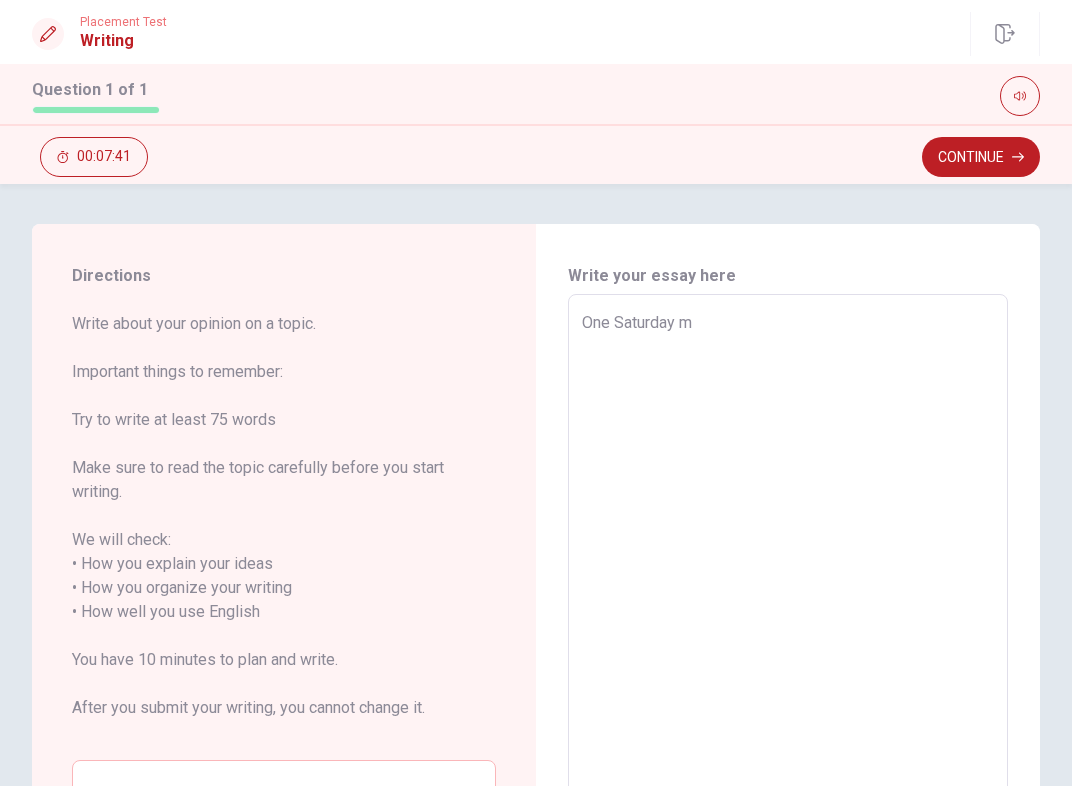 type on "x" 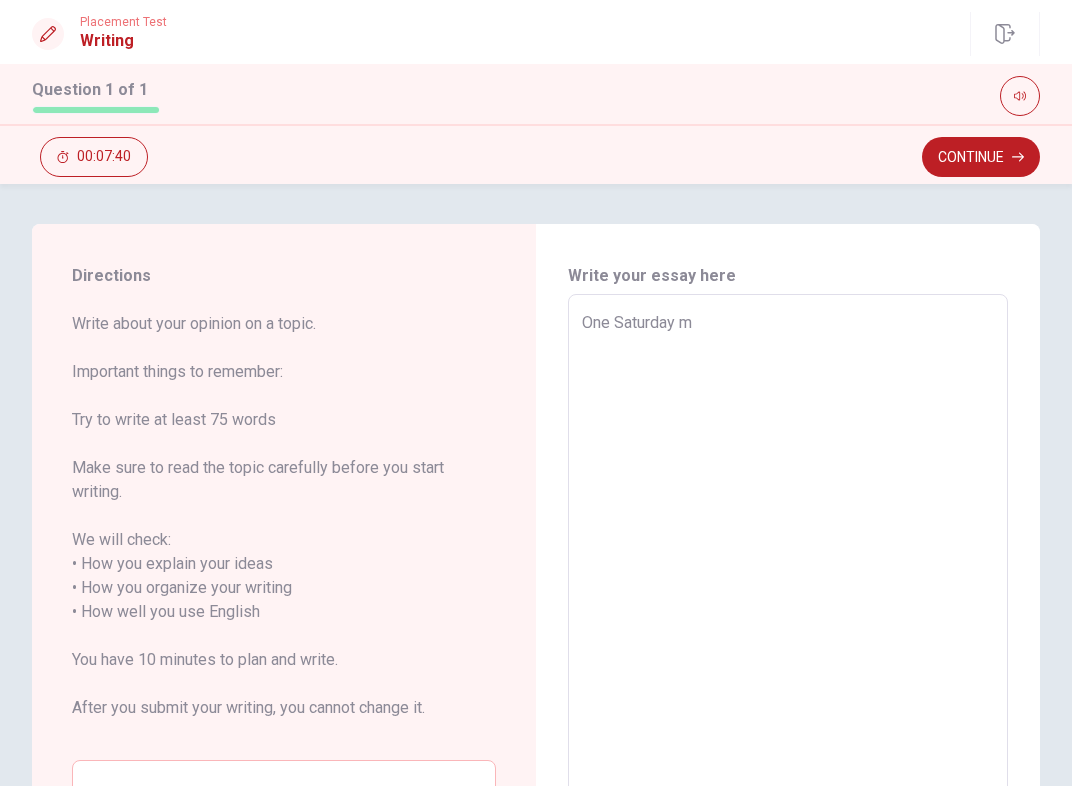 type on "One Saturday mo" 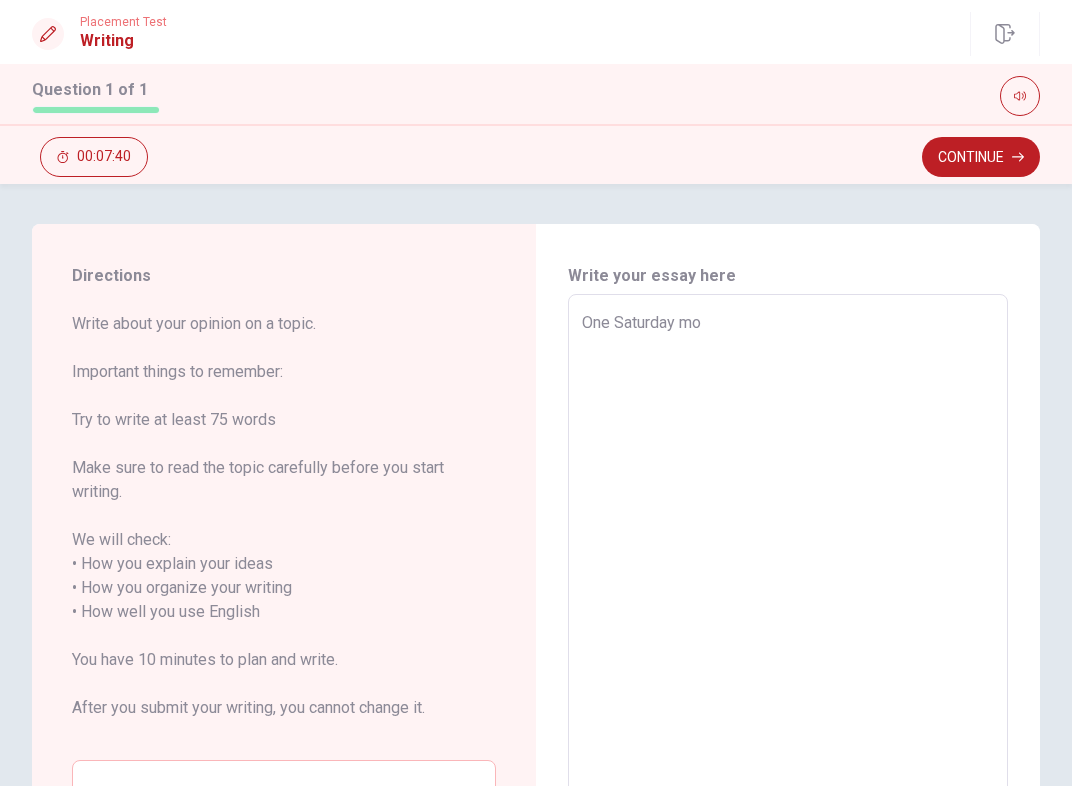 type on "x" 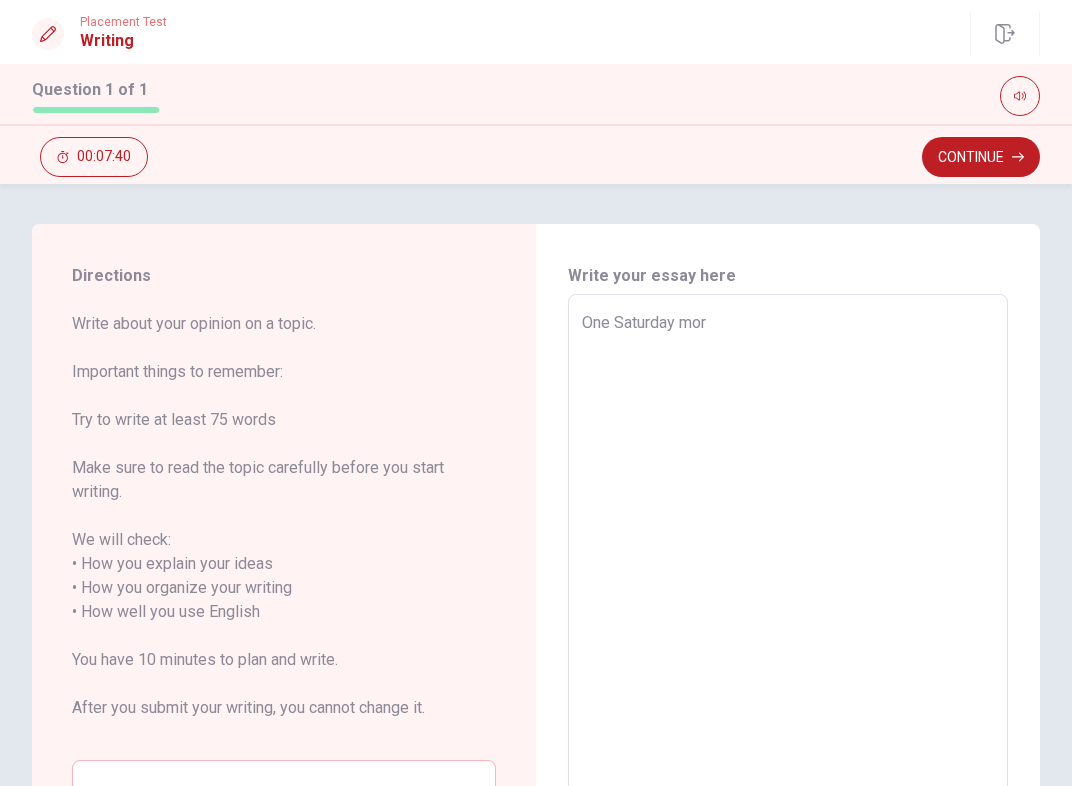 type on "x" 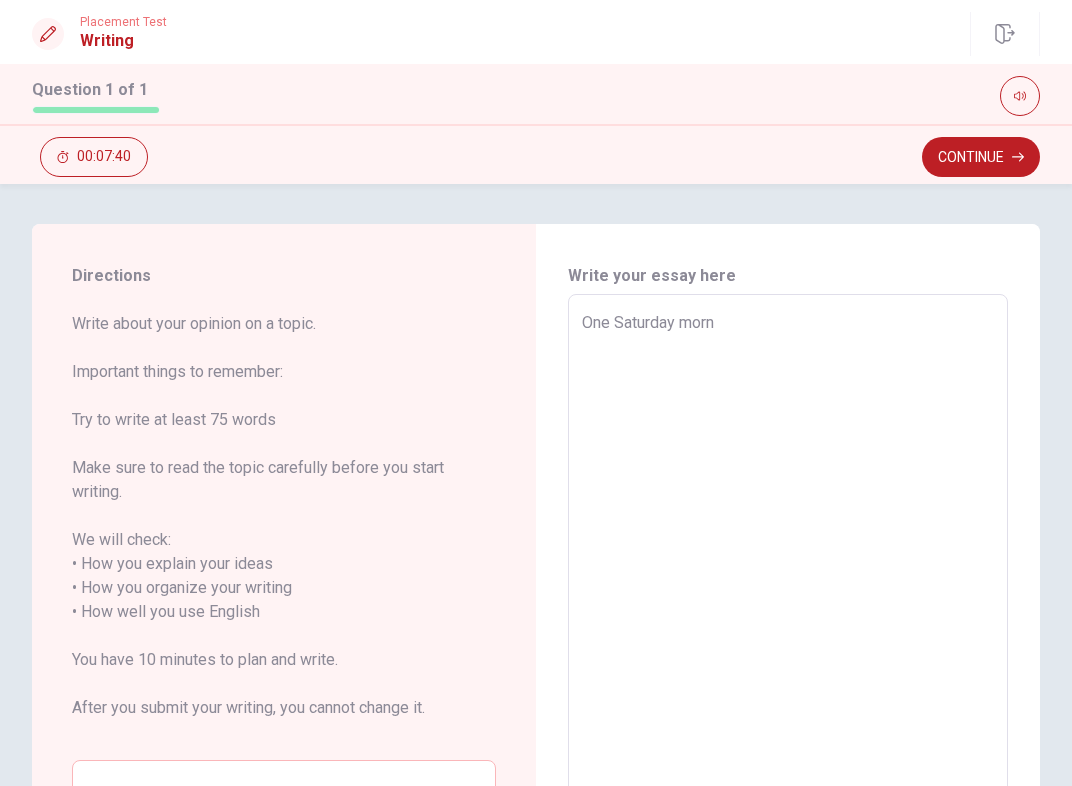 type on "x" 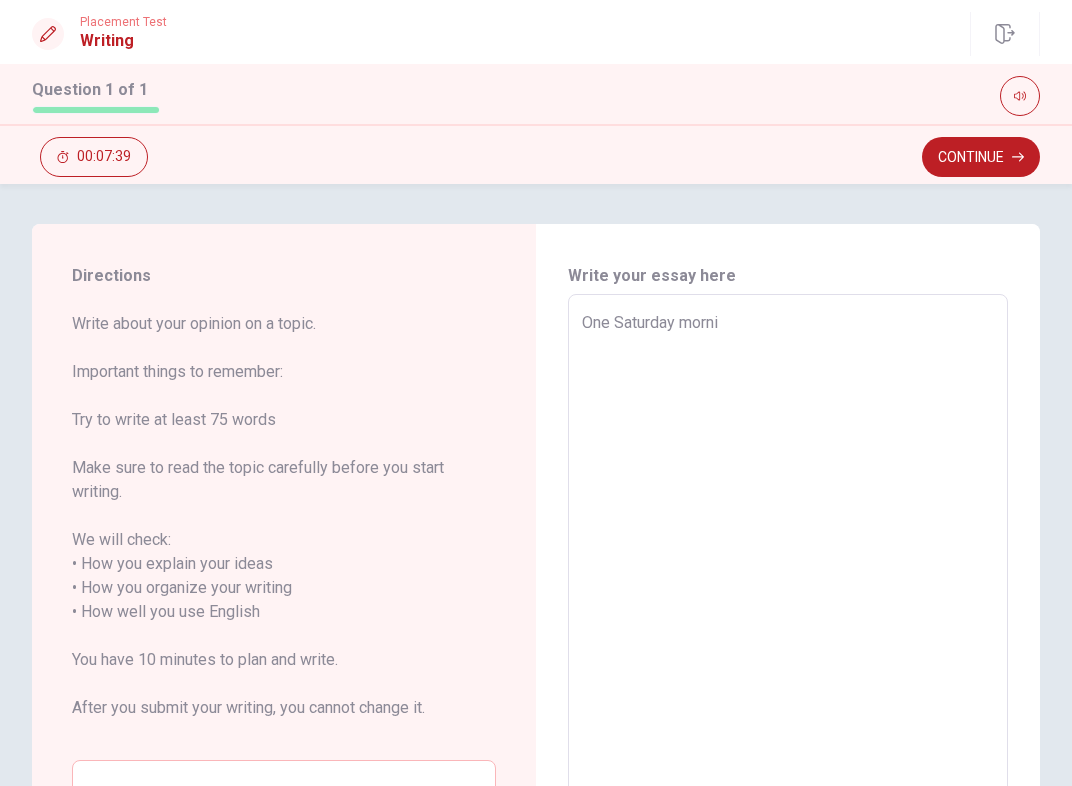 type on "x" 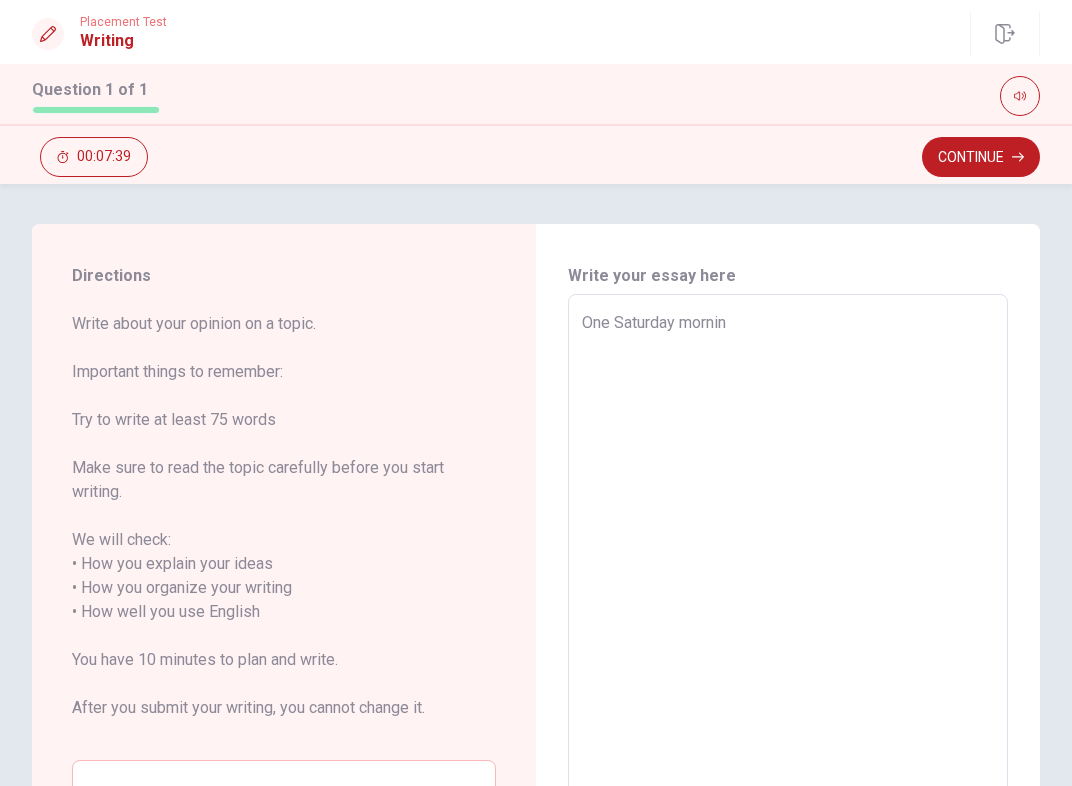 type on "x" 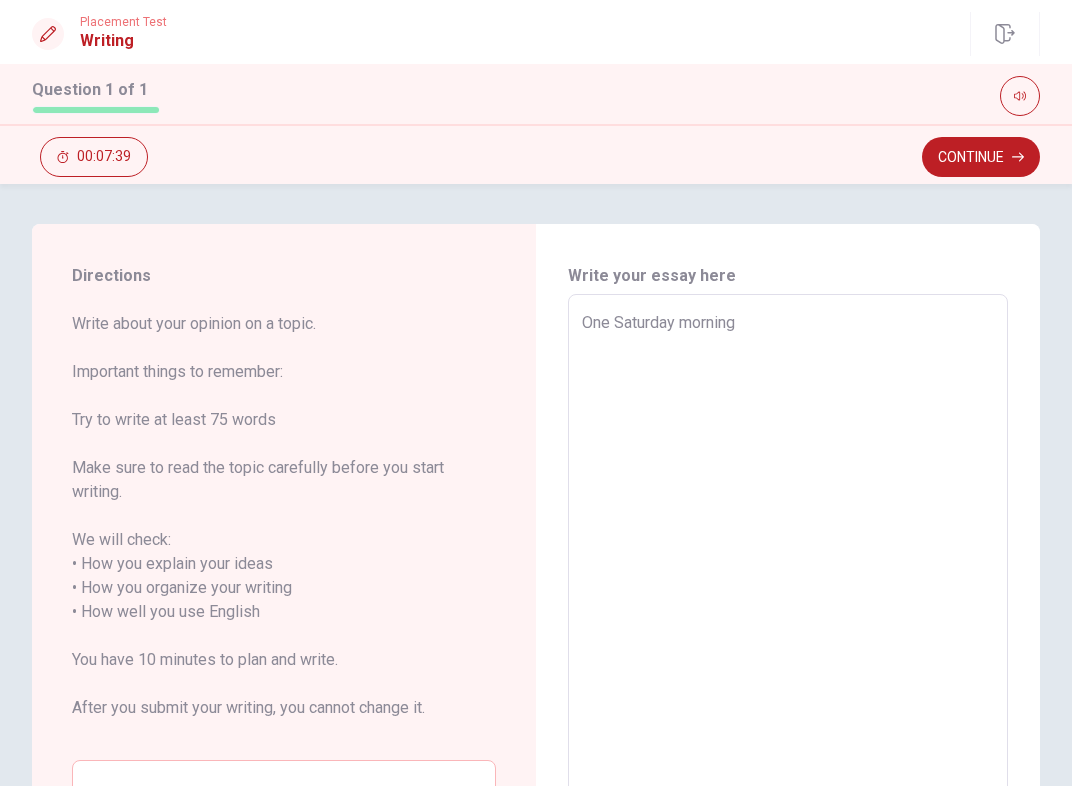 type on "x" 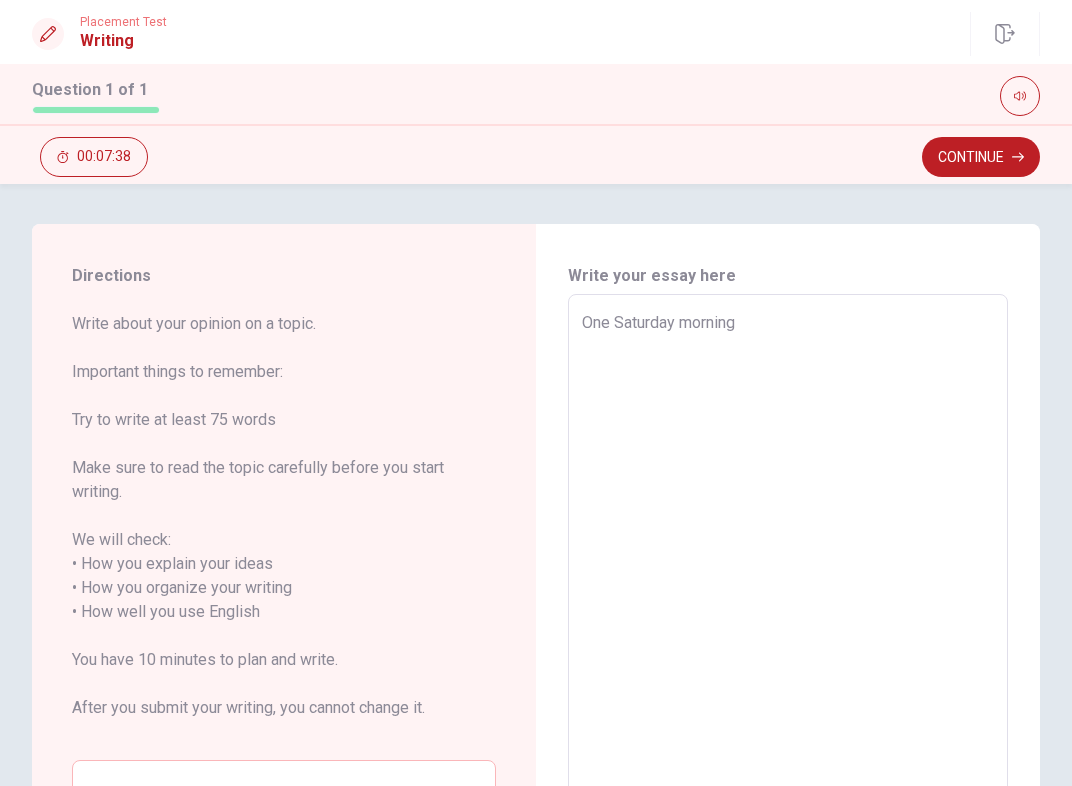 type on "One Saturday morning," 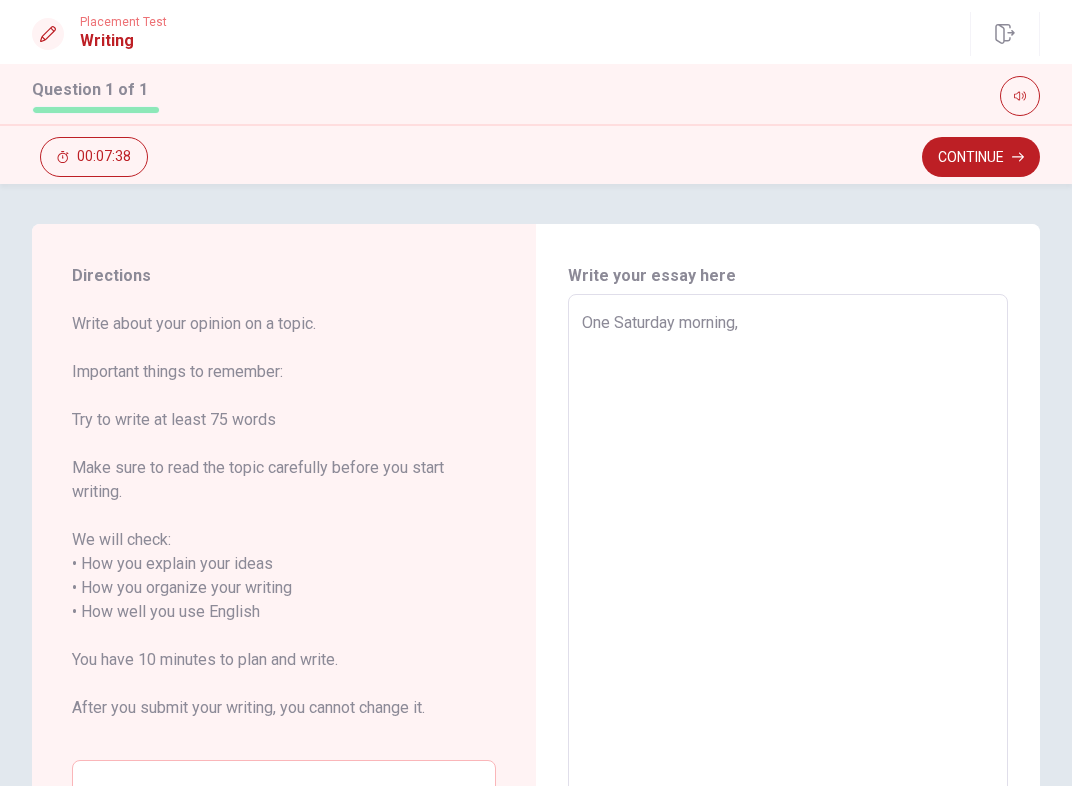 type on "x" 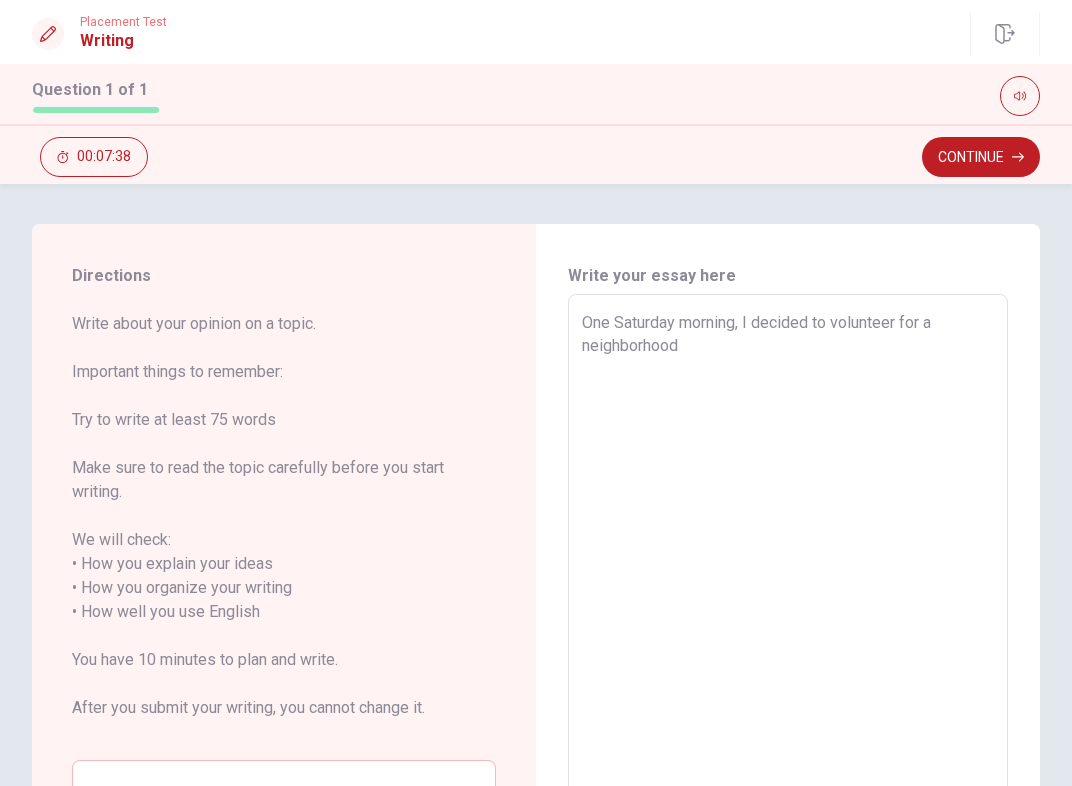 type on "x" 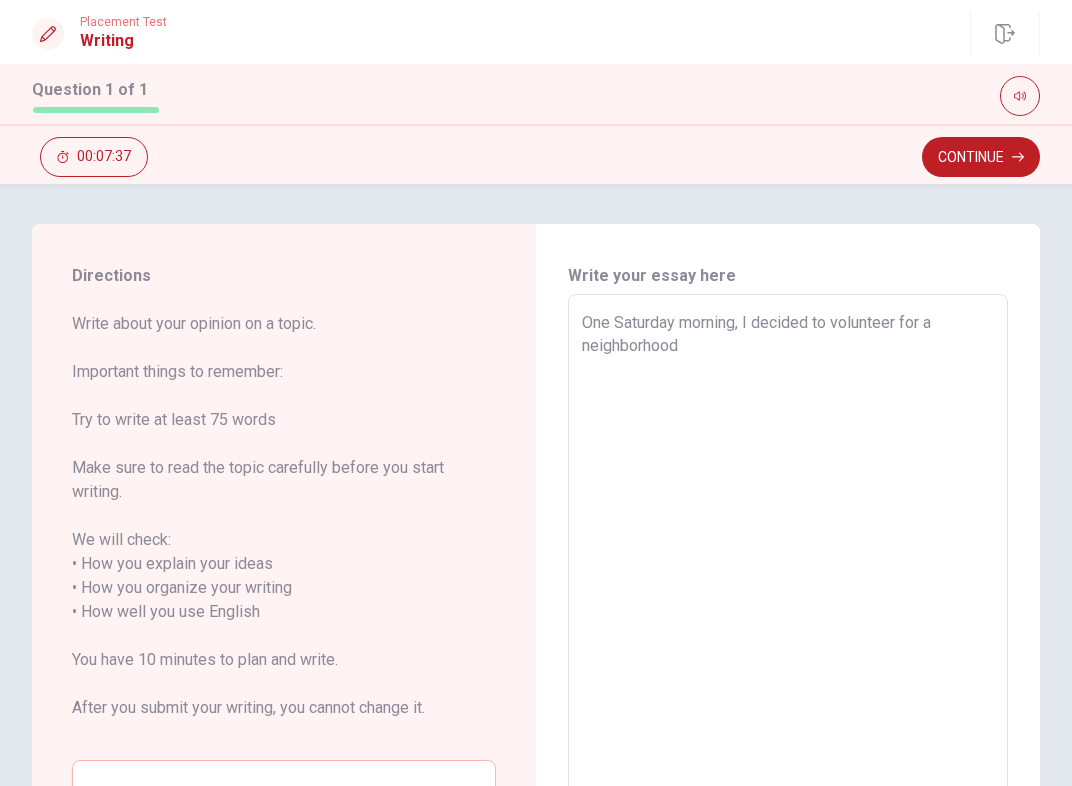 type on "One Saturday morning, I d" 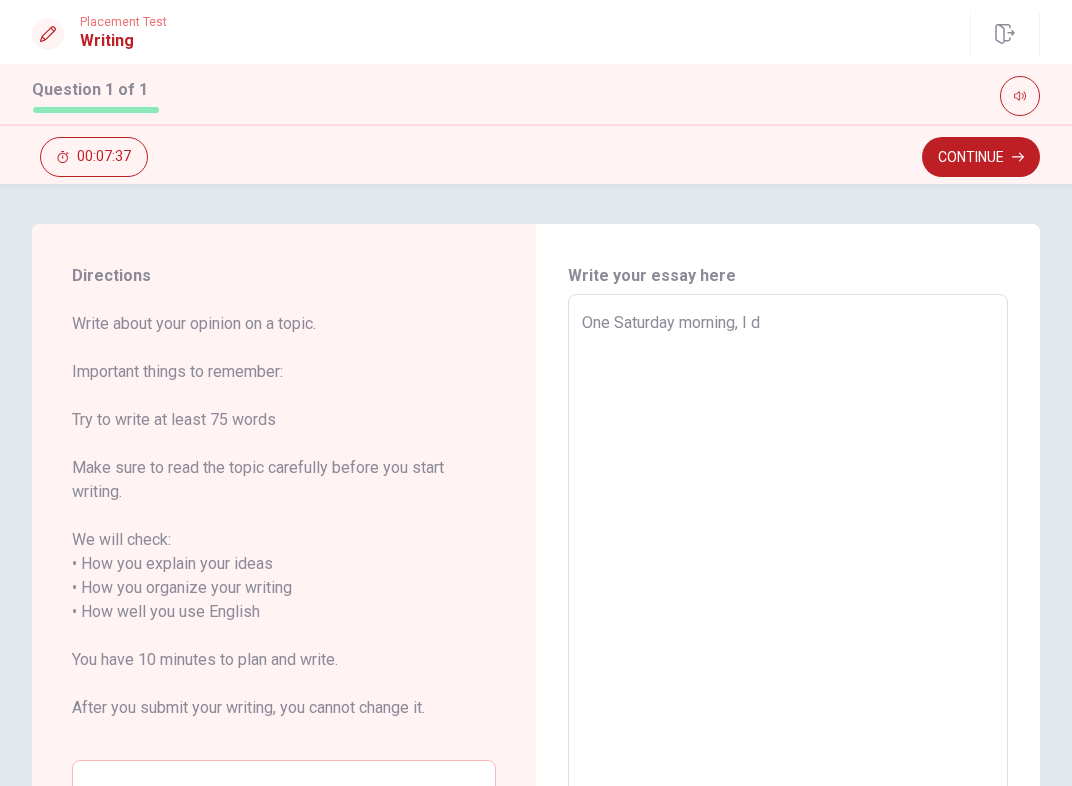 type on "x" 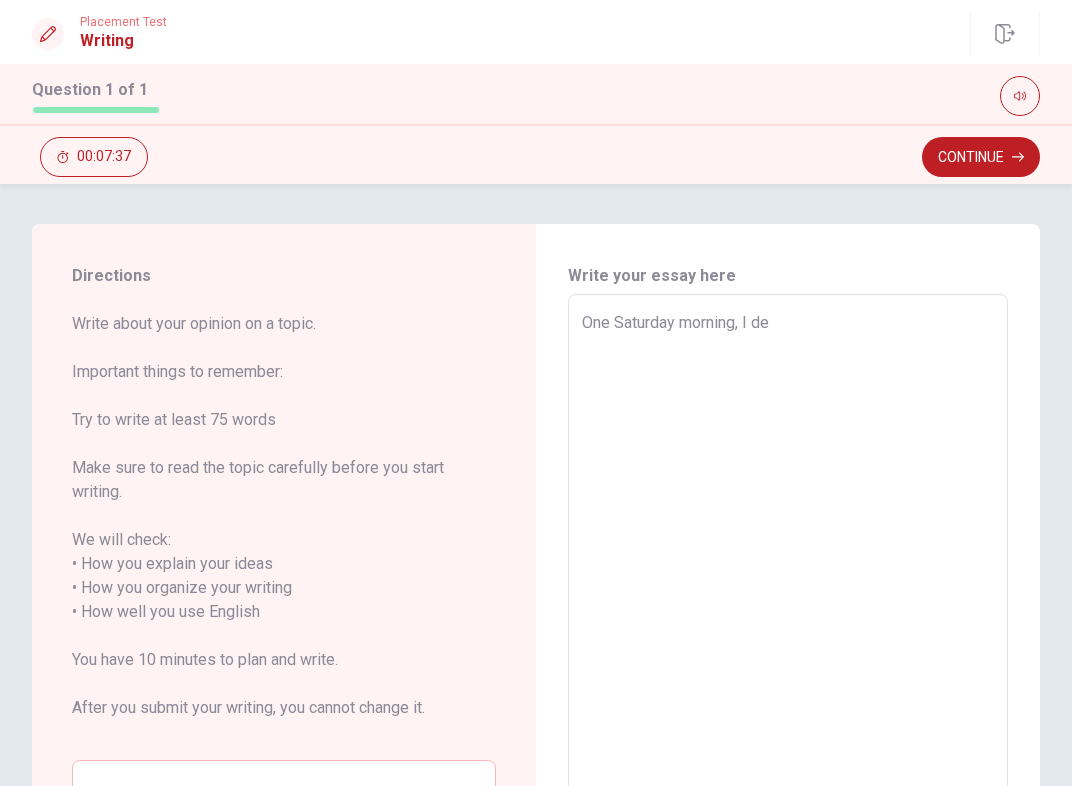 type on "x" 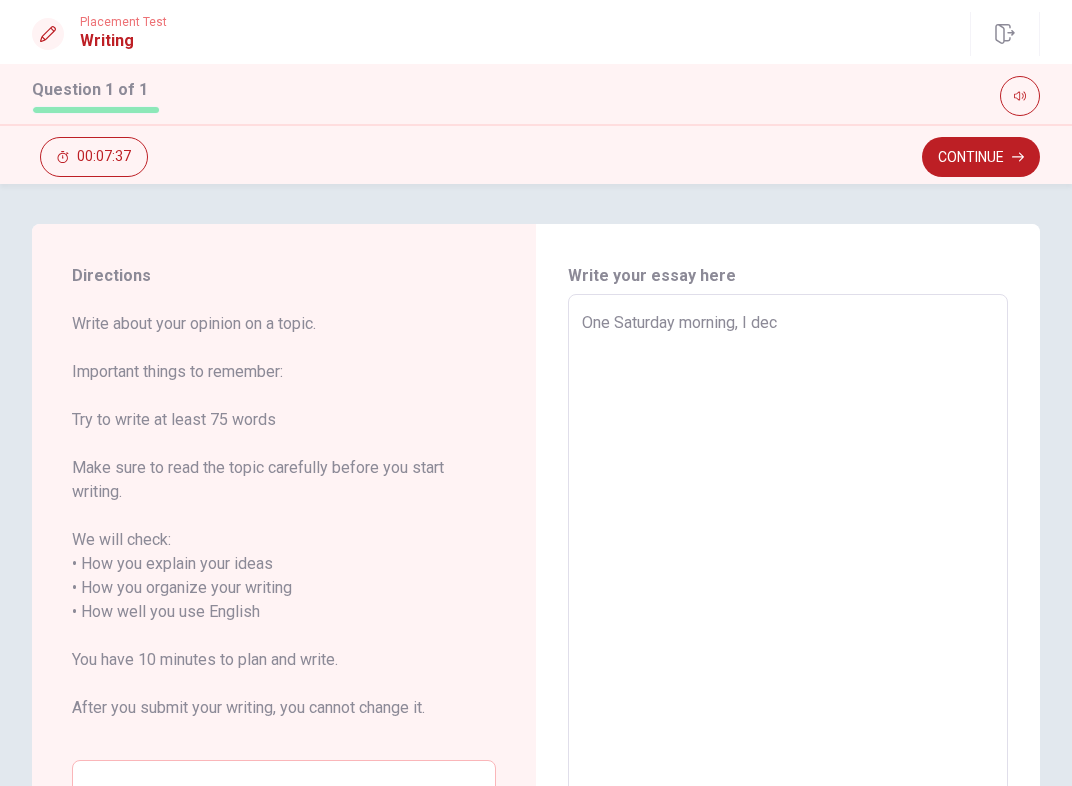 type on "x" 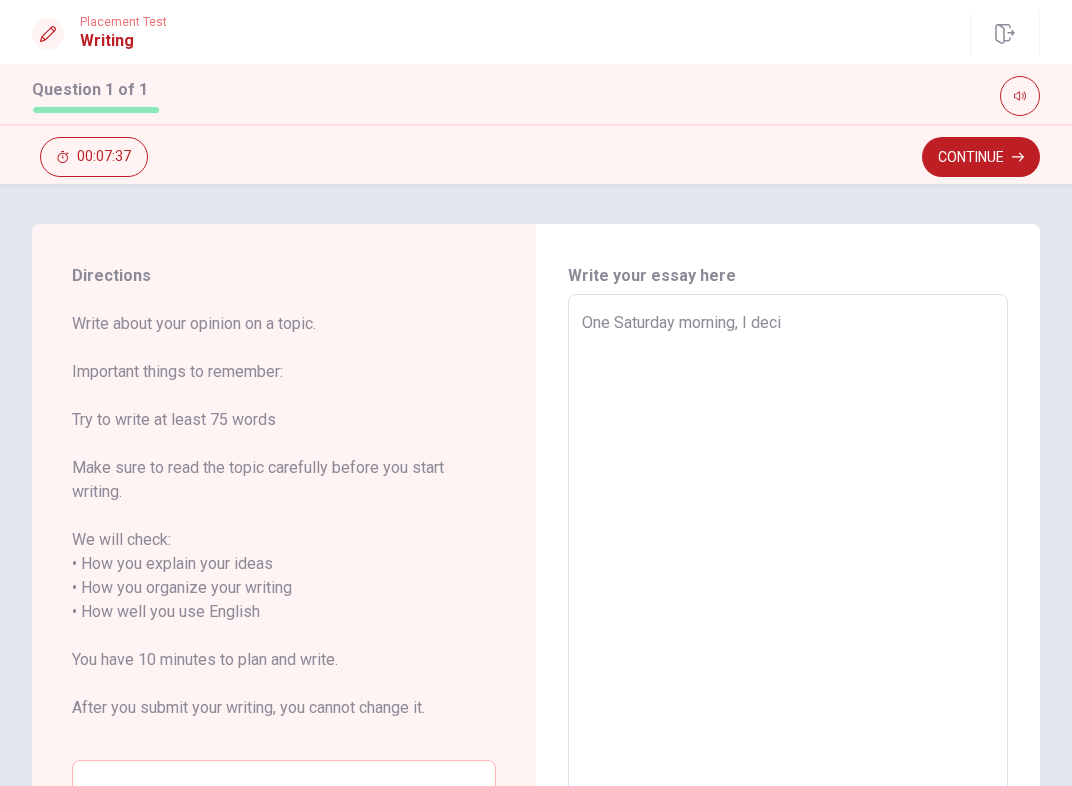 type on "x" 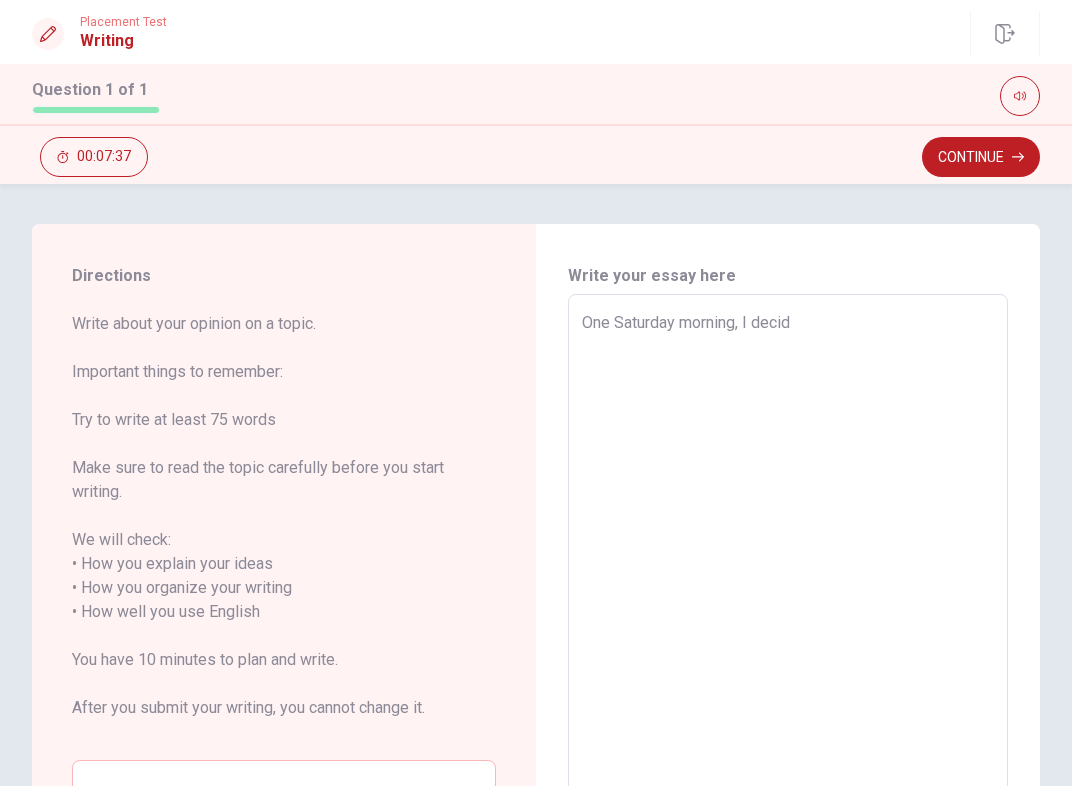type on "x" 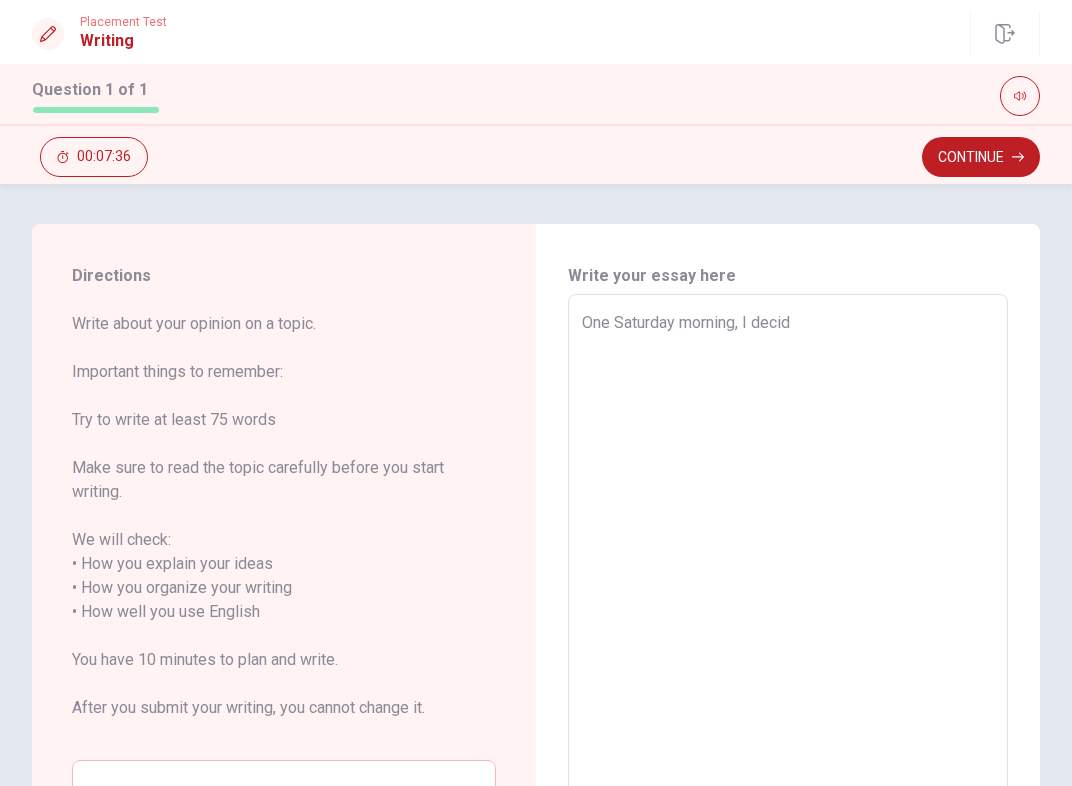 type on "One Saturday morning, I decided to" 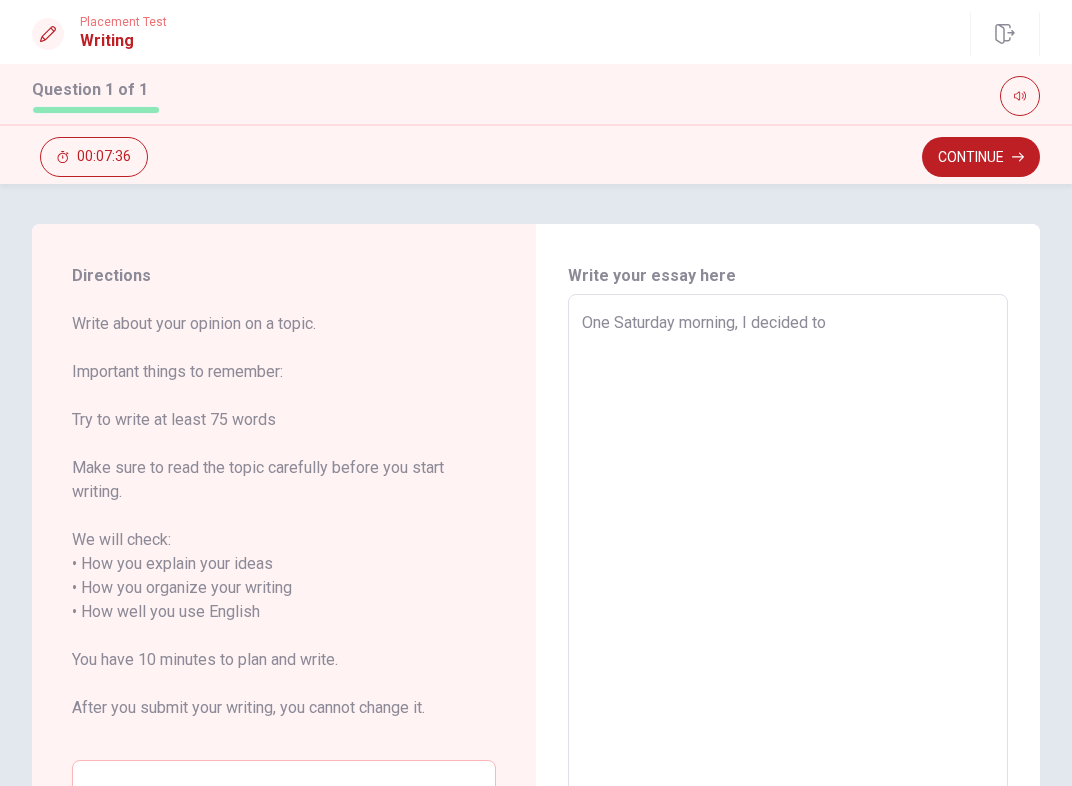 type on "x" 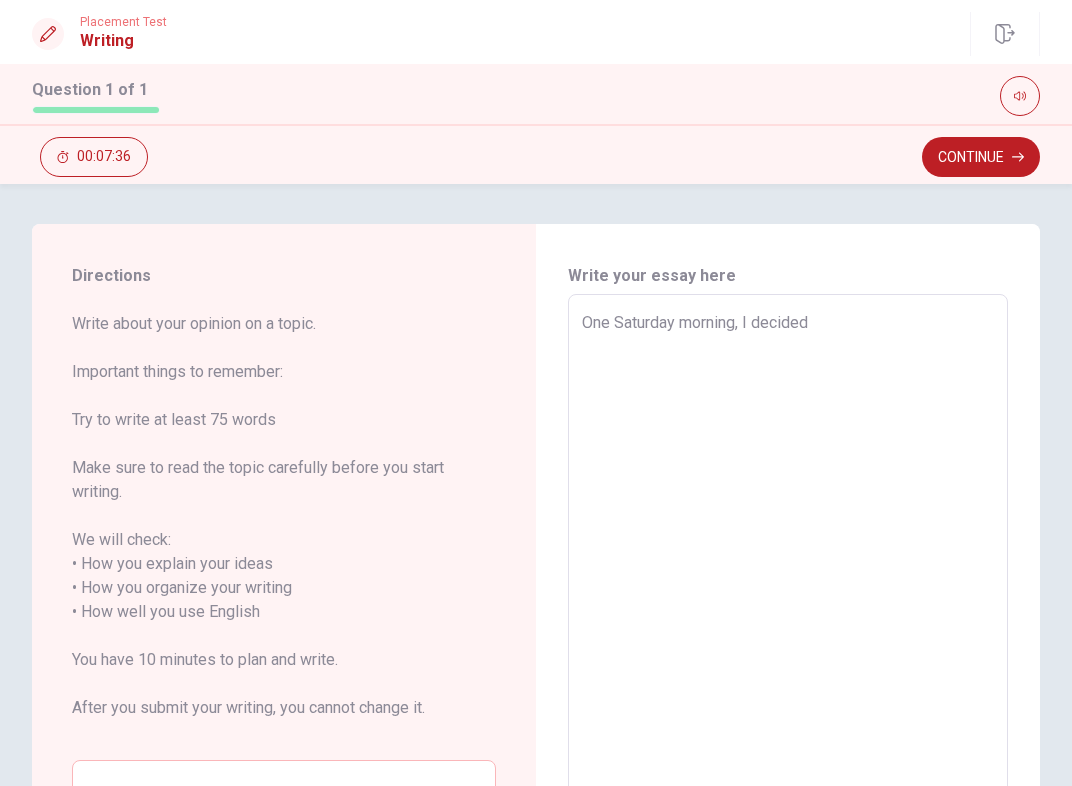 type on "x" 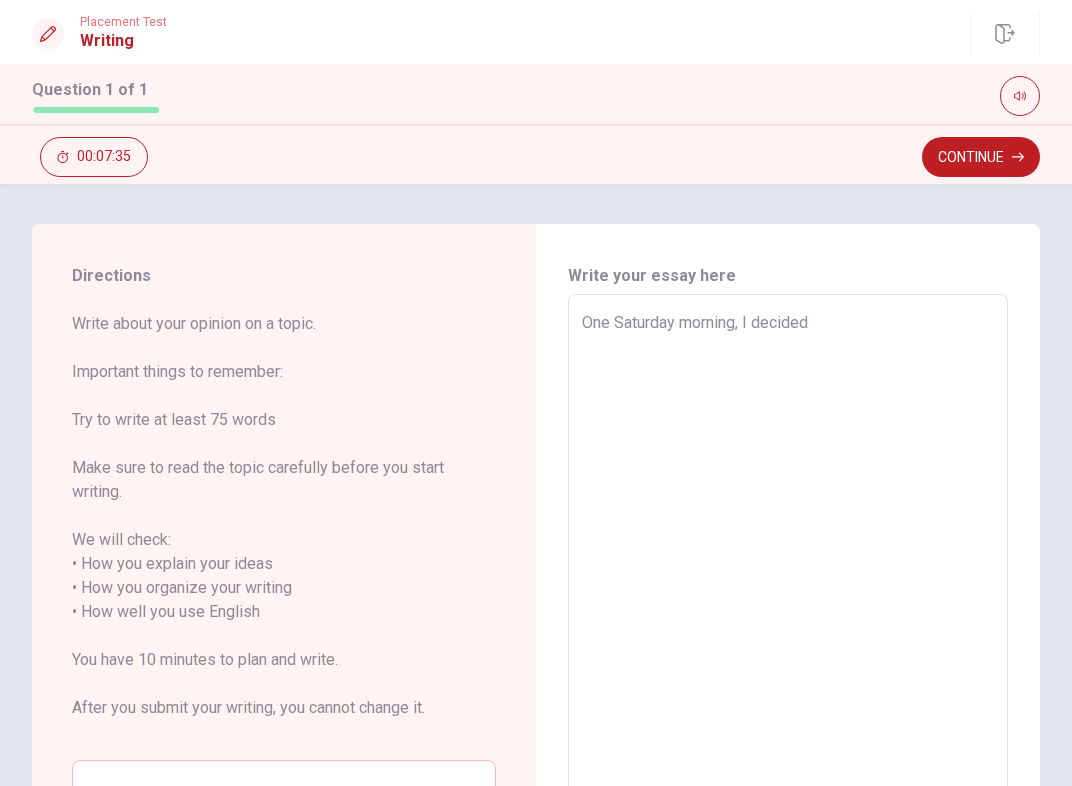 type on "x" 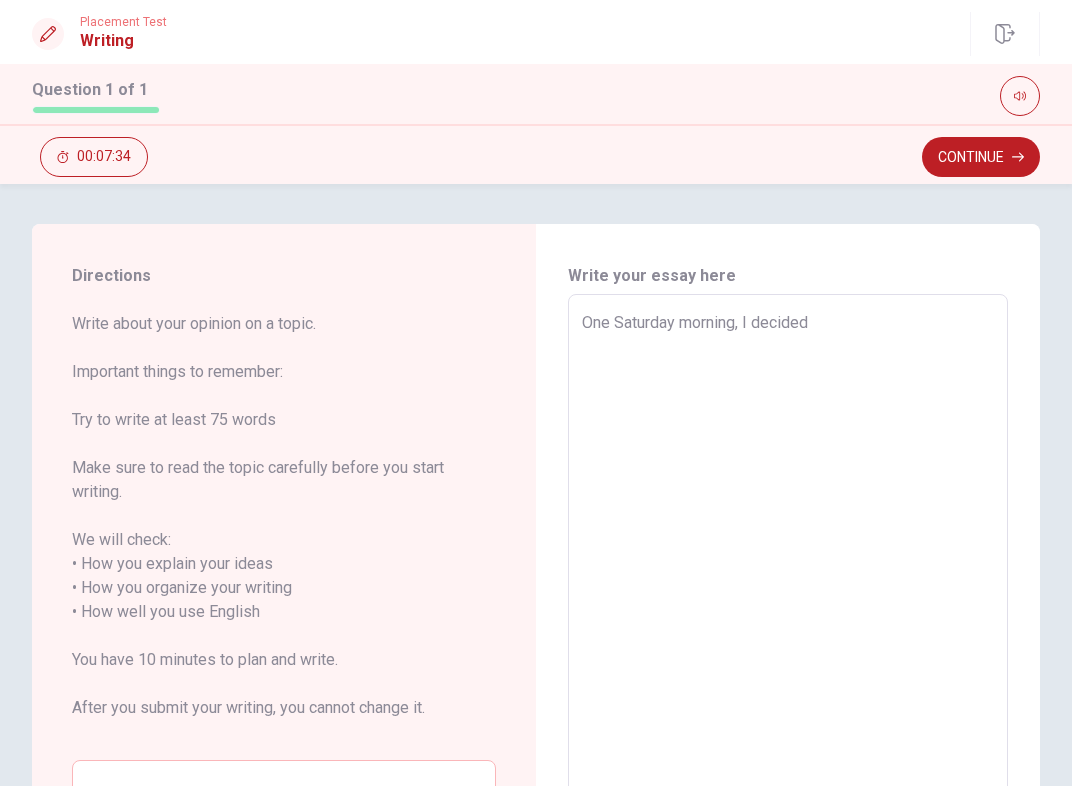 type on "One Saturday morning, I decided t" 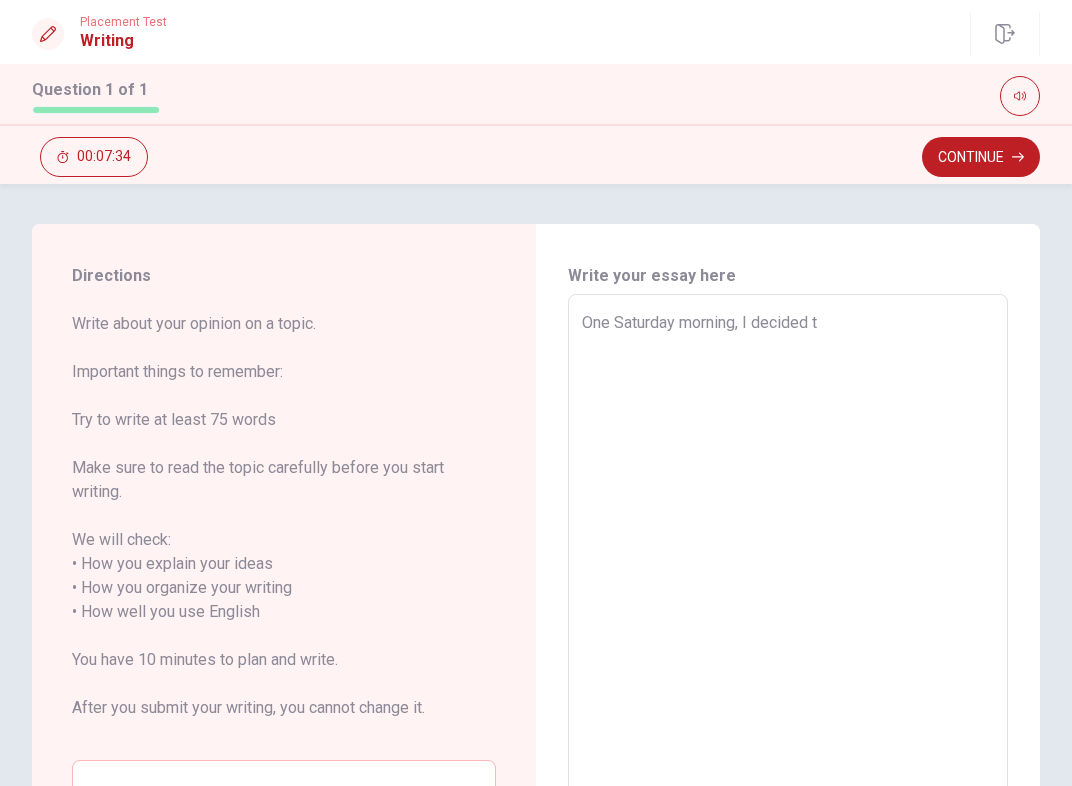 type on "x" 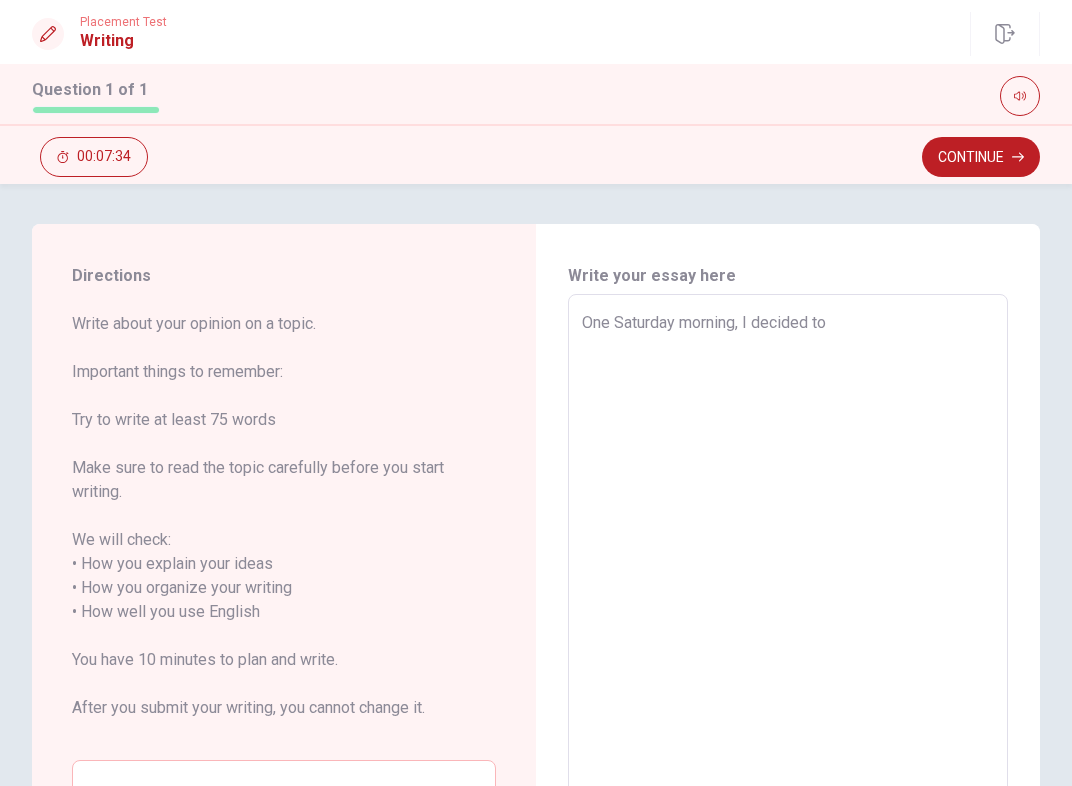 type on "x" 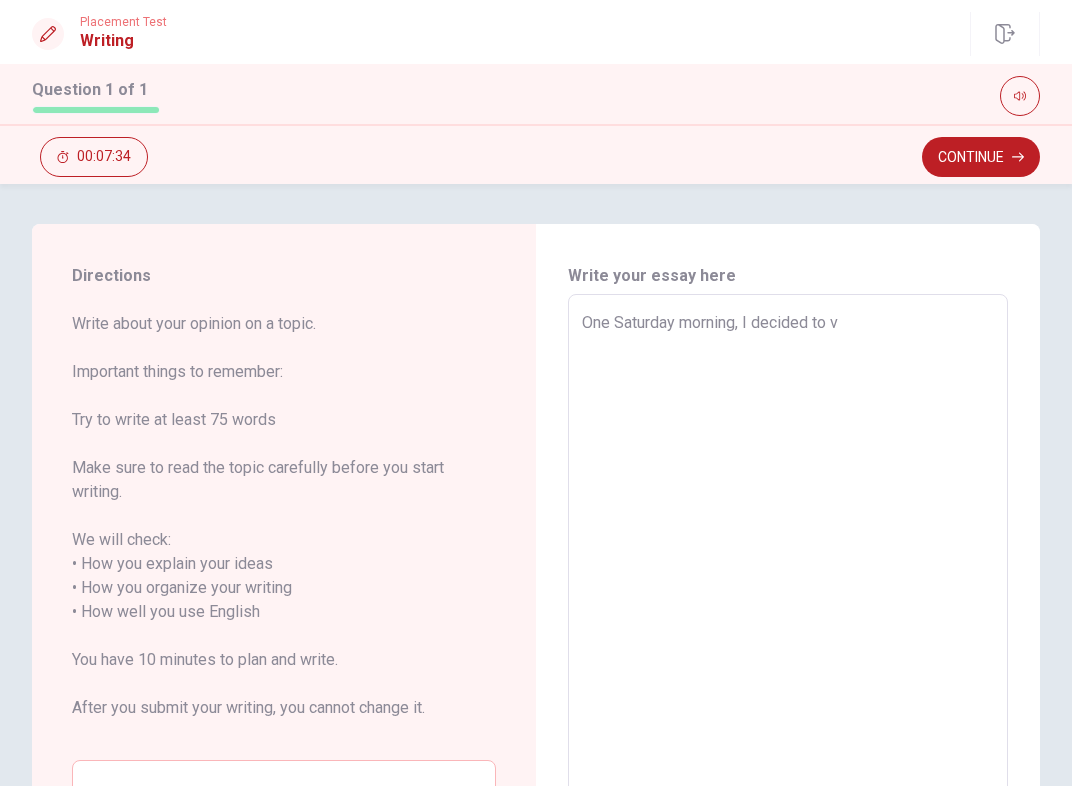 type on "x" 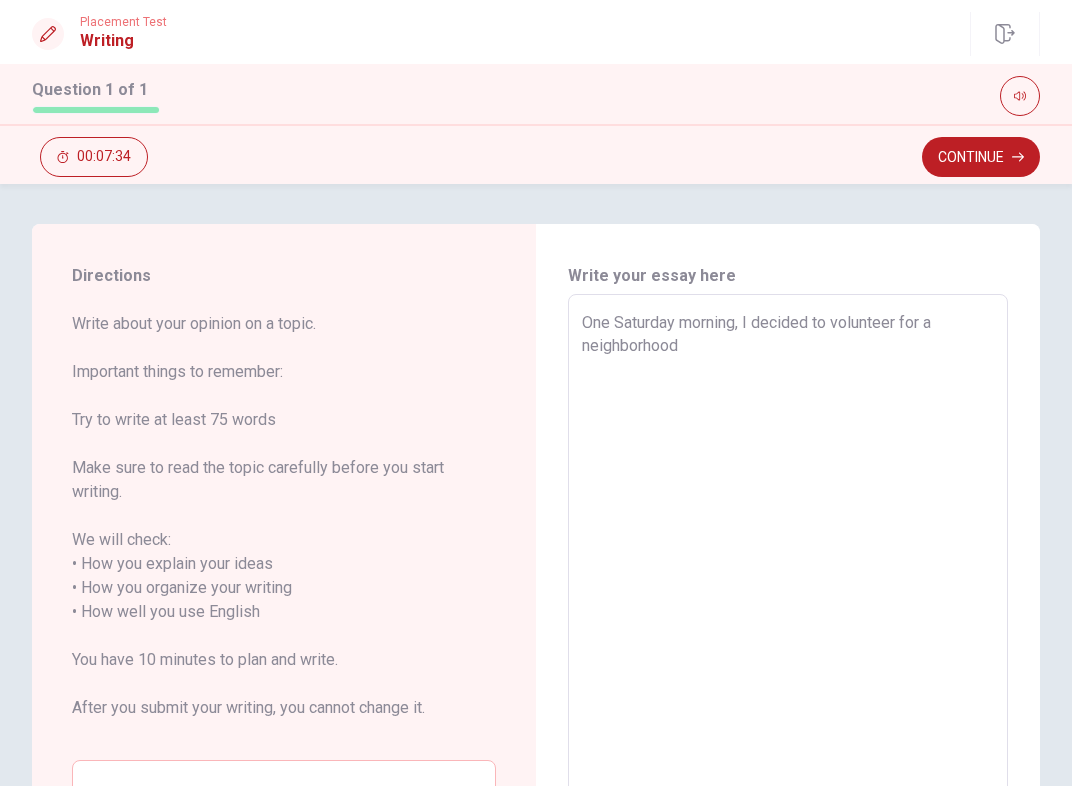 type on "x" 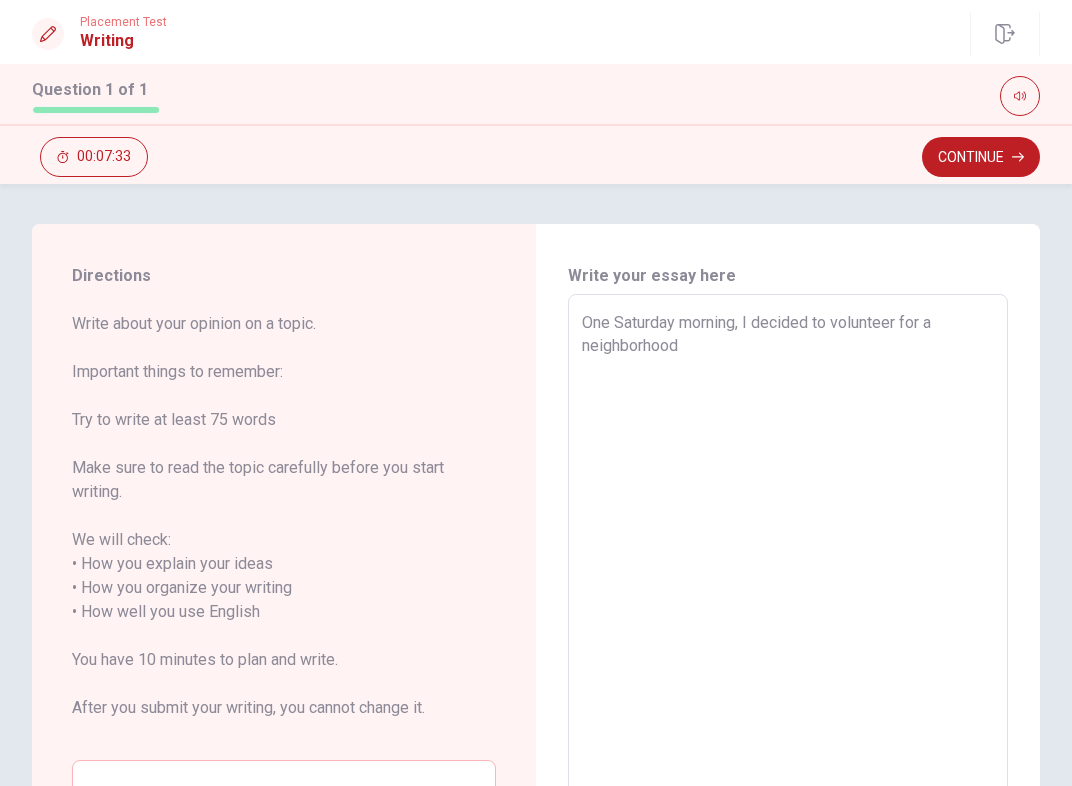 type on "One Saturday morning, I decided to v" 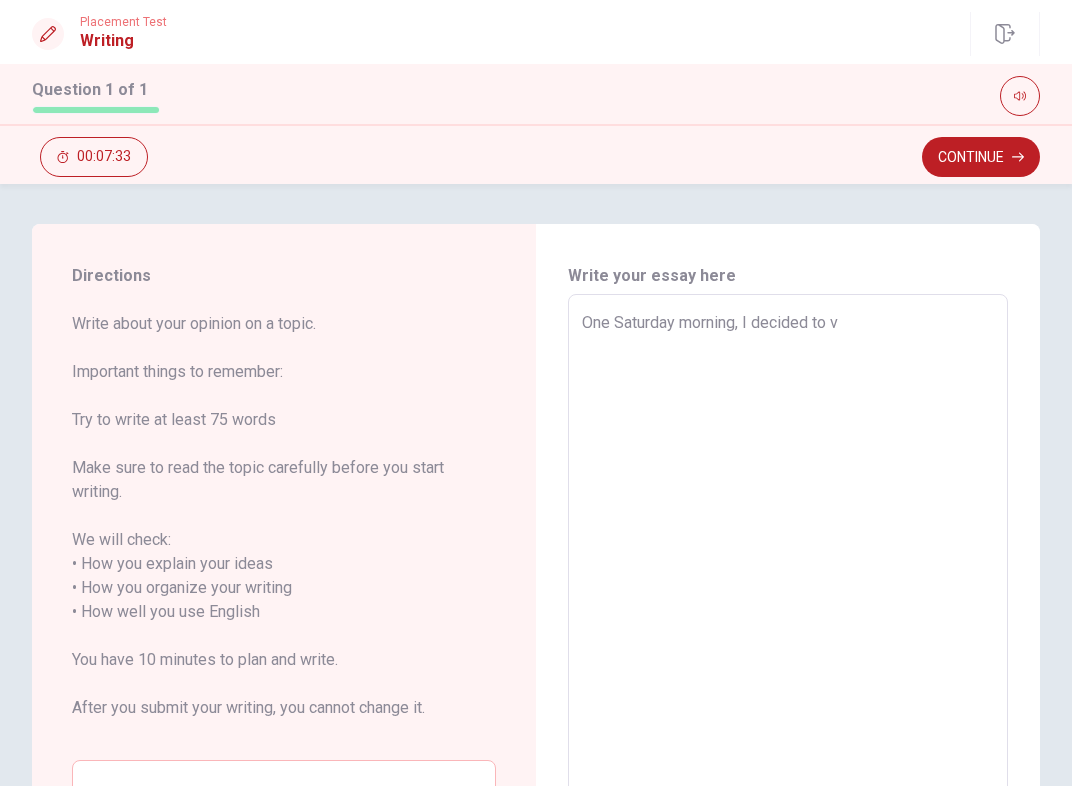 type on "x" 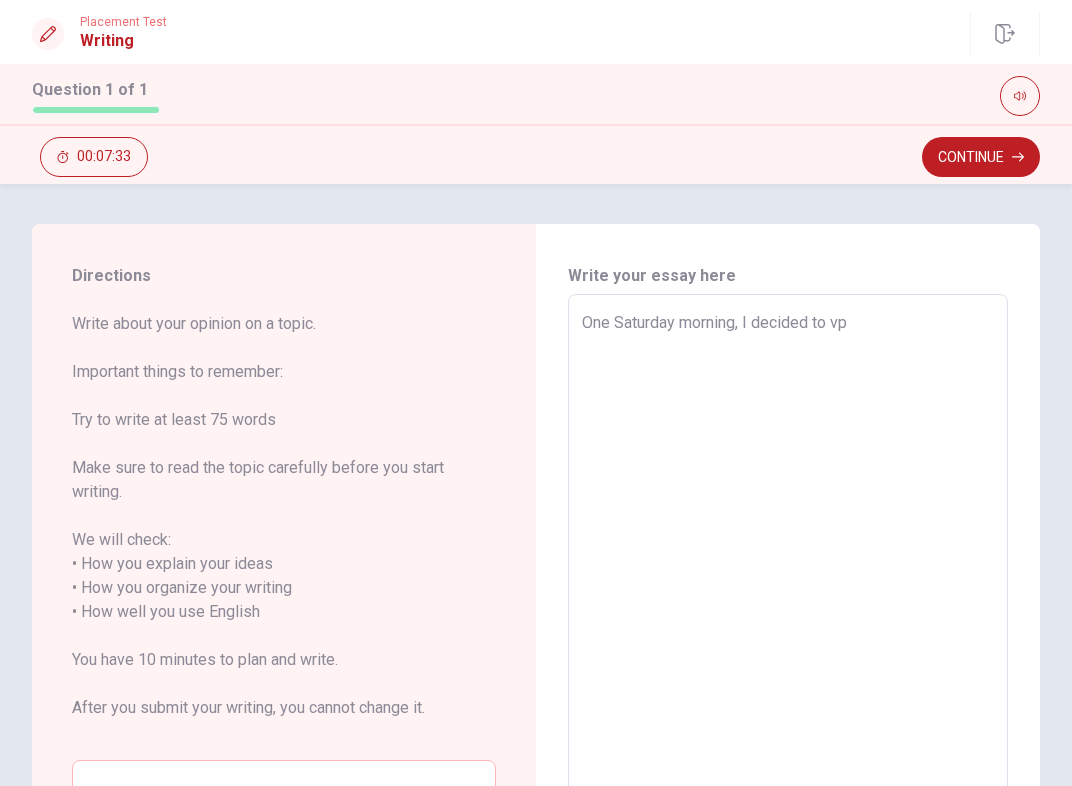 type on "x" 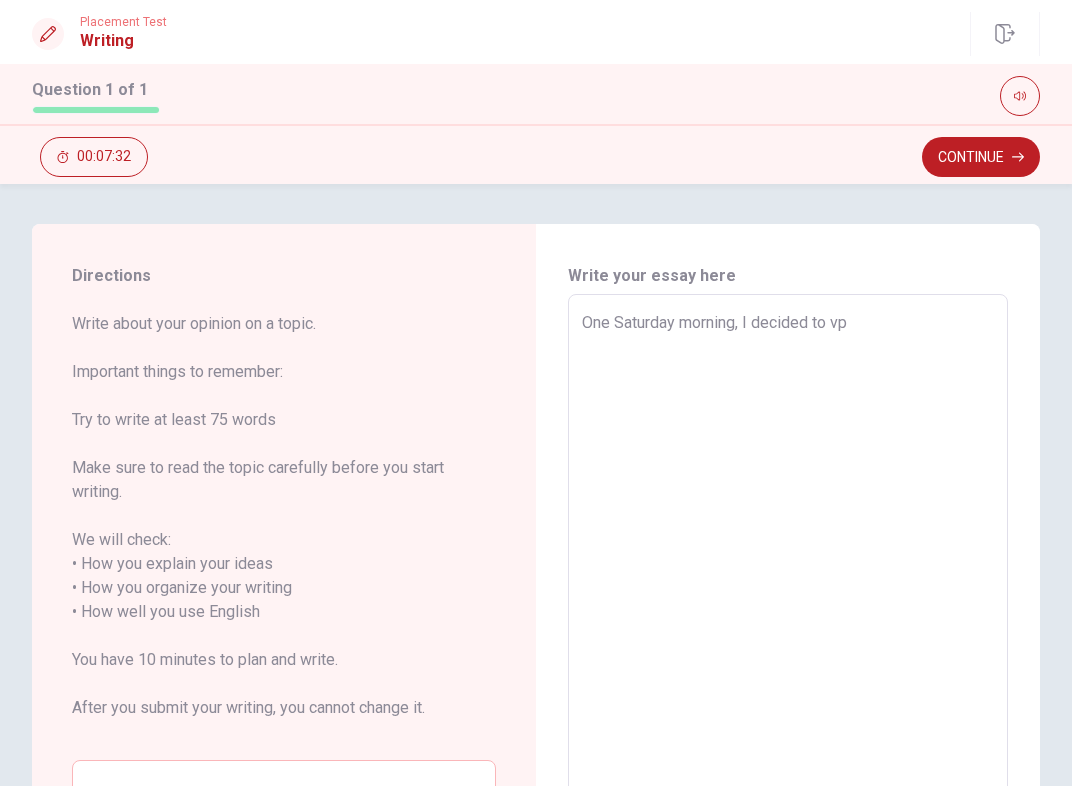 type on "One Saturday morning, I decided to v" 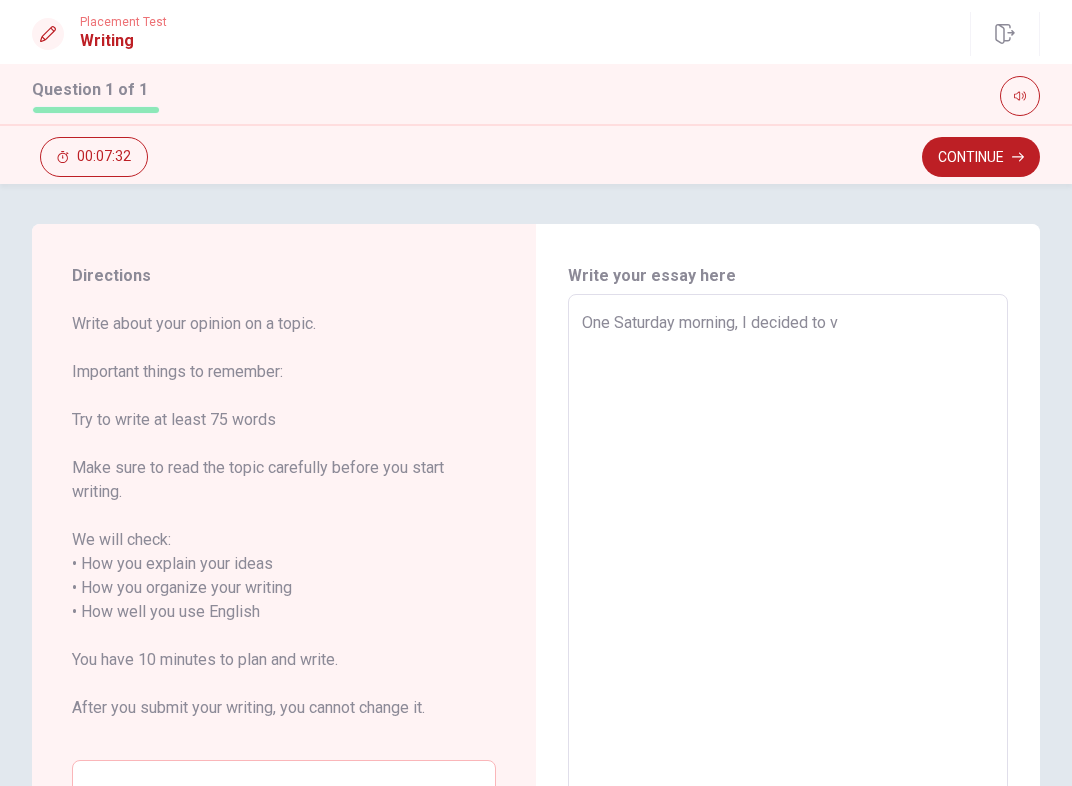 type on "x" 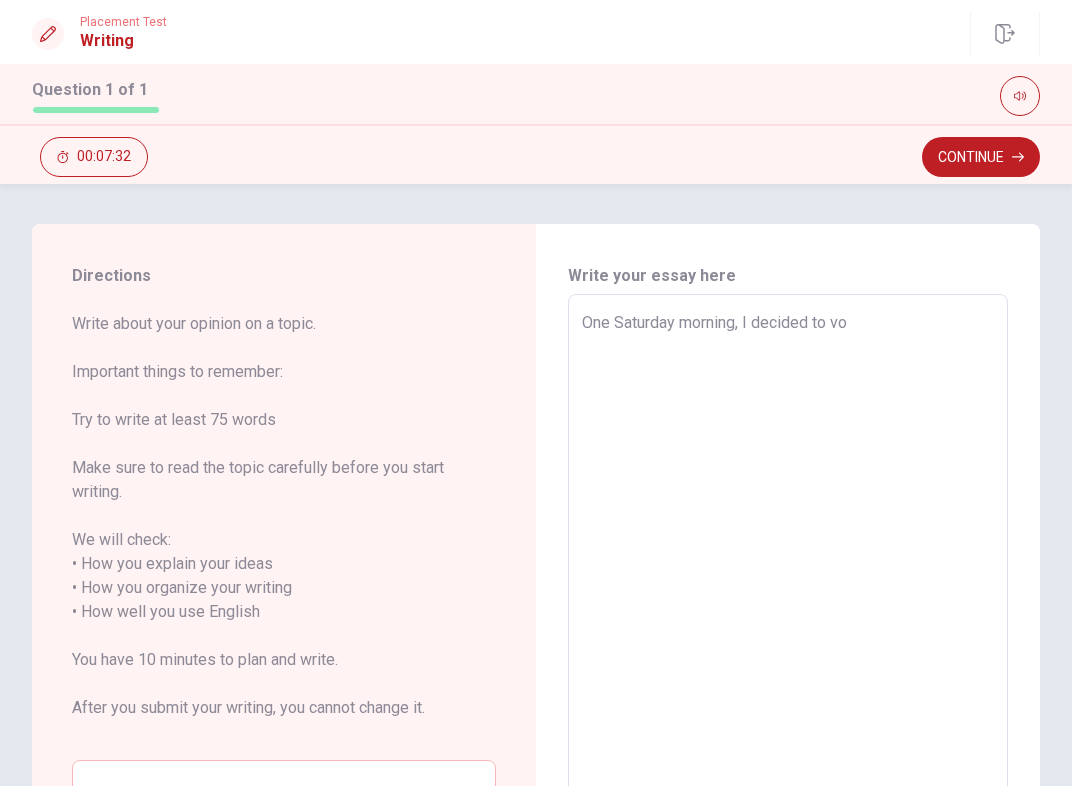 type on "x" 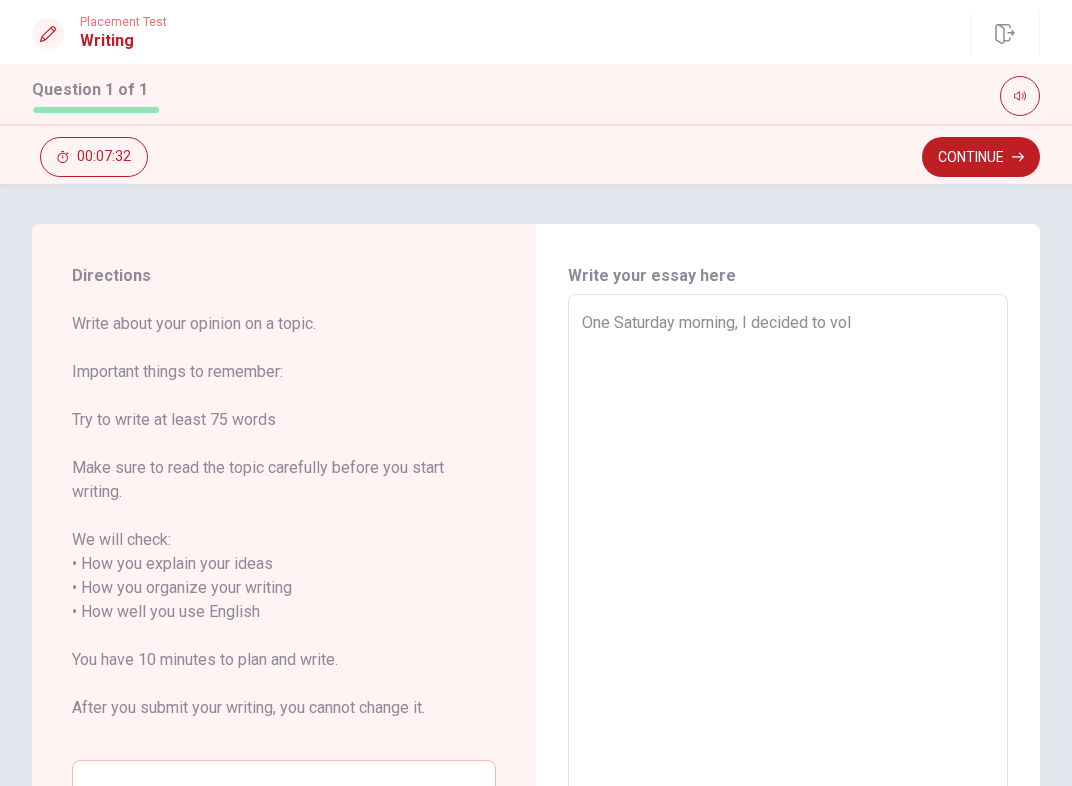 type on "x" 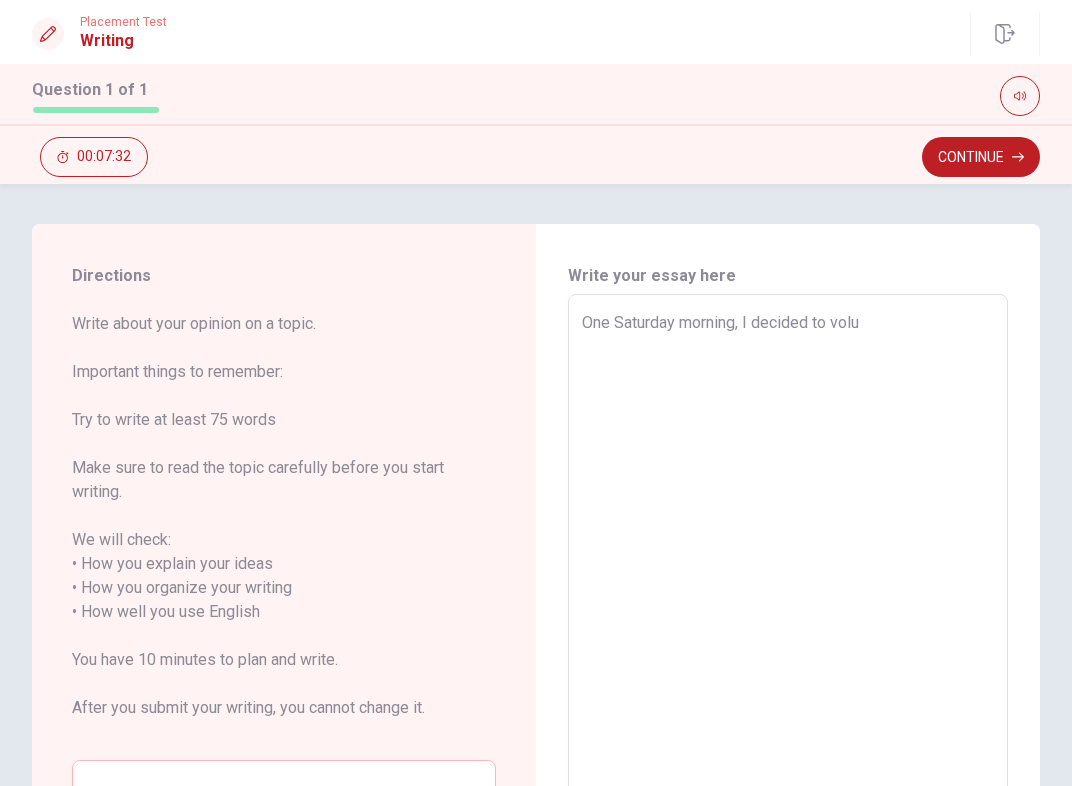 type on "x" 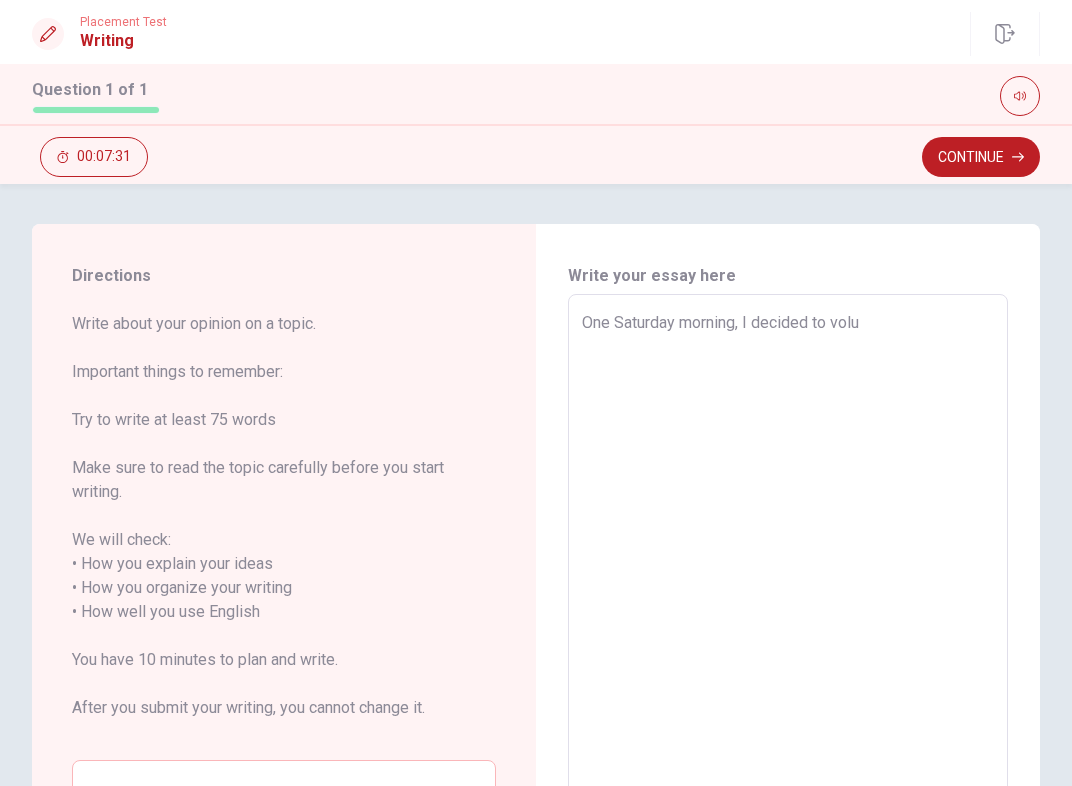 type on "One Saturday morning, I decided to volun" 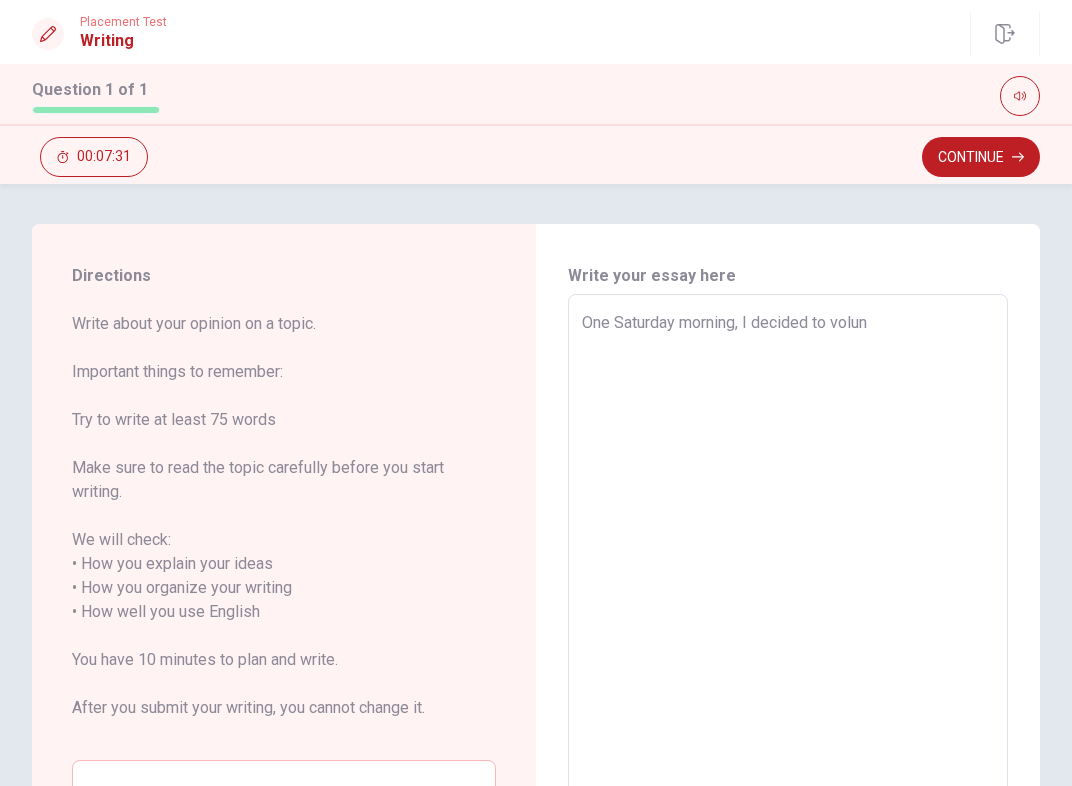 type on "x" 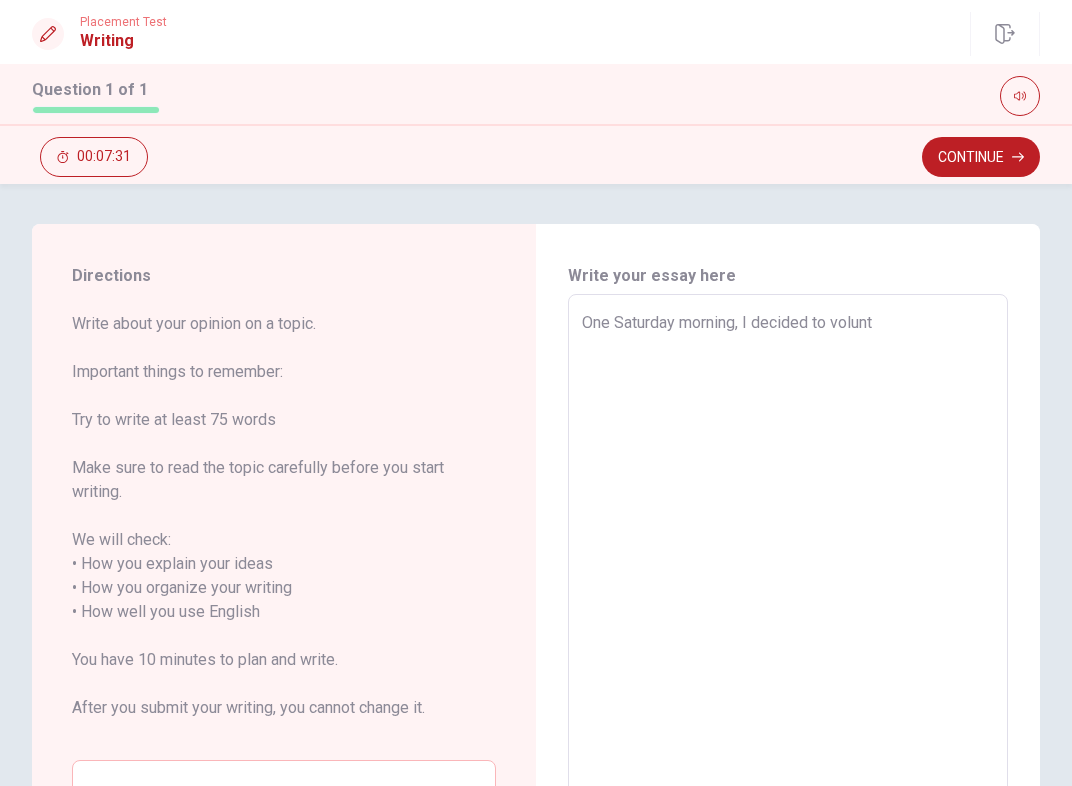 type on "x" 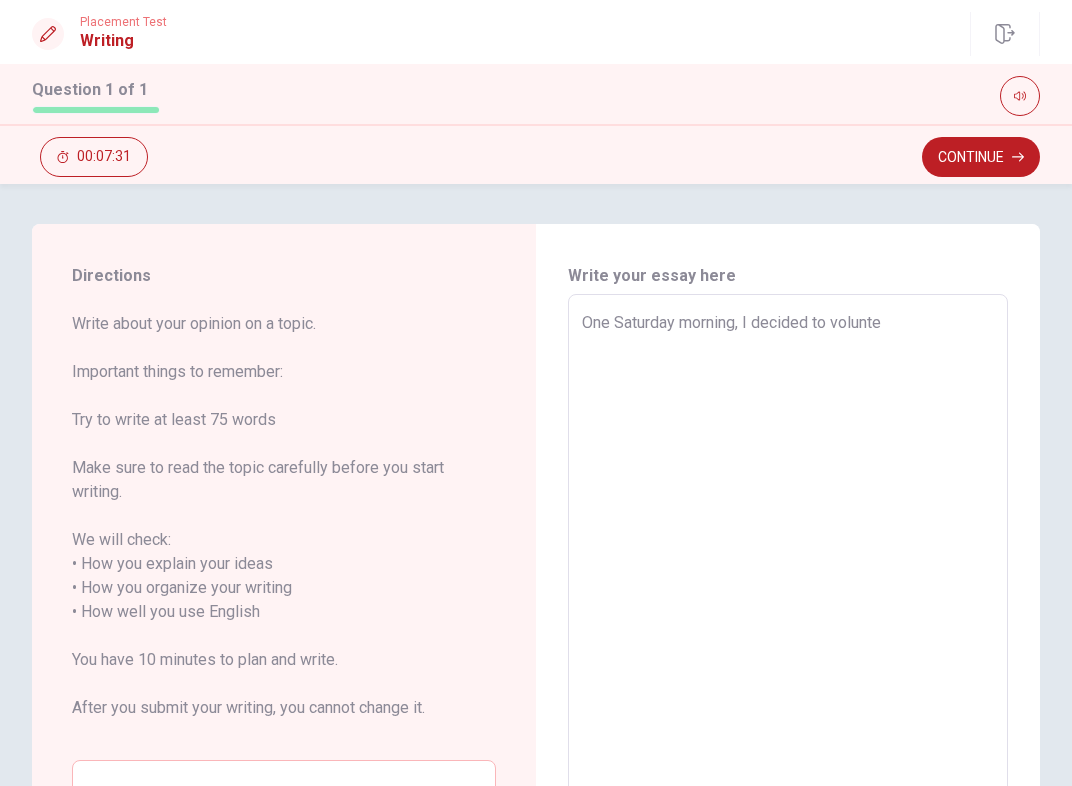 type on "x" 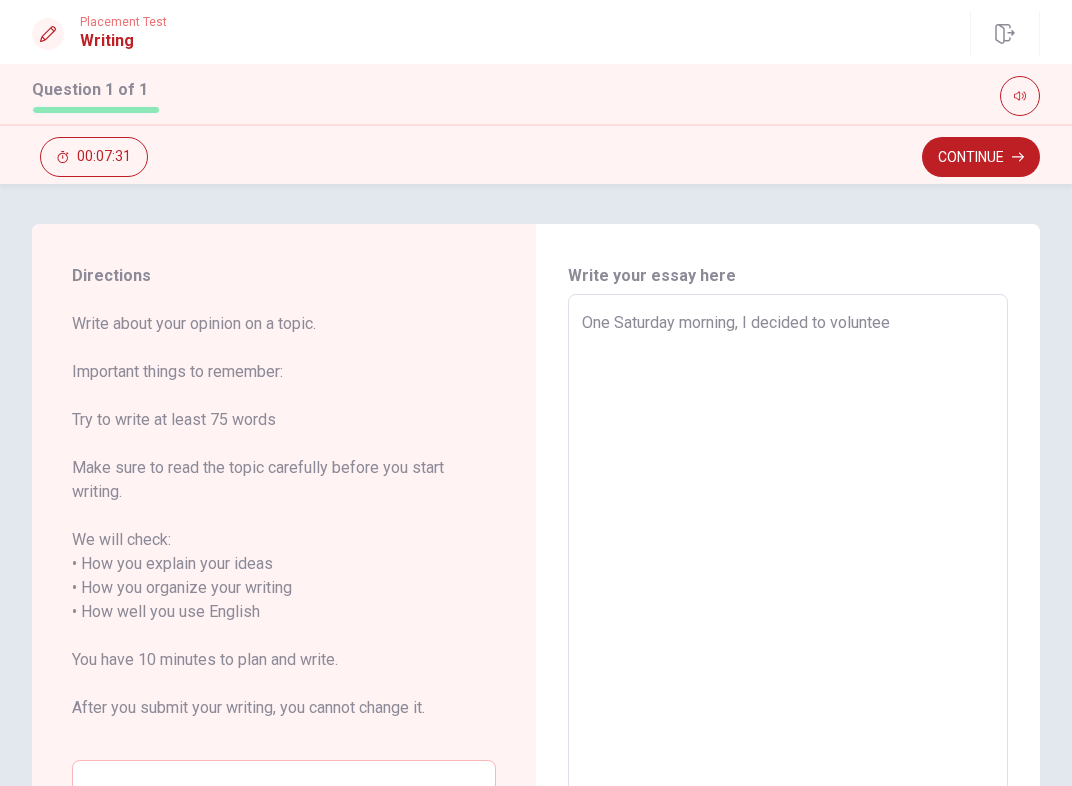 type on "x" 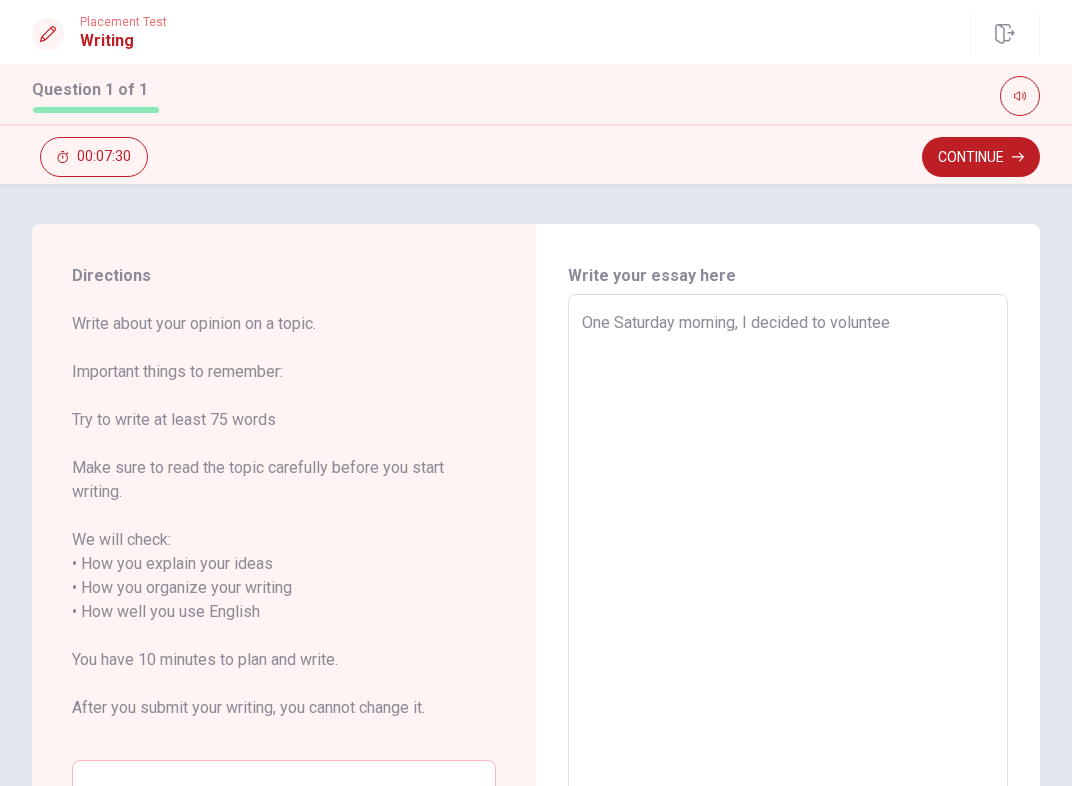 type on "One Saturday morning, I decided to volunteer" 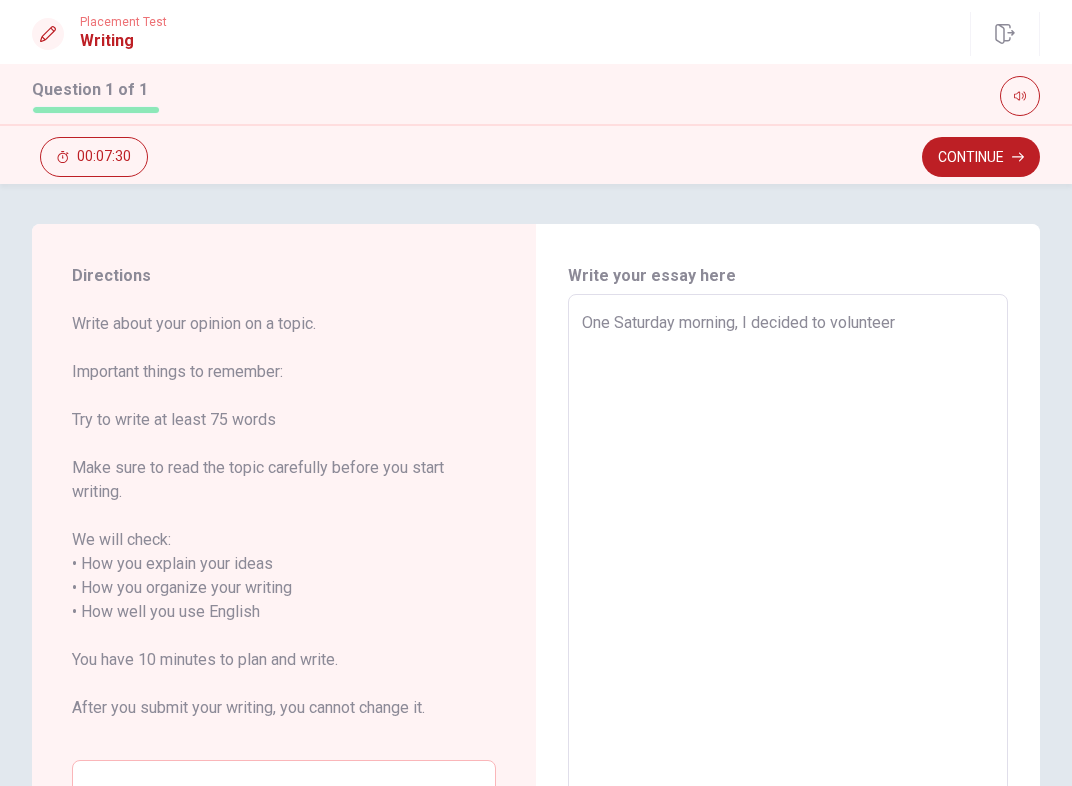 type on "x" 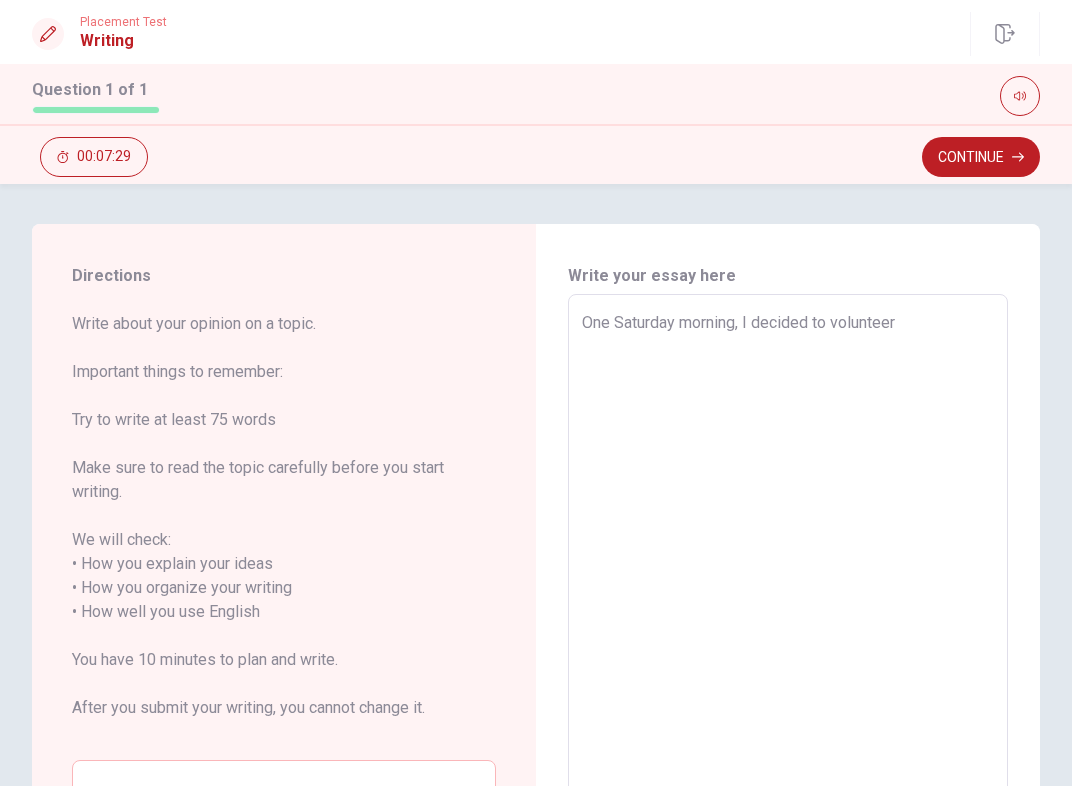 type on "x" 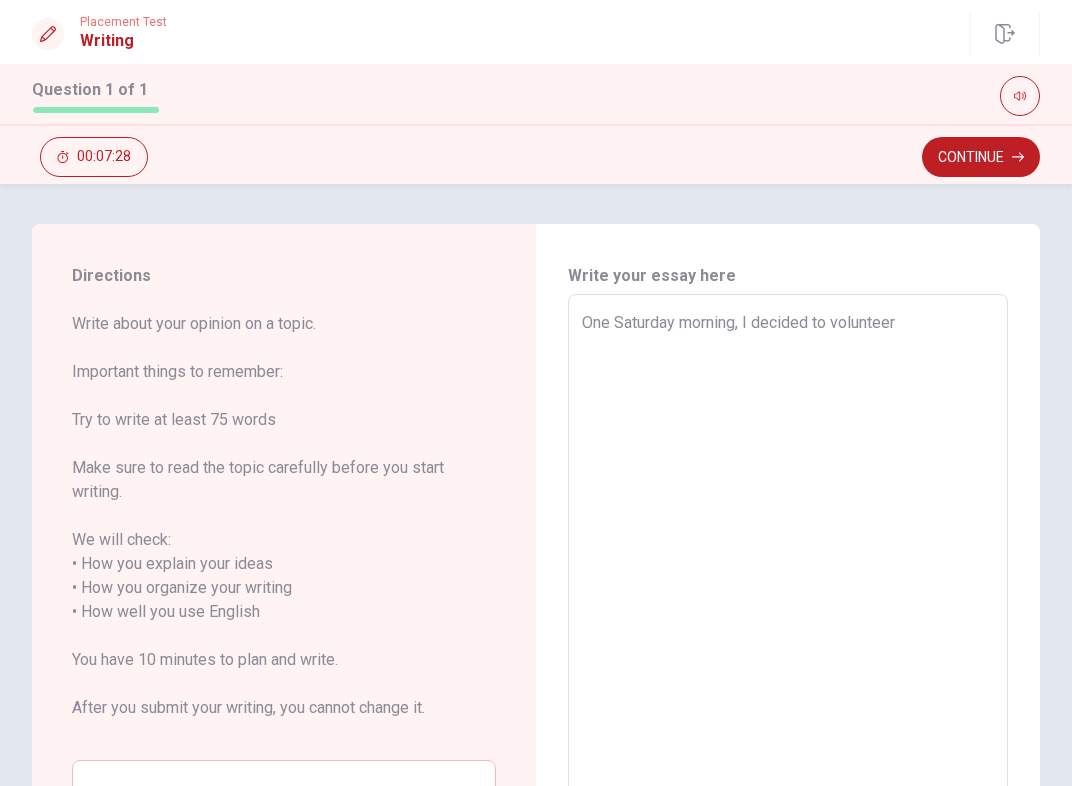 type on "One Saturday morning, I decided to volunteer f" 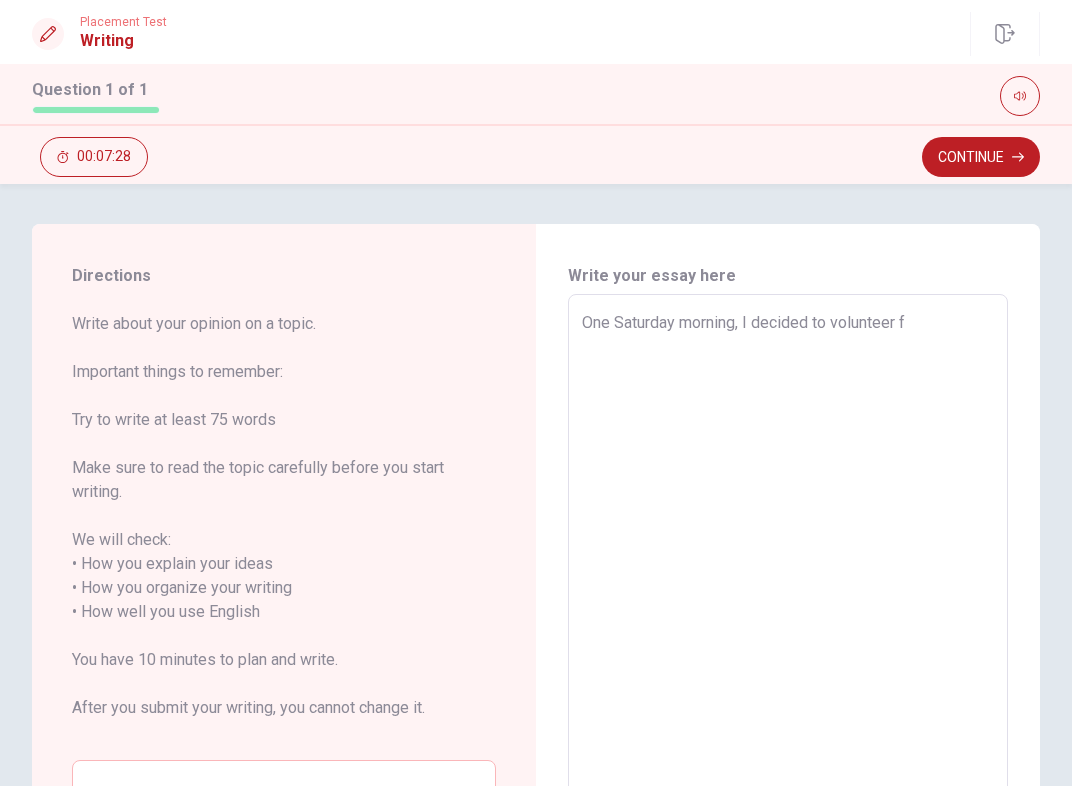 type on "x" 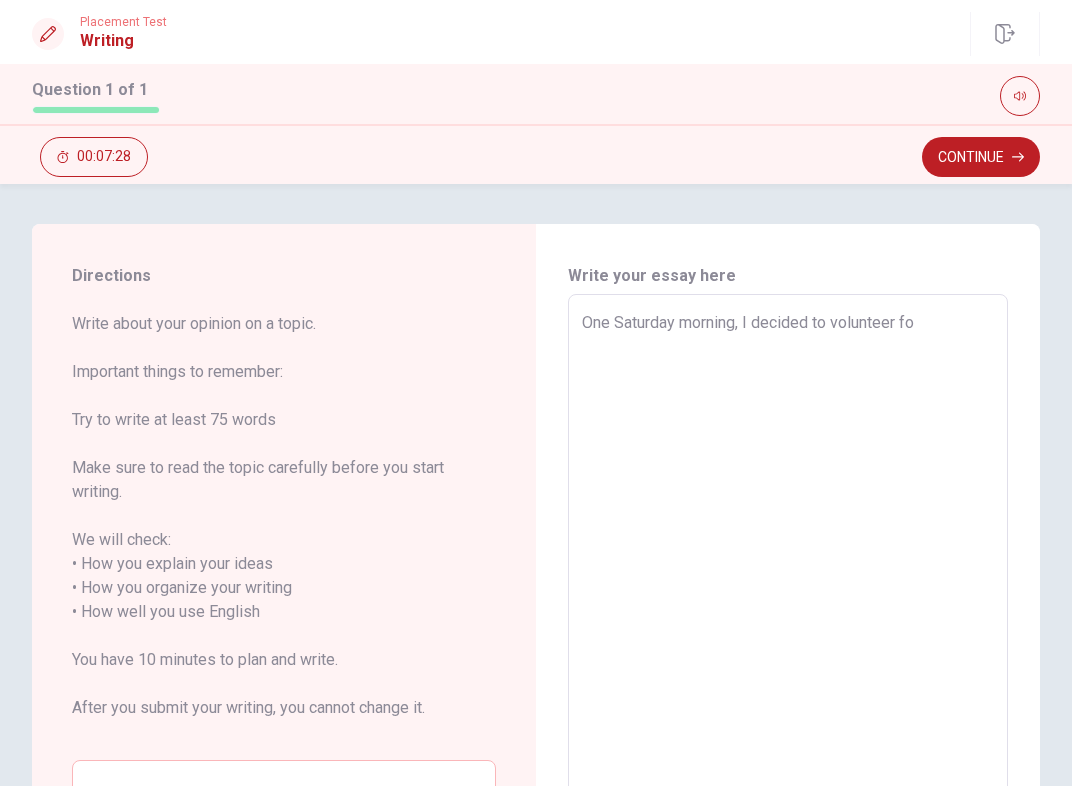 type on "x" 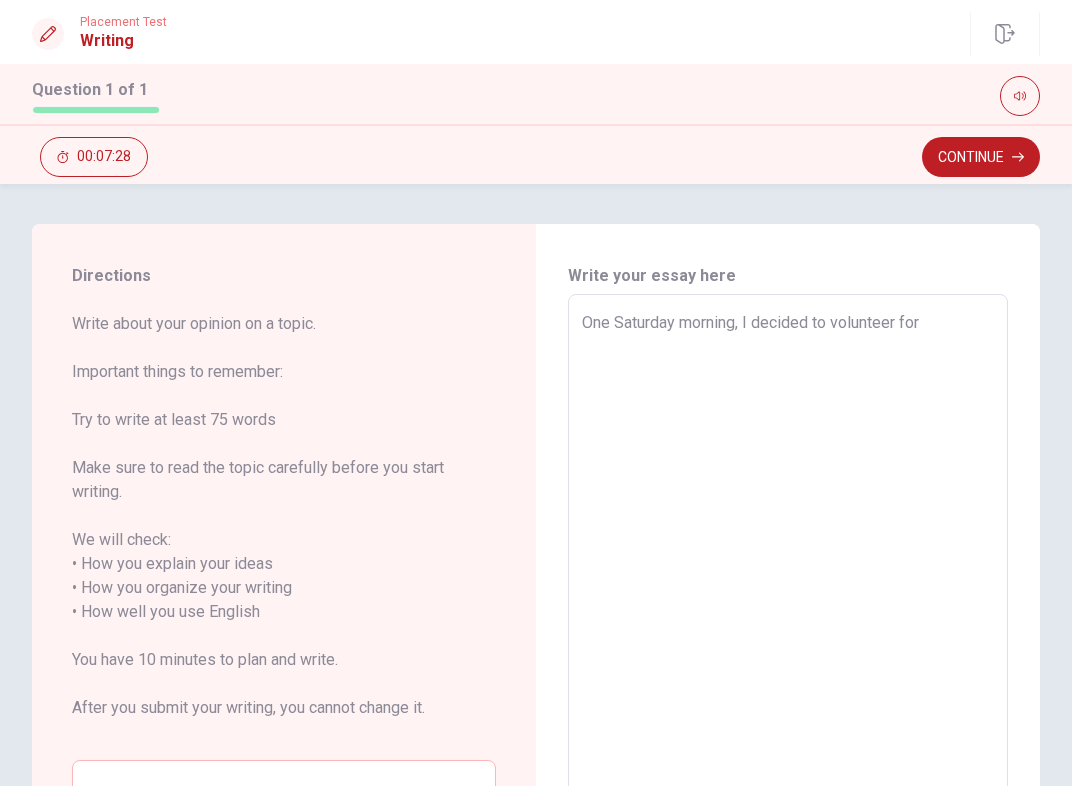 type on "x" 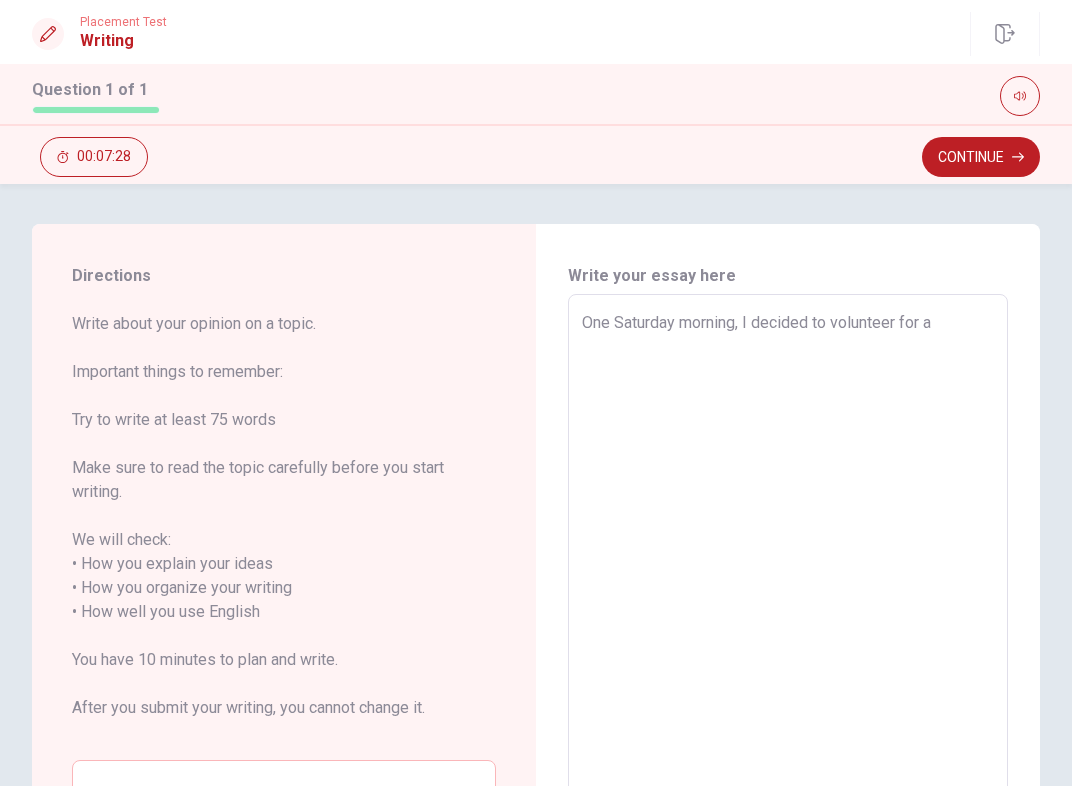 type on "x" 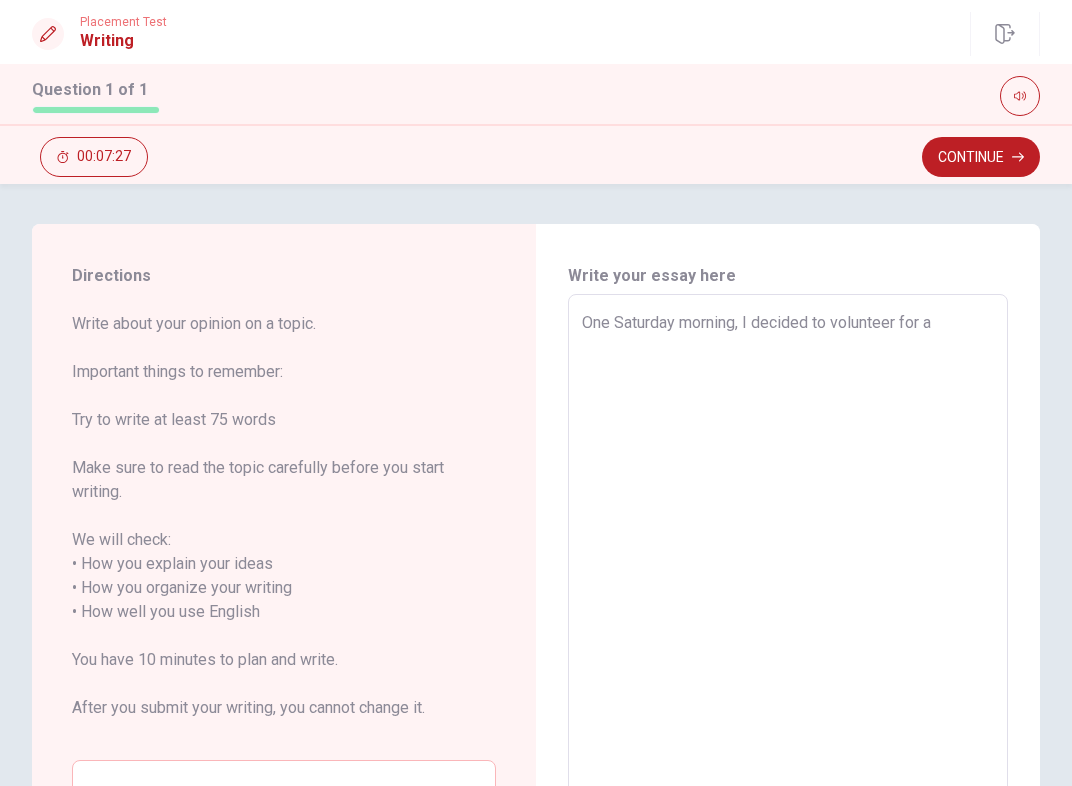 type on "One Saturday morning, I decided to volunteer for a n" 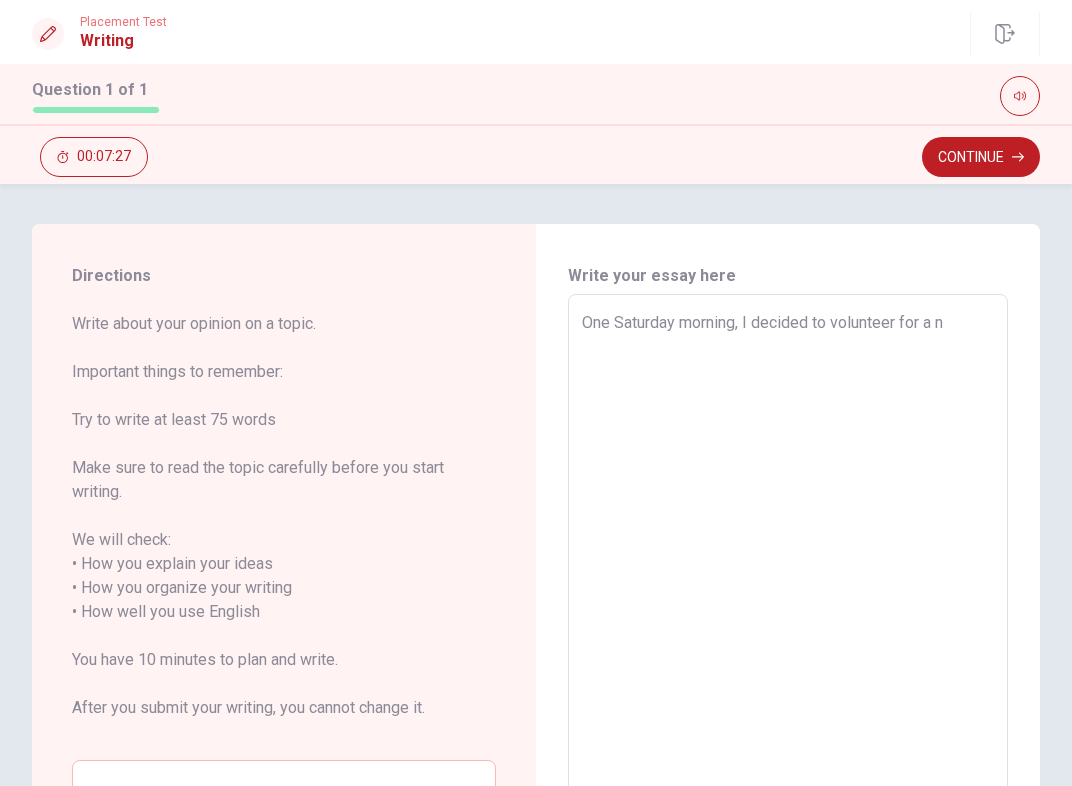 type on "x" 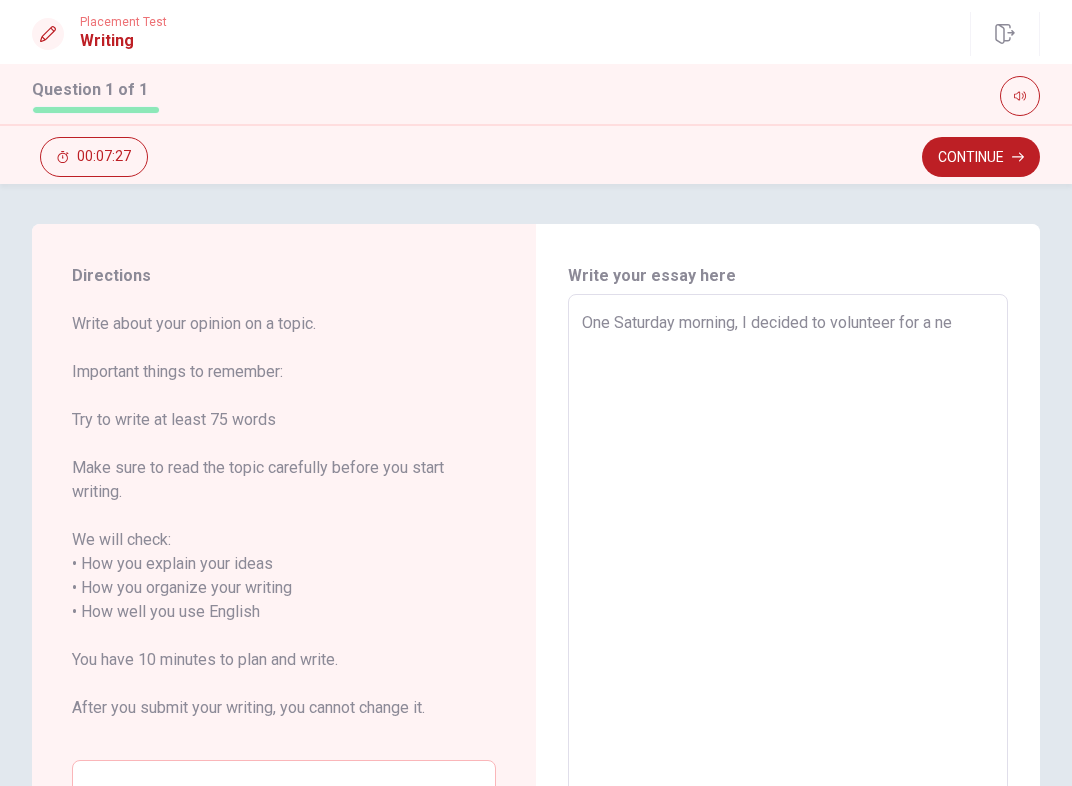 type on "x" 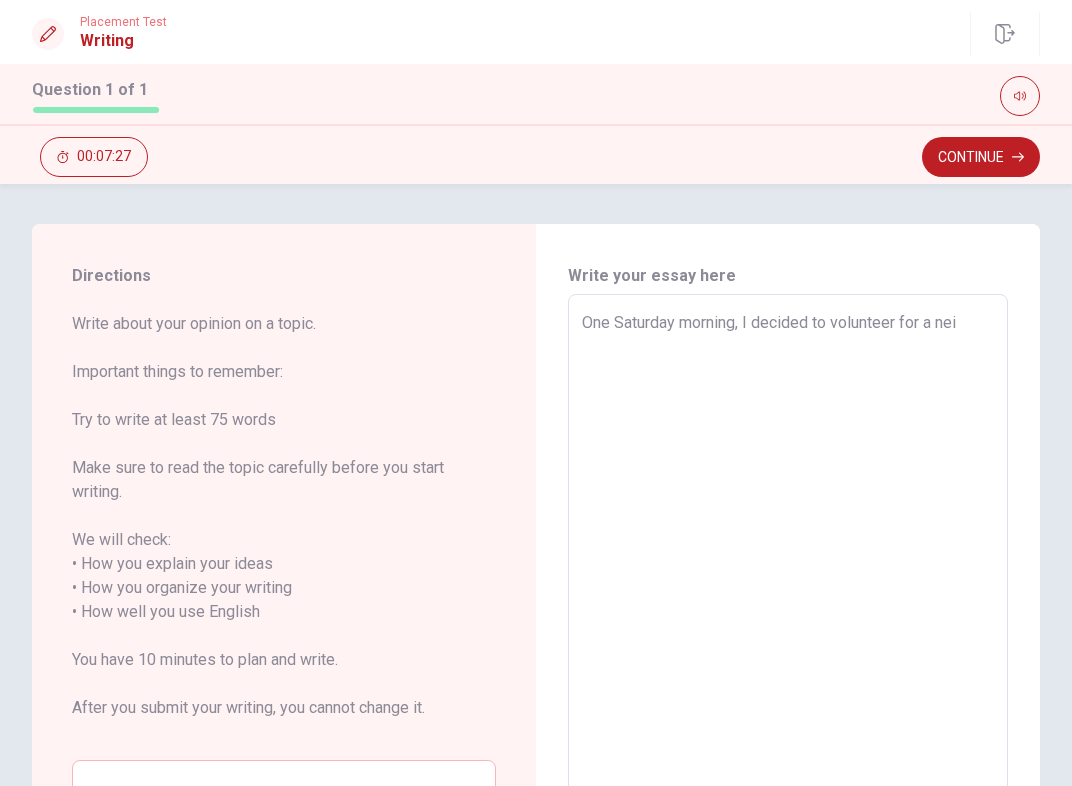 type on "x" 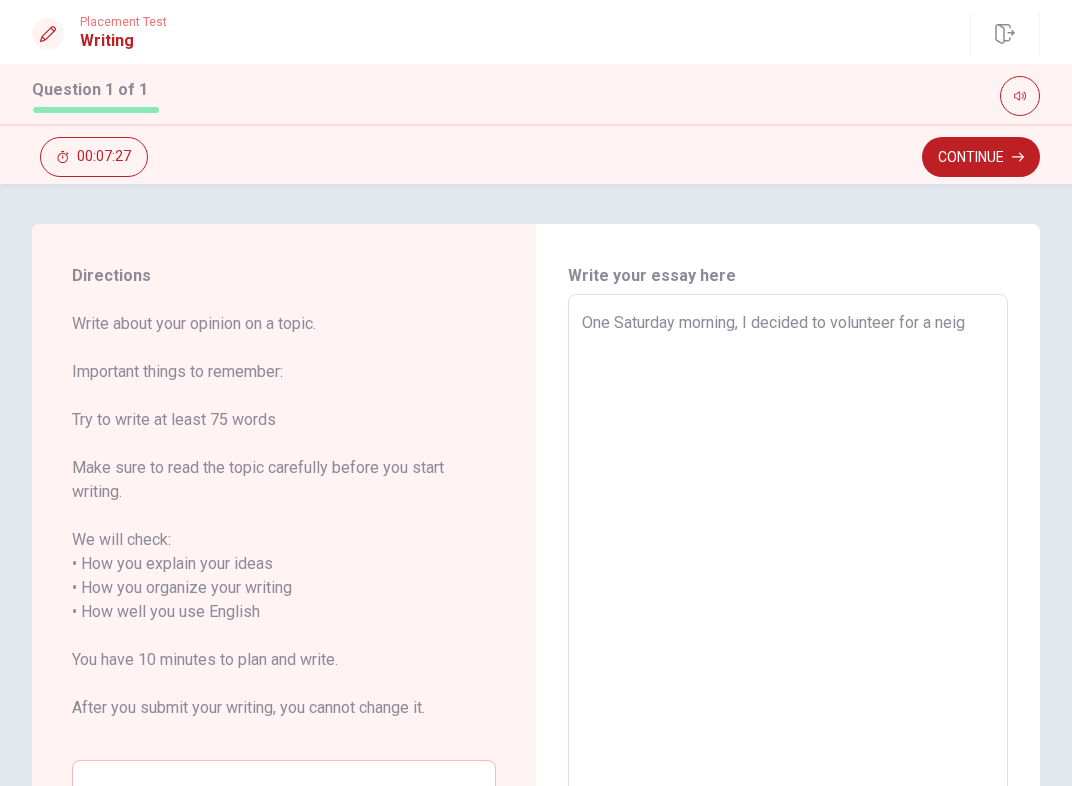 type on "x" 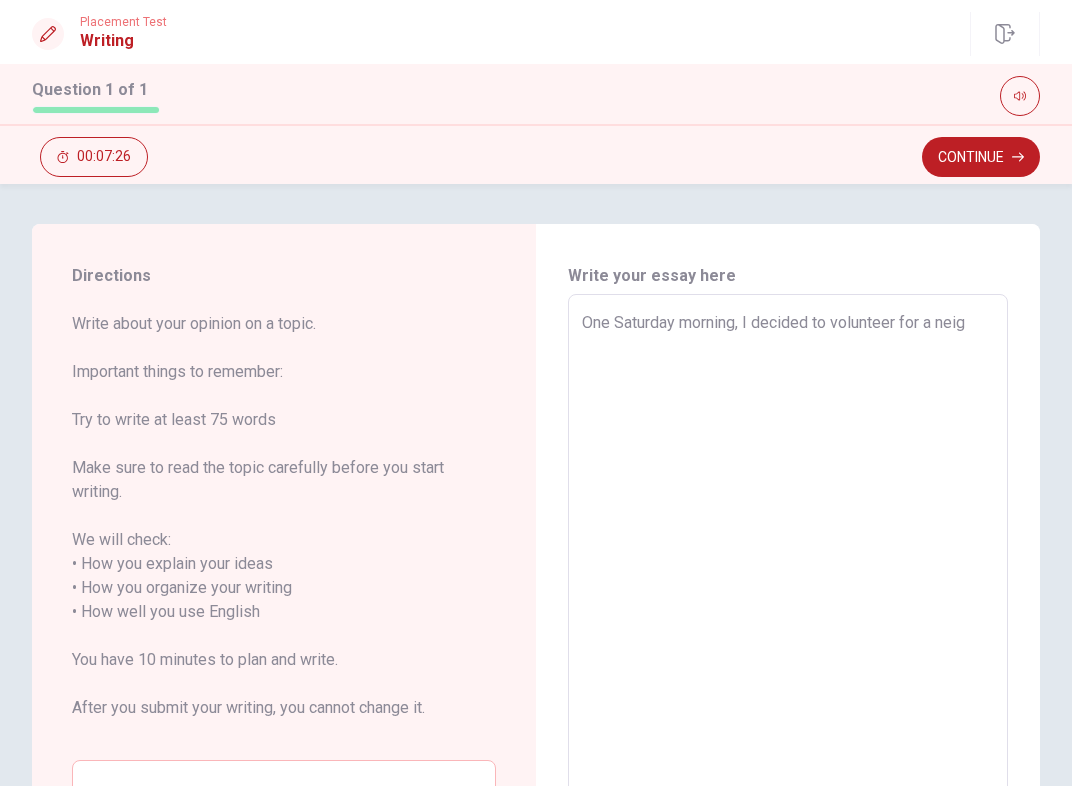 type on "One Saturday morning, I decided to volunteer for a neigh" 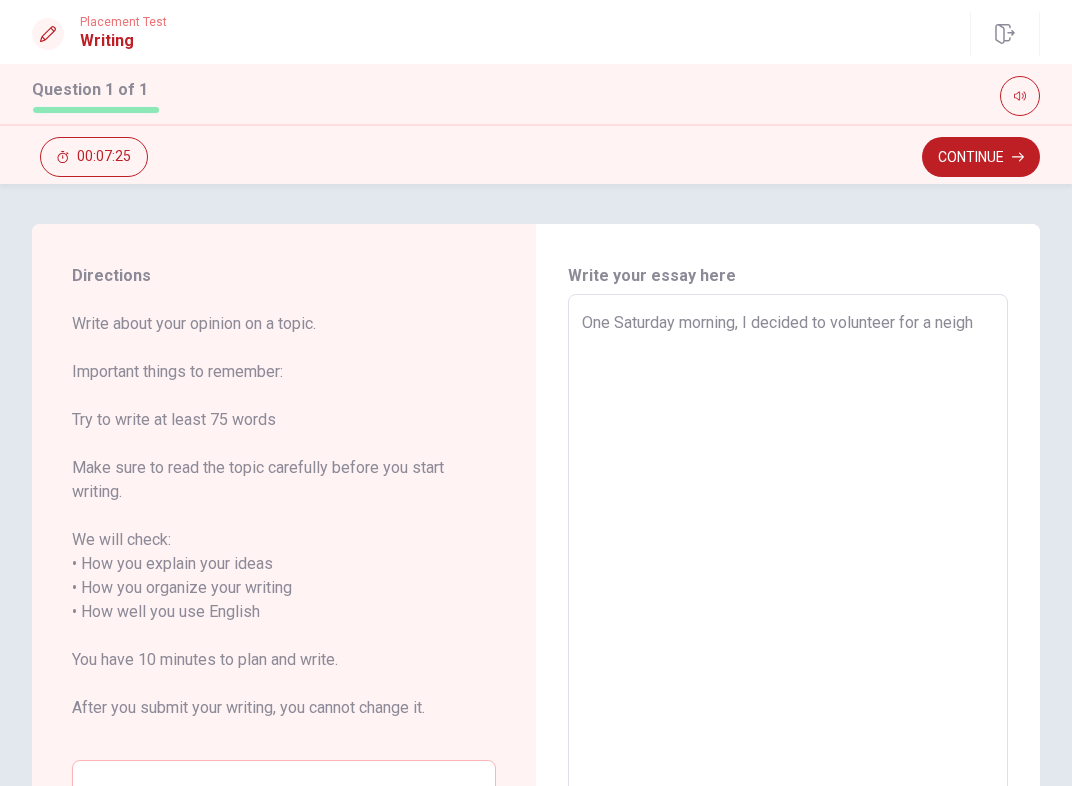 type on "x" 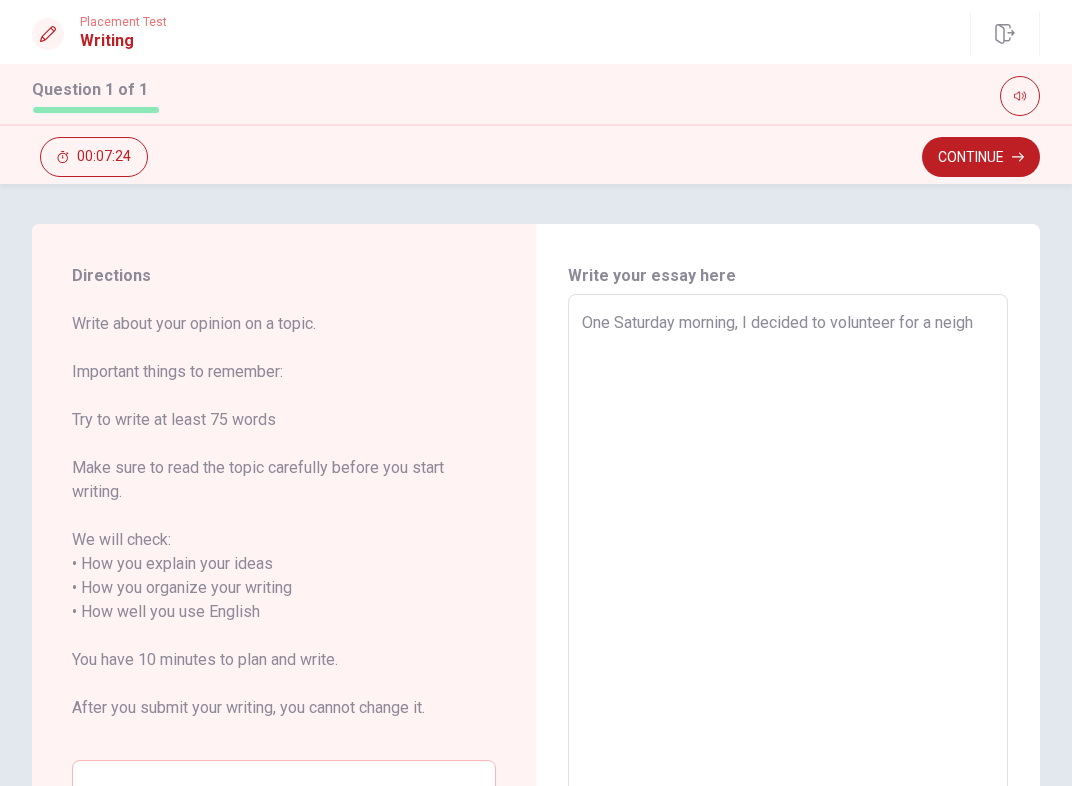type on "One Saturday morning, I decided to volunteer for a neighb" 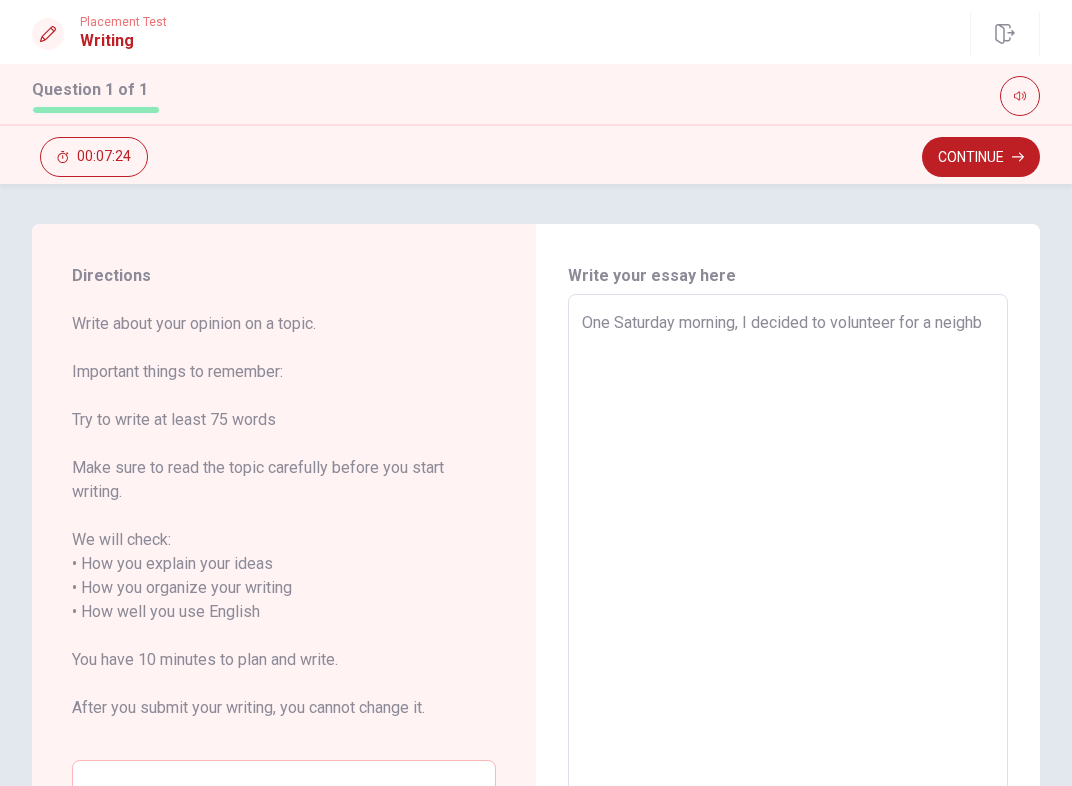 type on "x" 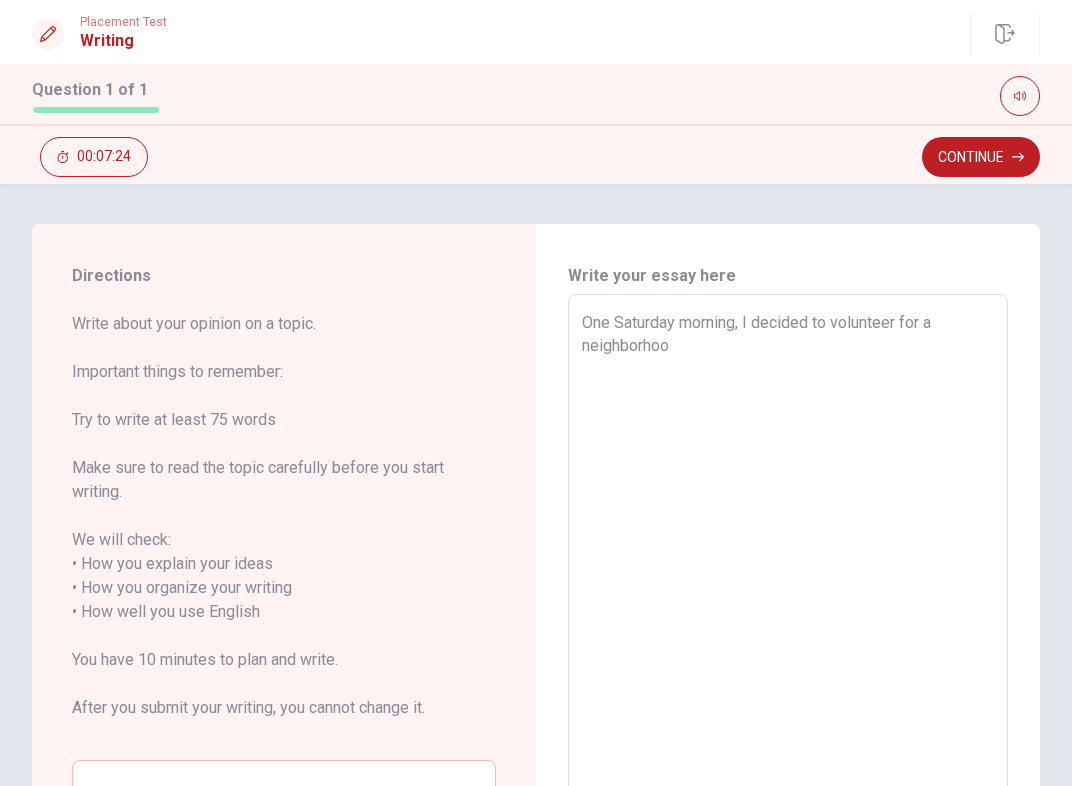 type on "x" 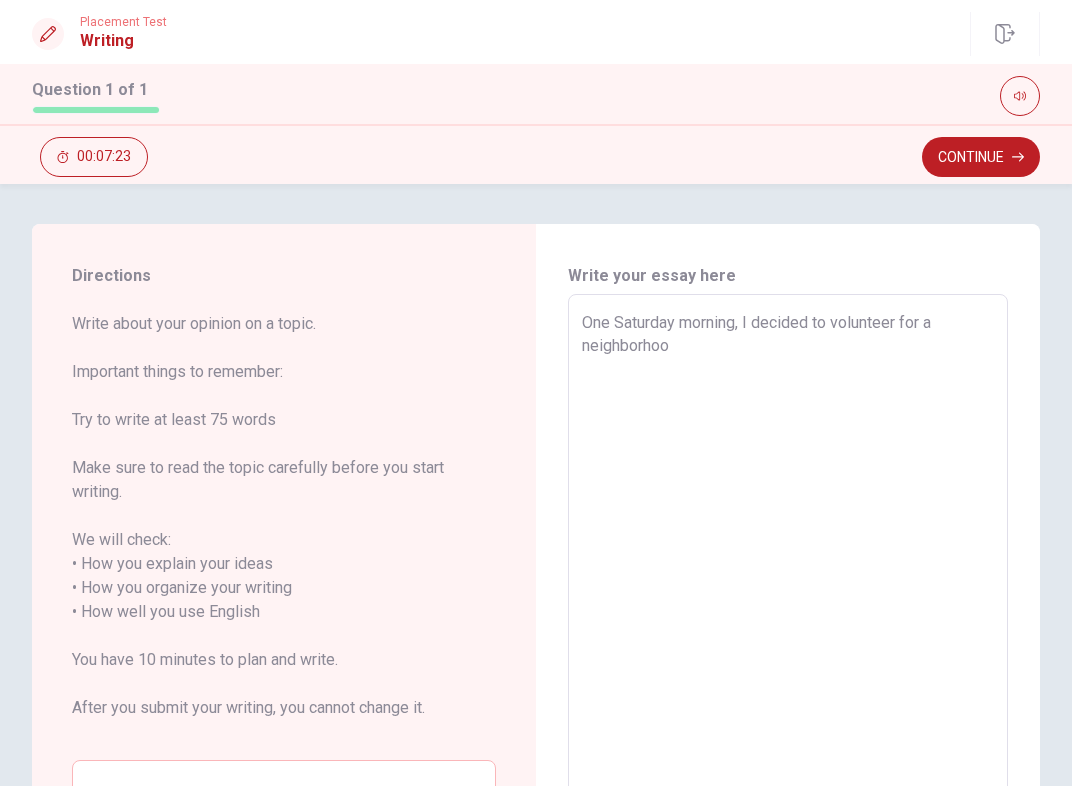 type on "One Saturday morning, I decided to volunteer for a neighbor" 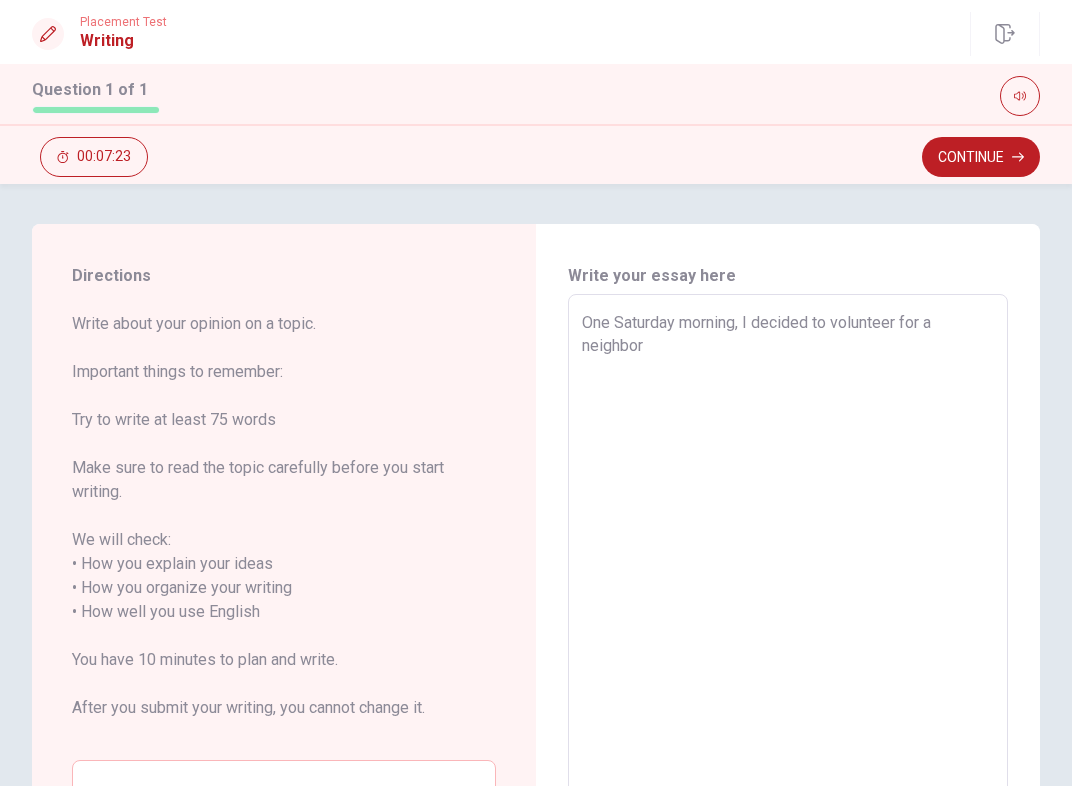 type on "x" 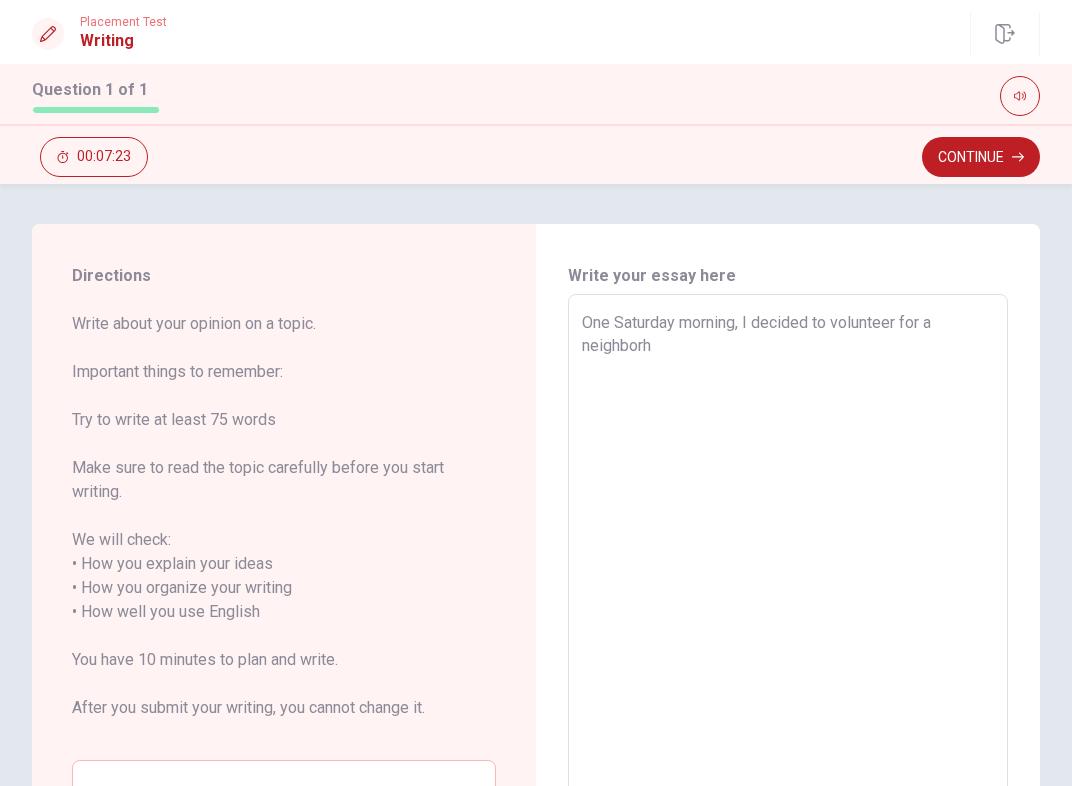 type on "x" 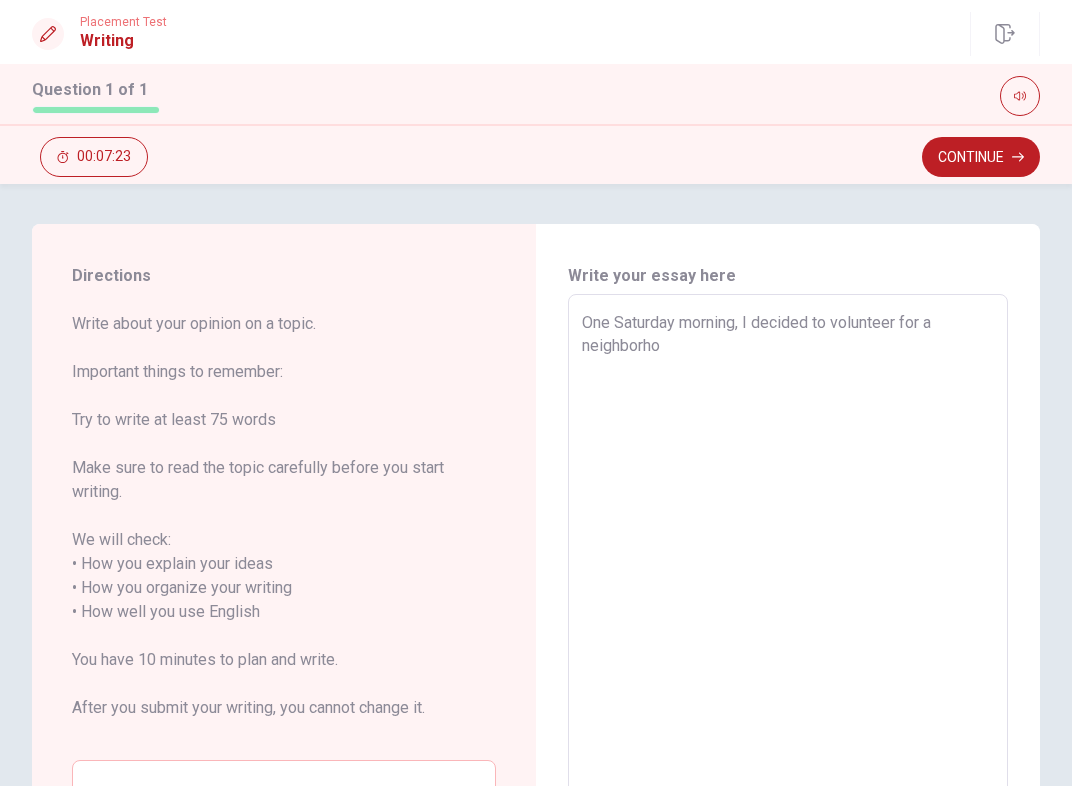 type on "x" 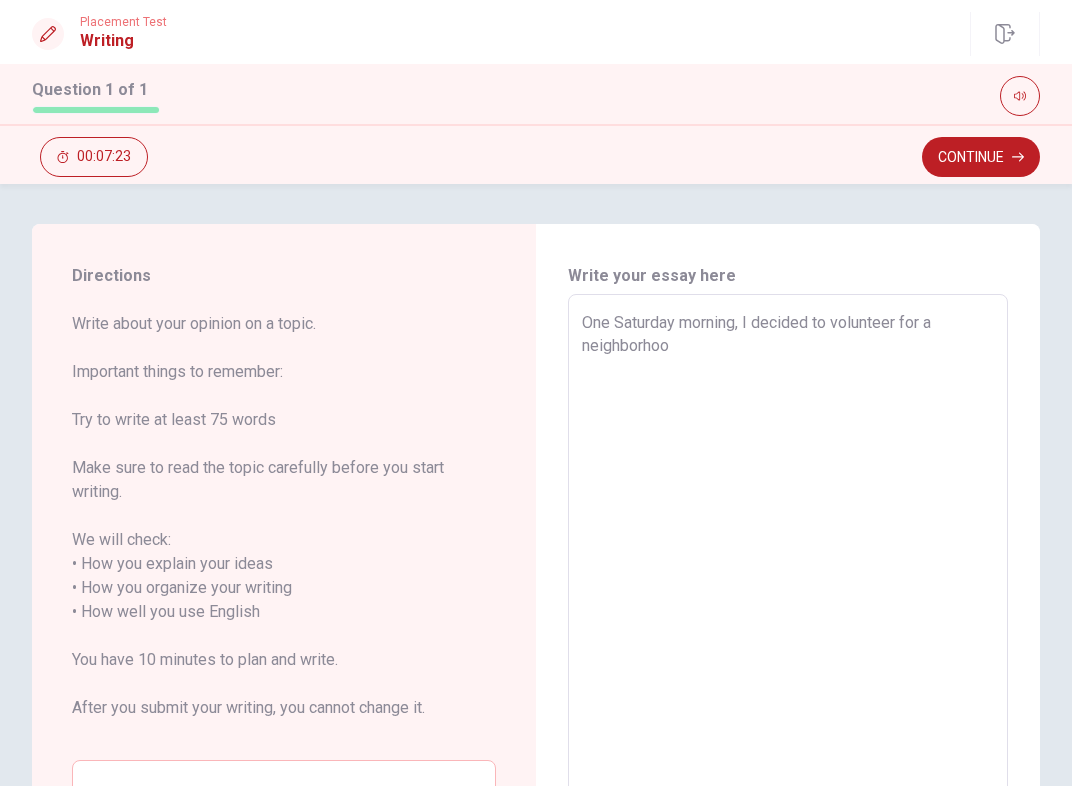 type on "x" 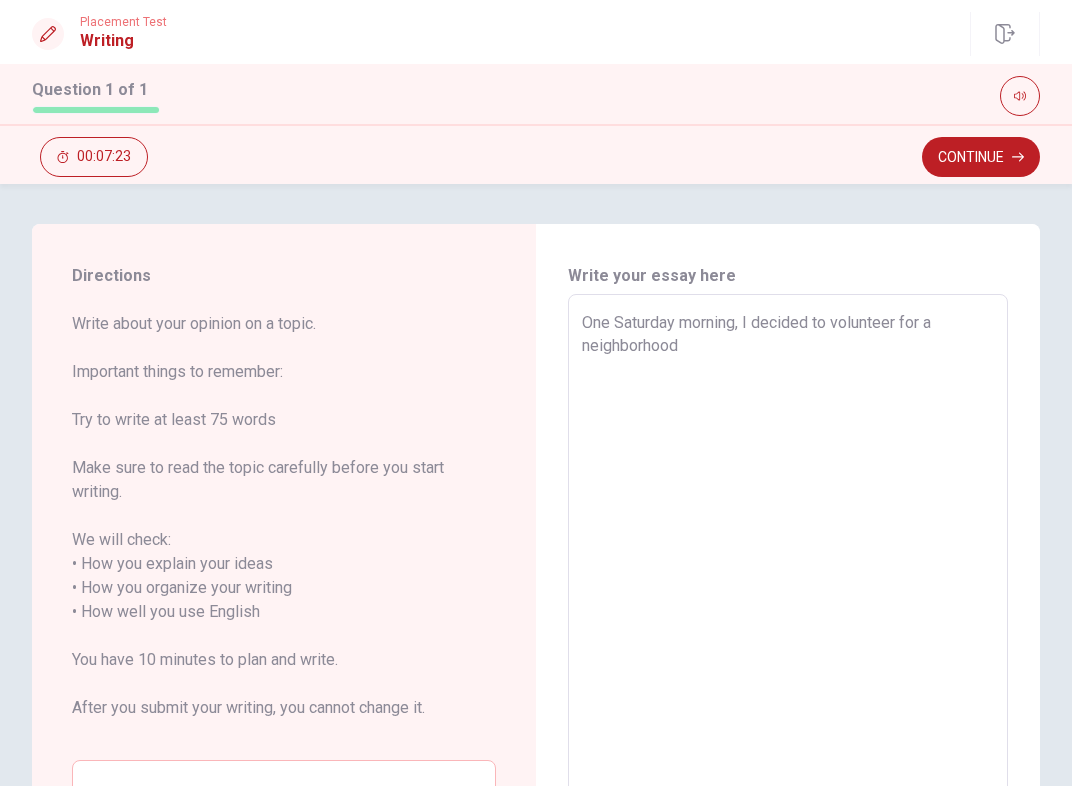 type on "x" 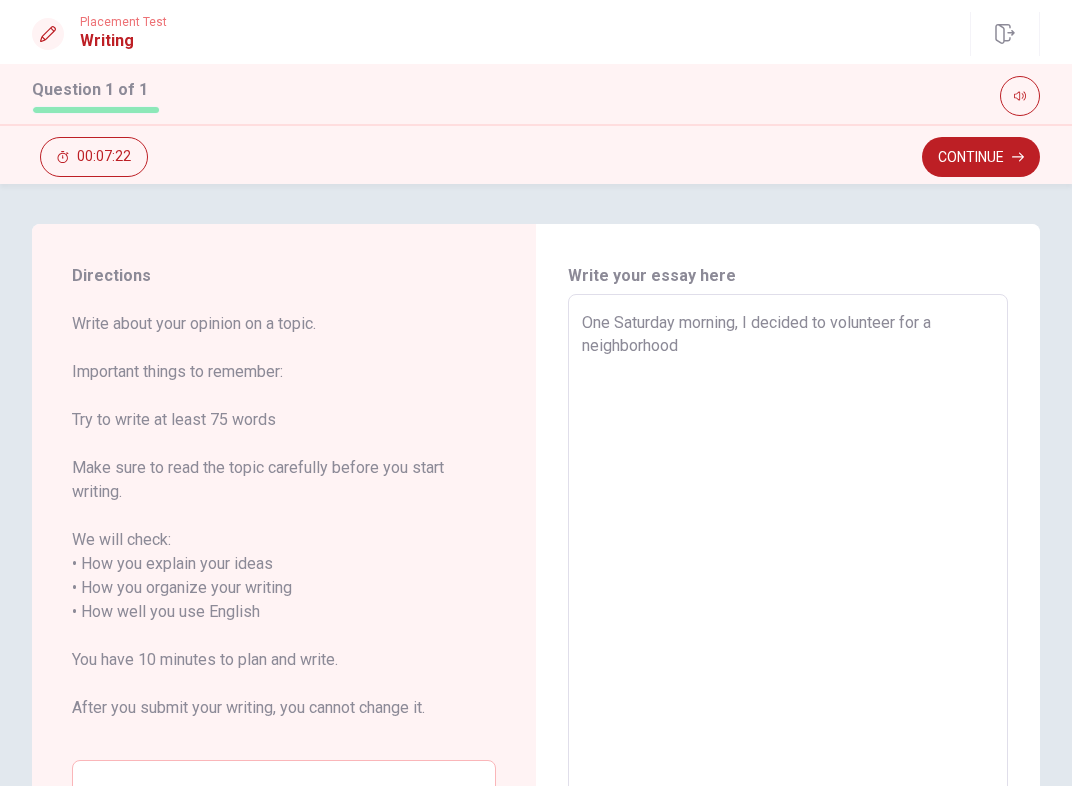 type on "One Saturday morning, I decided to volunteer for a neighborhood" 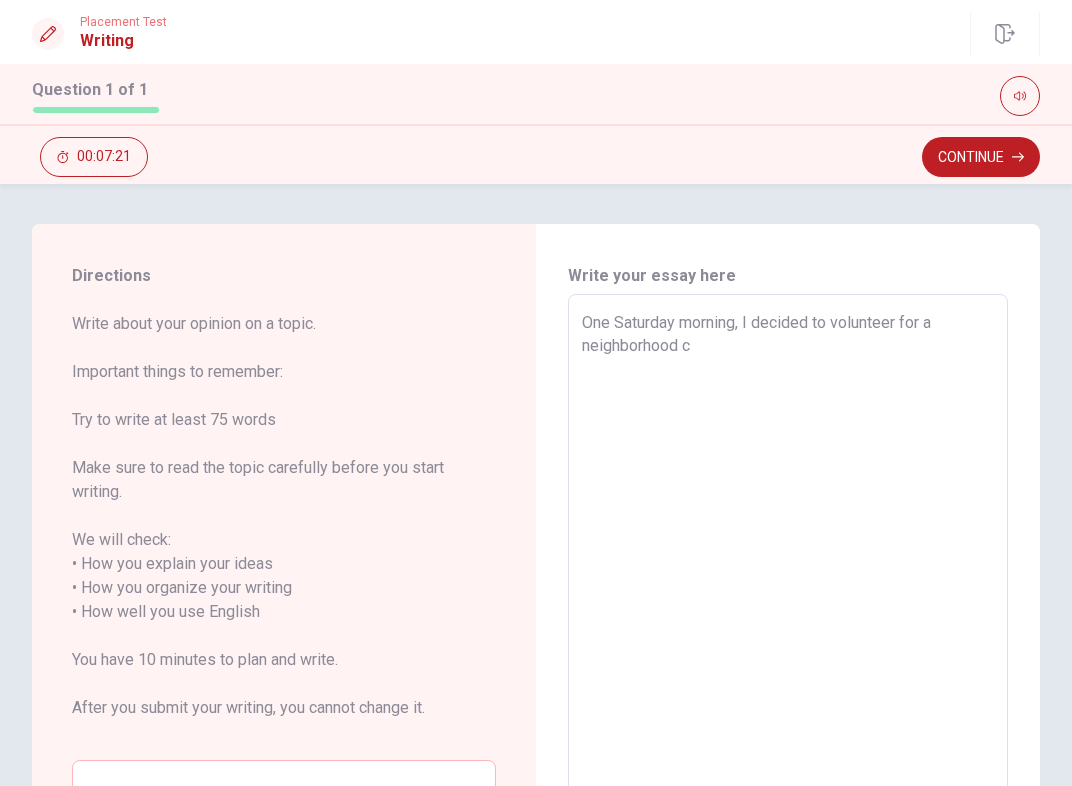 type on "x" 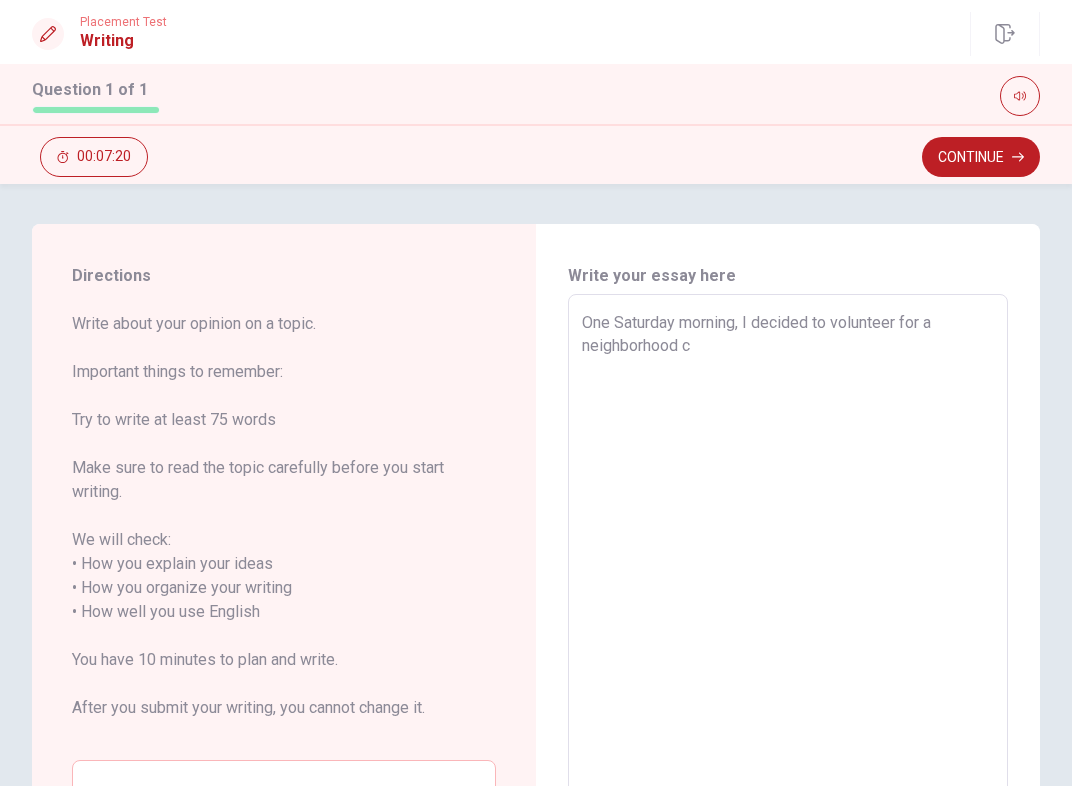 type on "One Saturday morning, I decided to volunteer for a neighborhood" 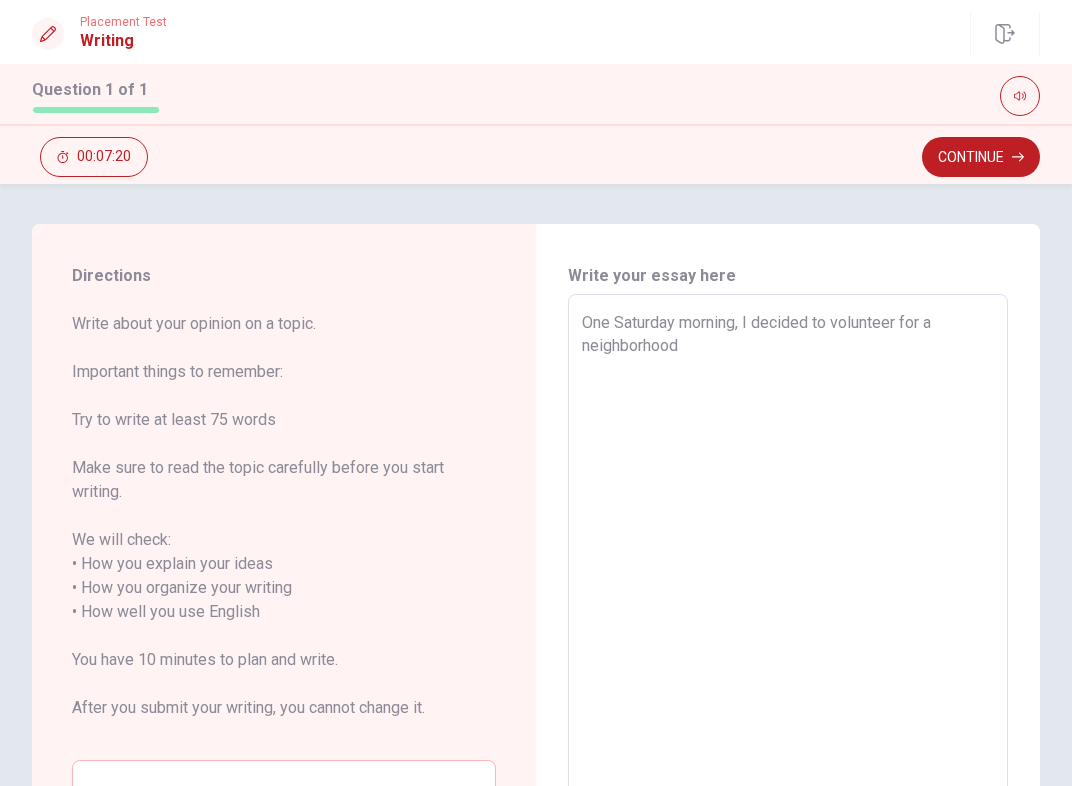 type on "x" 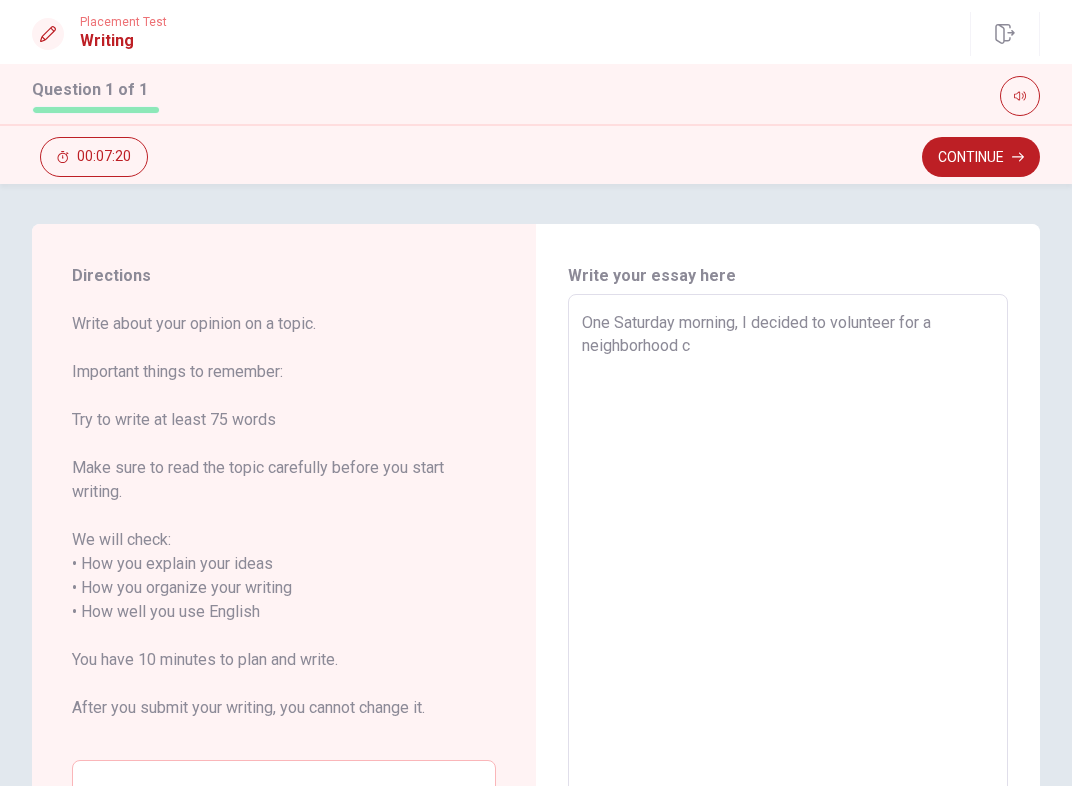 type on "x" 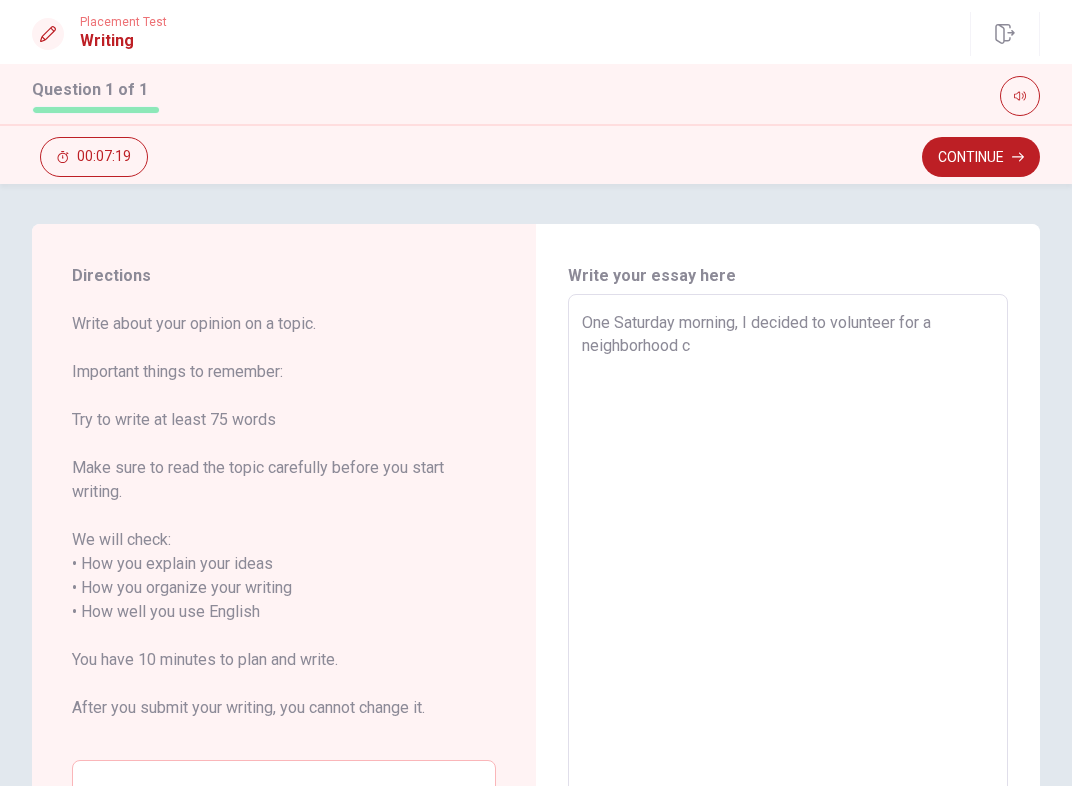 type on "One Saturday morning, I decided to volunteer for a neighborhood cl" 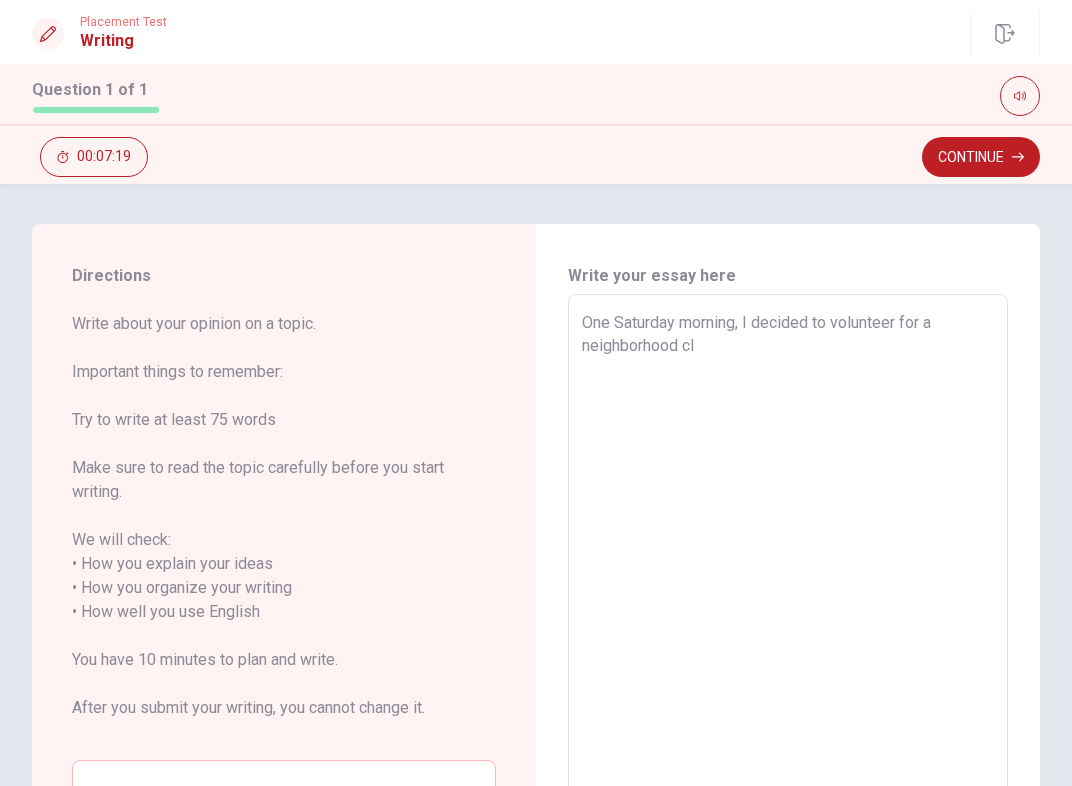 type on "x" 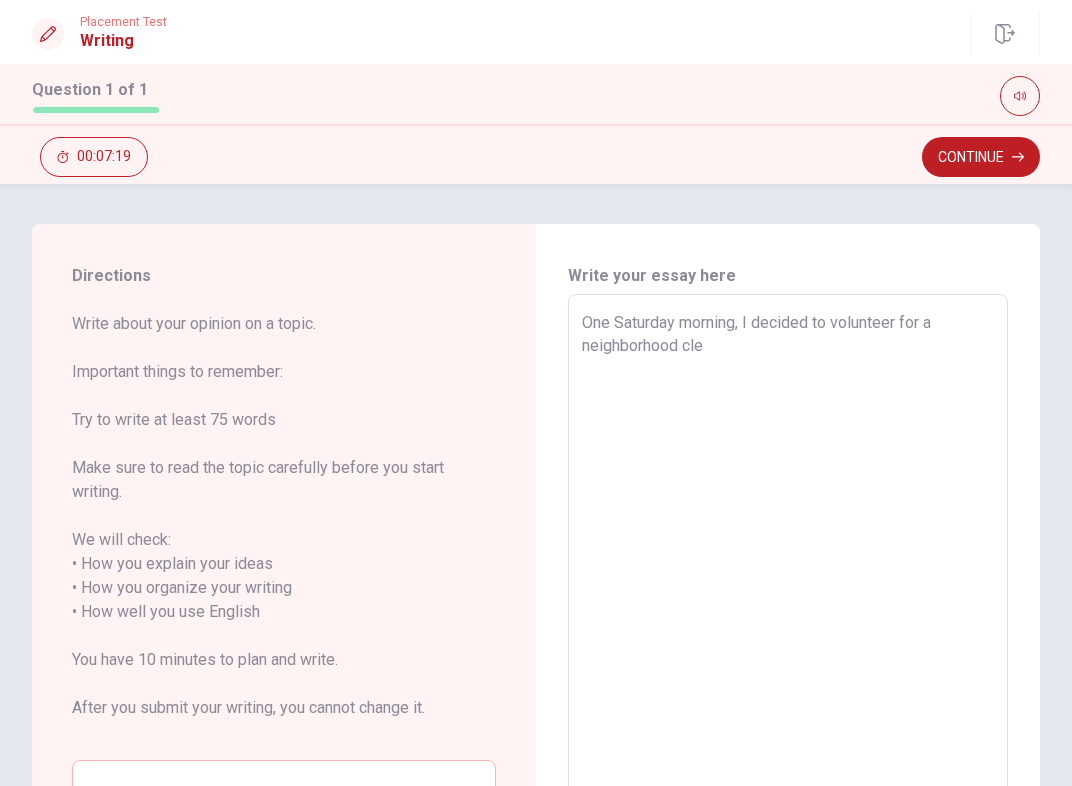 type on "One Saturday morning, I decided to volunteer for a neighborhood clea" 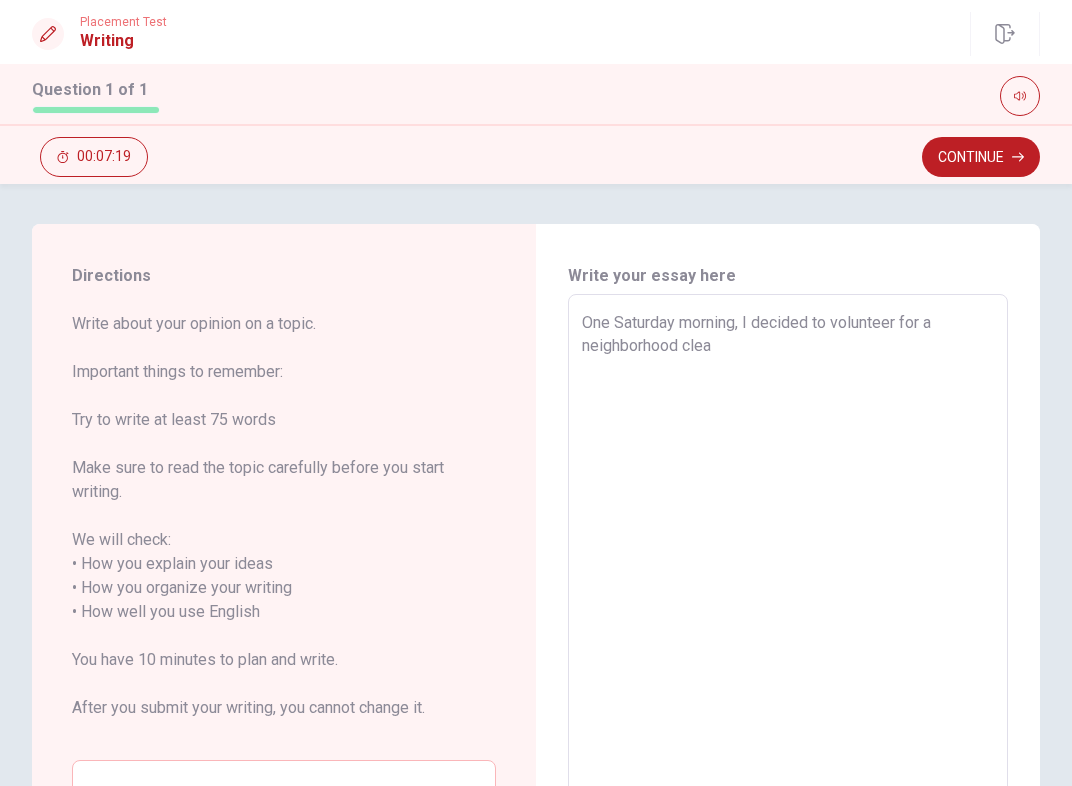 type on "x" 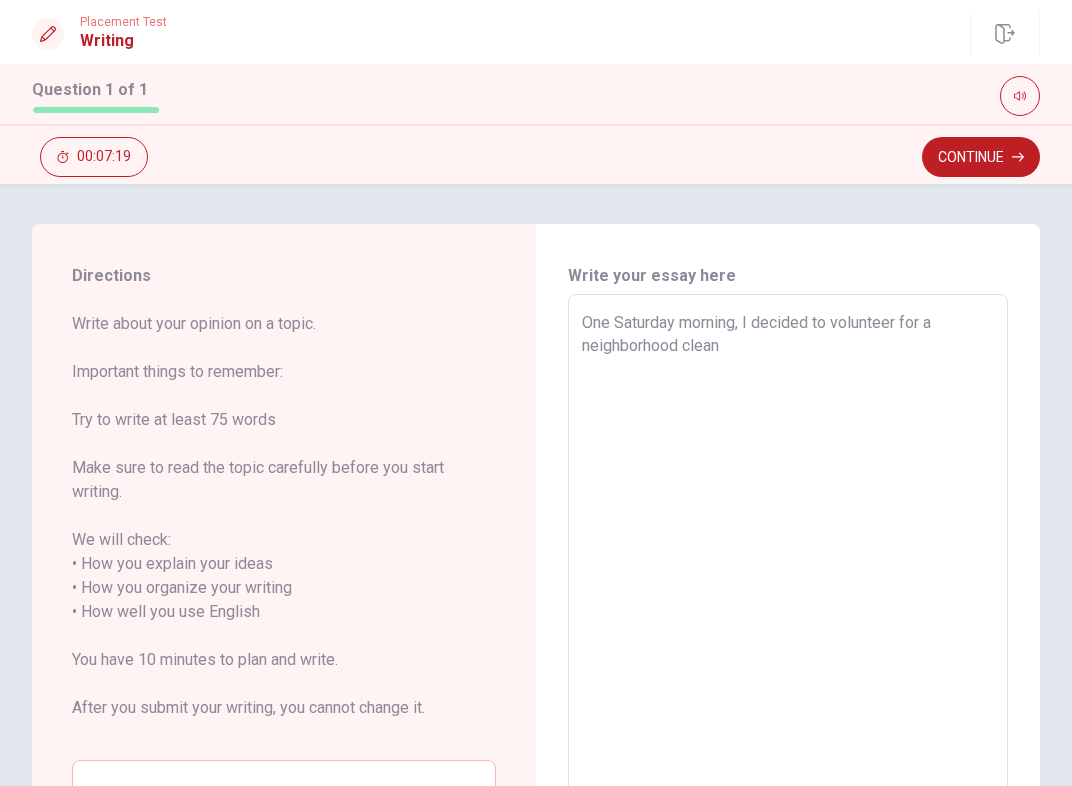 type on "x" 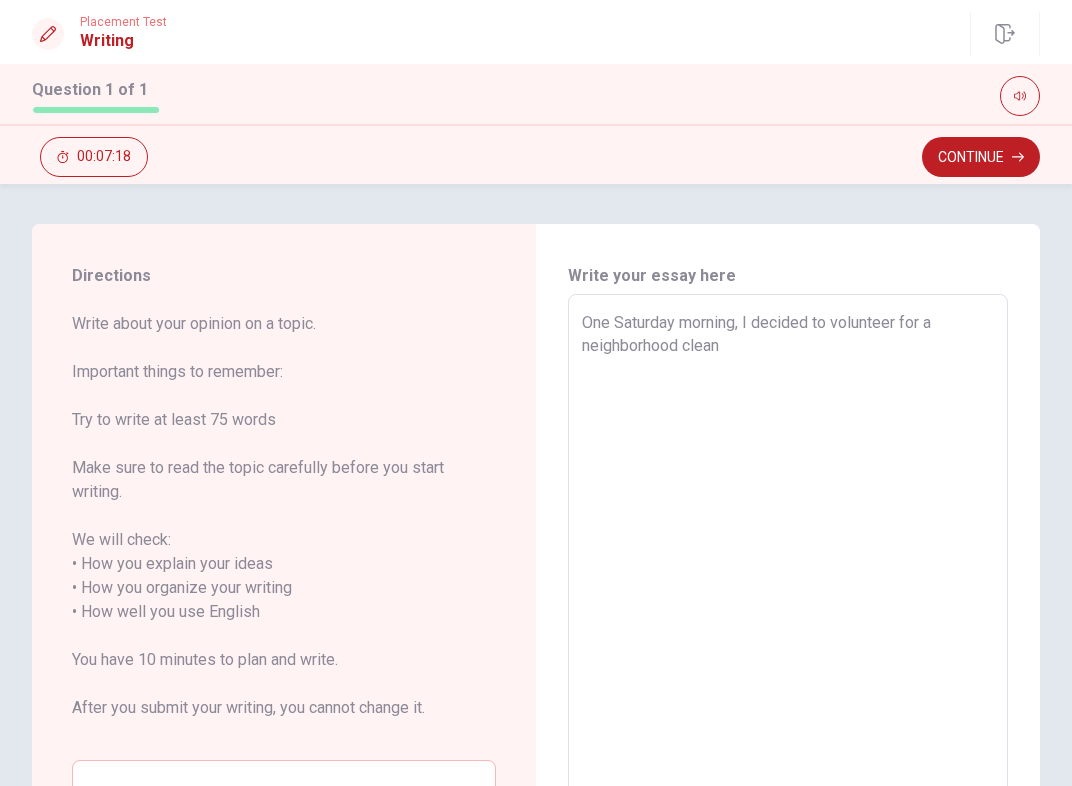 type on "One Saturday morning, I decided to volunteer for a neighborhood cleanu" 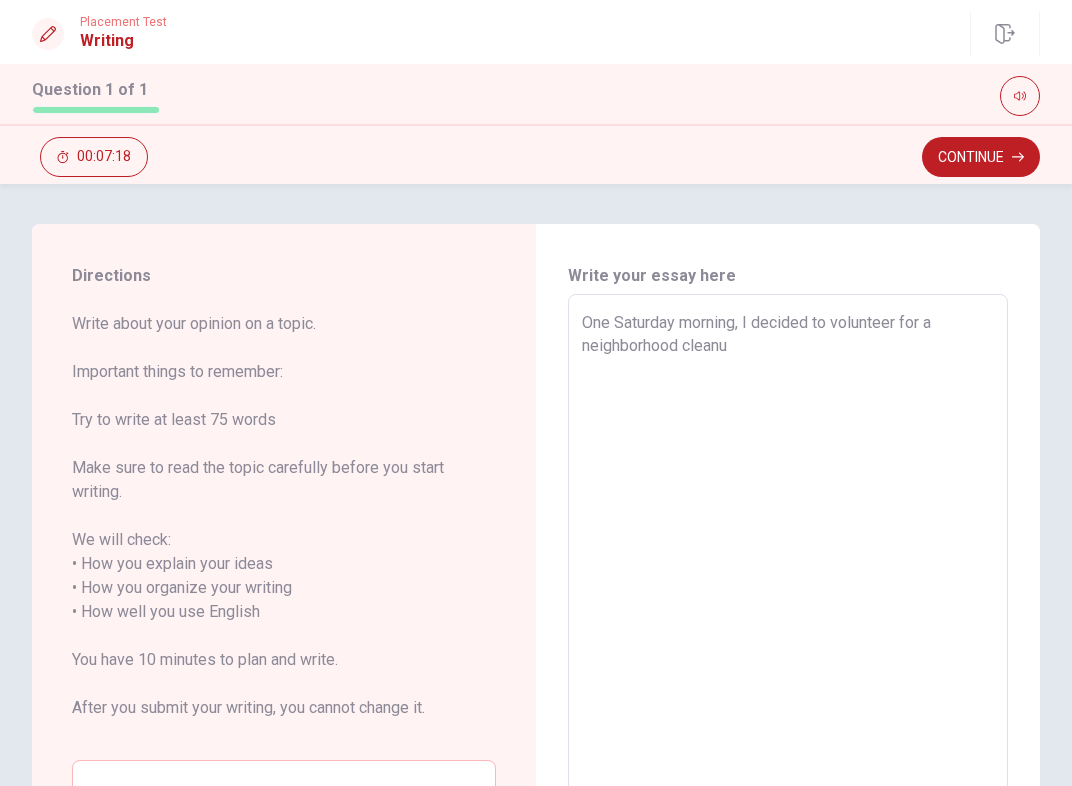 type on "x" 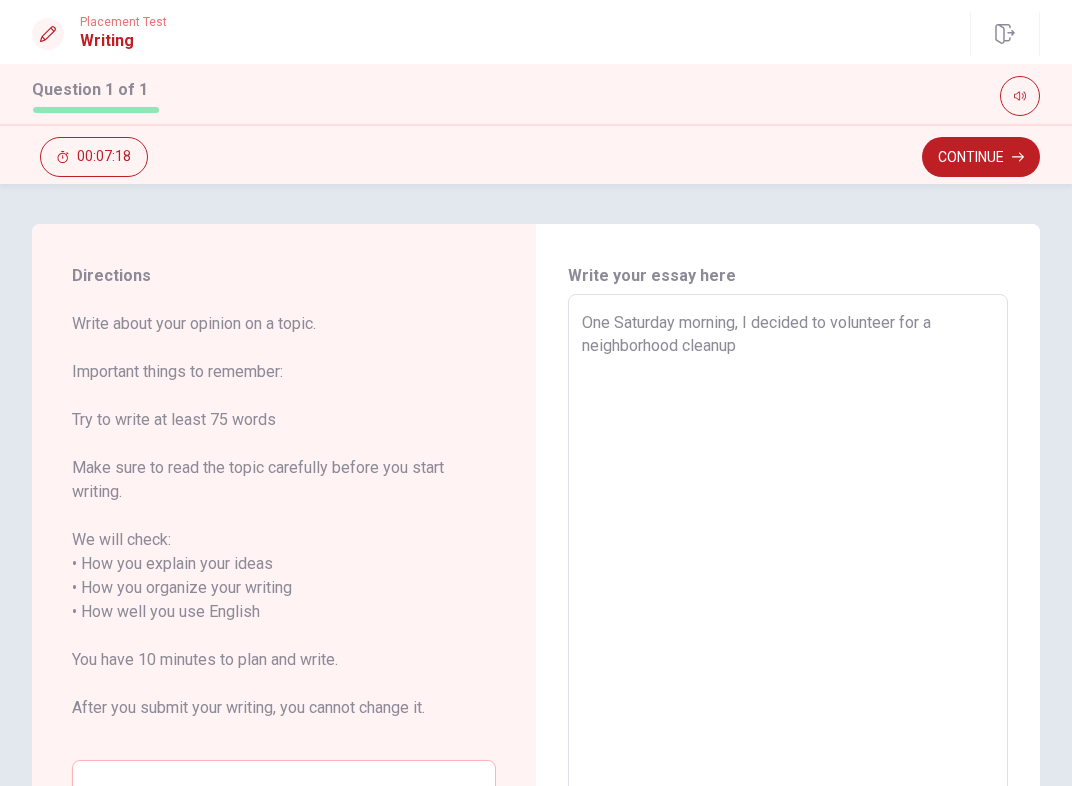 type on "x" 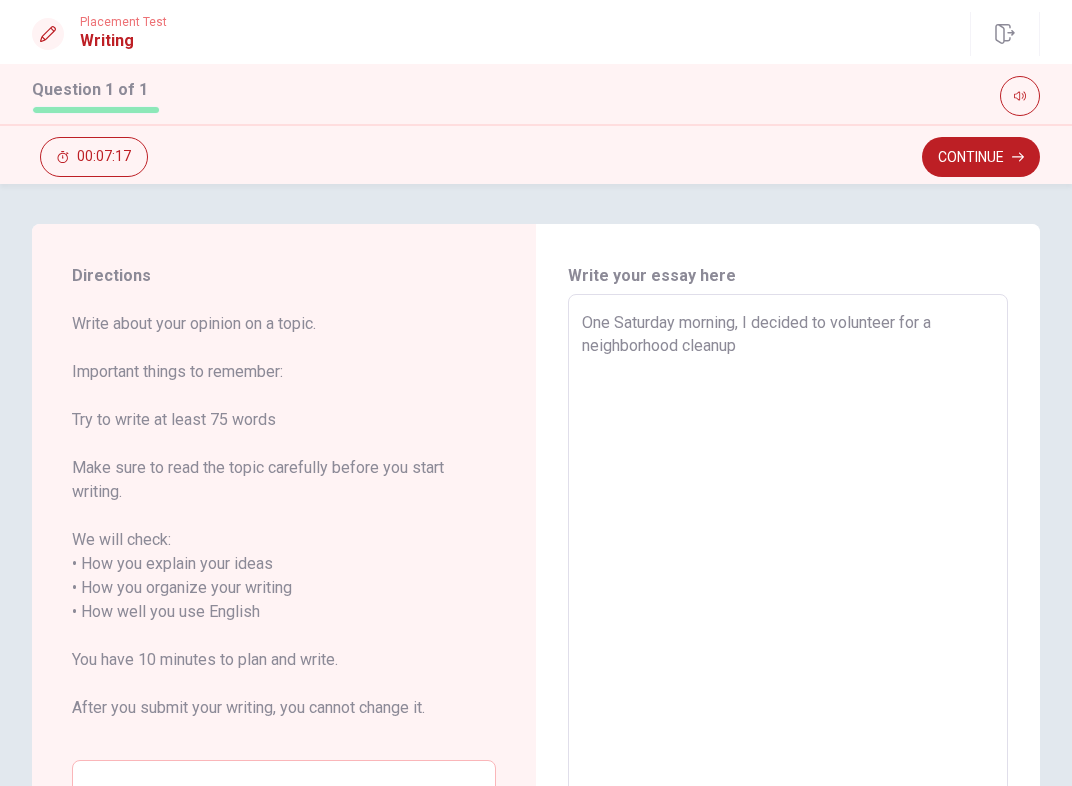 type on "One Saturday morning, I decided to volunteer for a neighborhood cleanup." 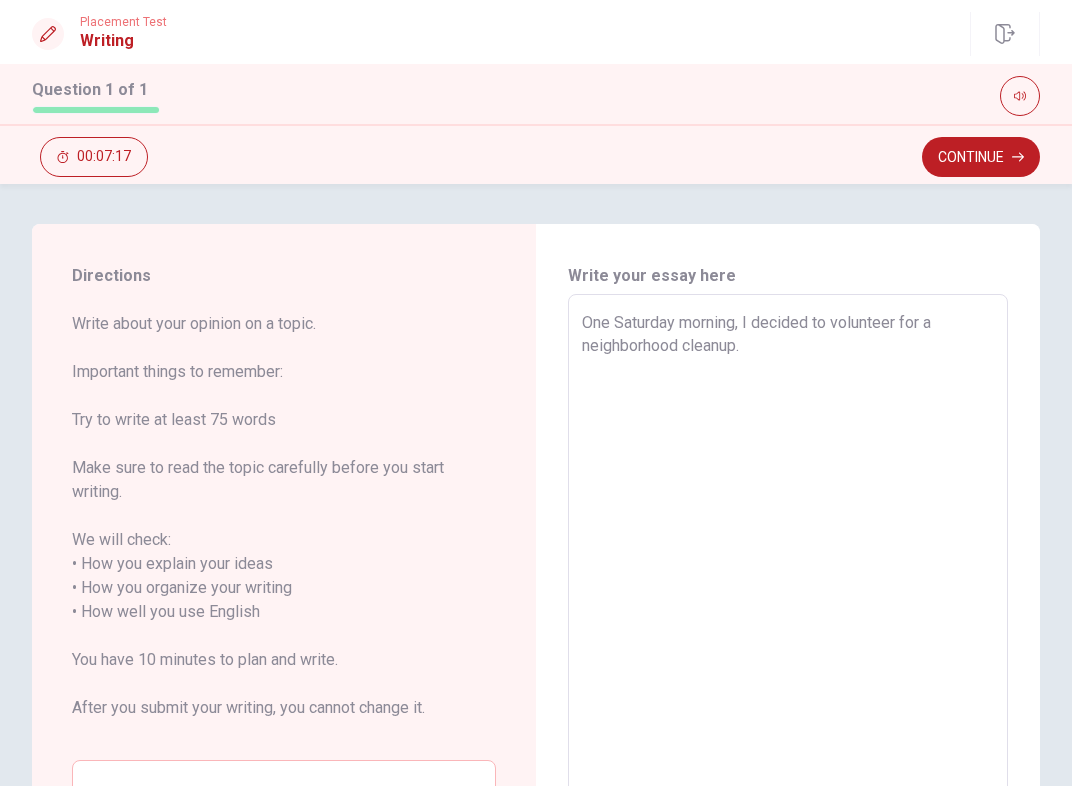 type on "x" 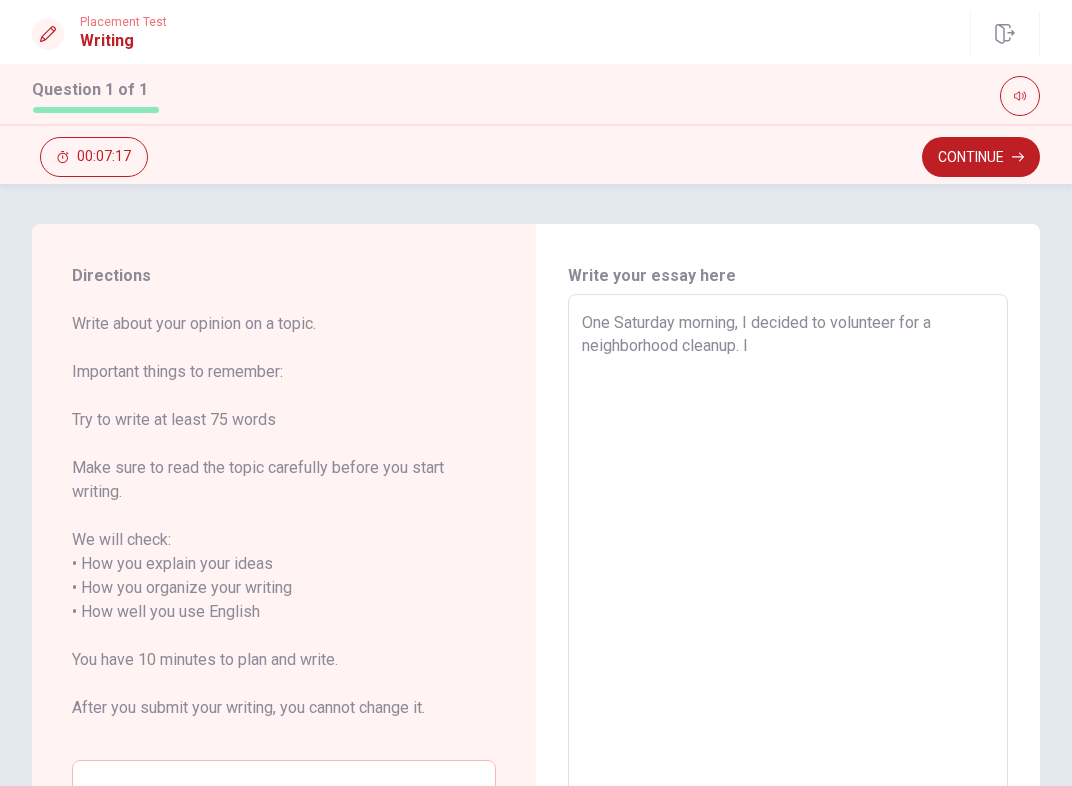 type on "x" 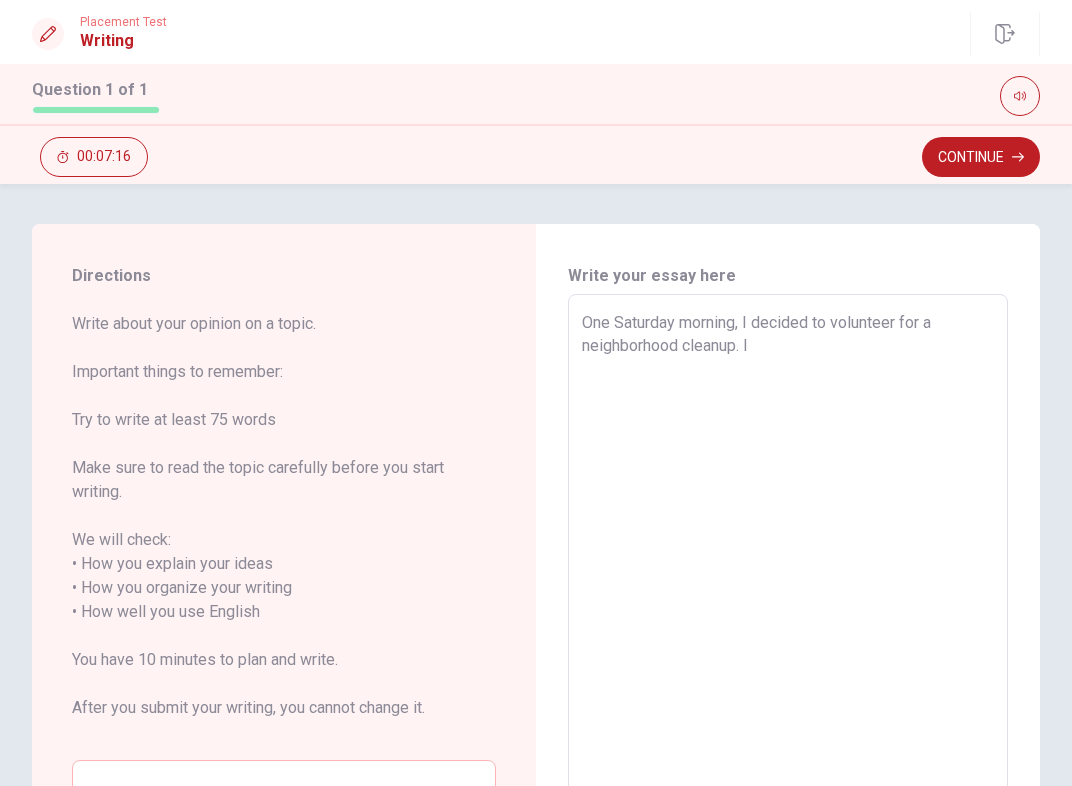 type on "One Saturday morning, I decided to volunteer for a neighborhood cleanup. I" 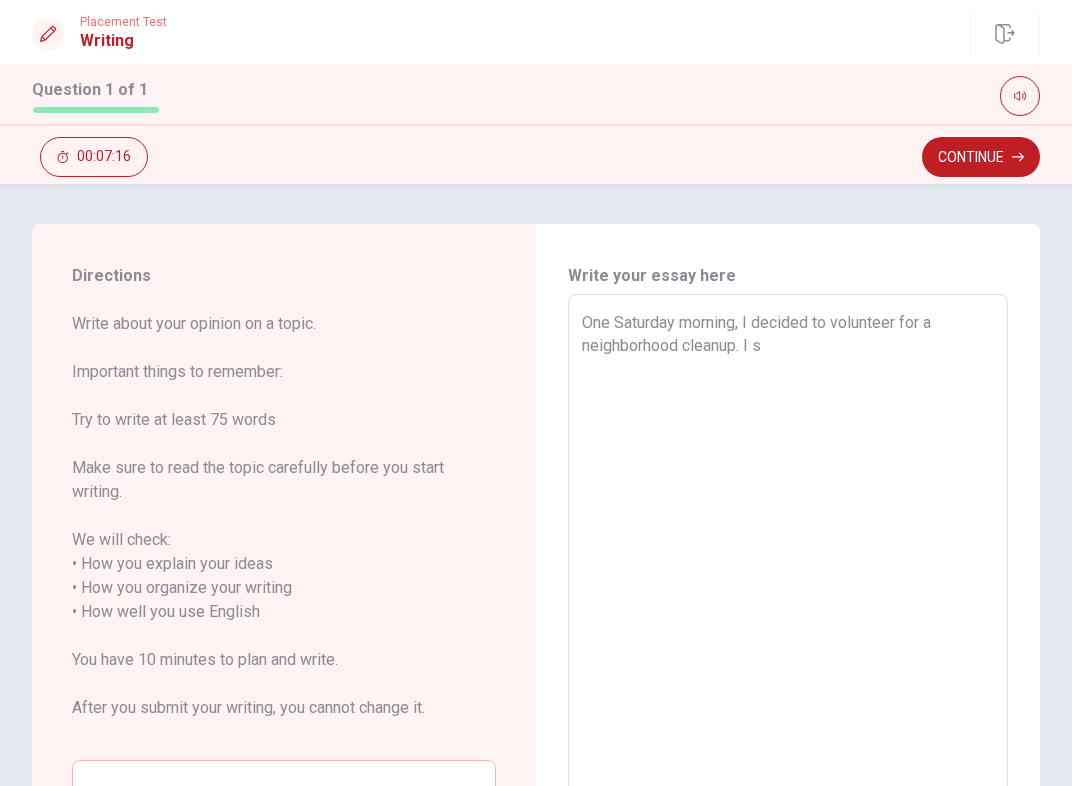 type on "x" 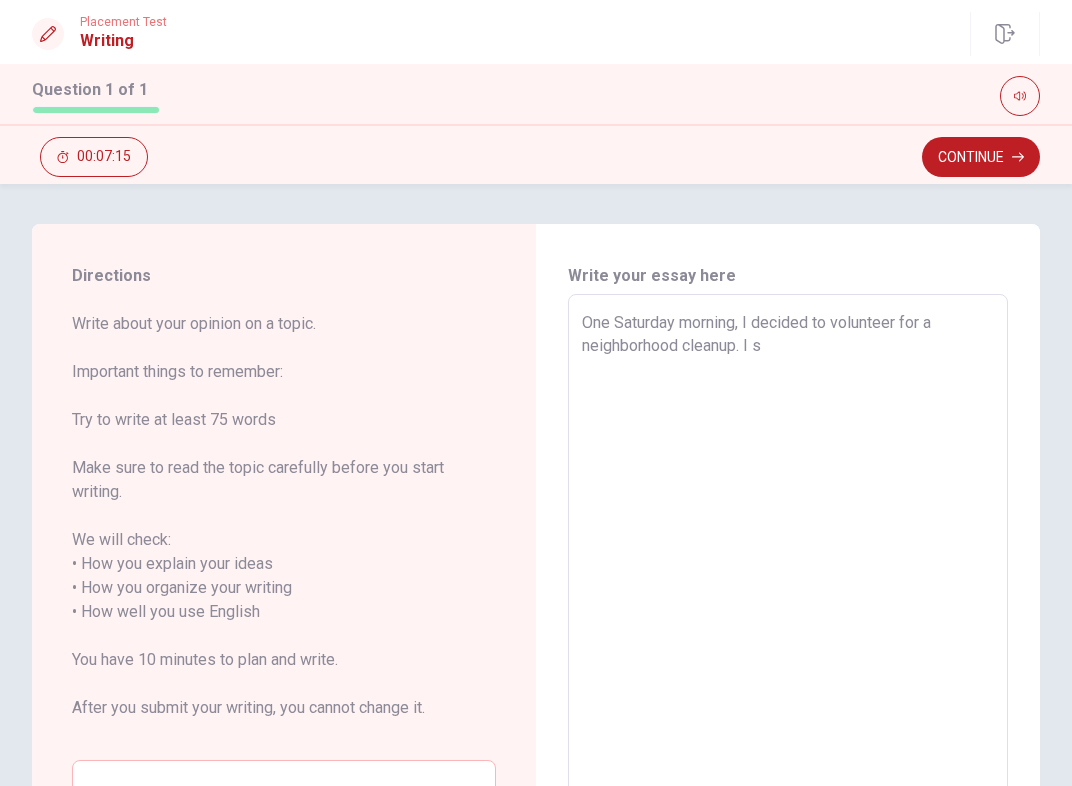type on "One Saturday morning, I decided to volunteer for a neighborhood cleanup. I" 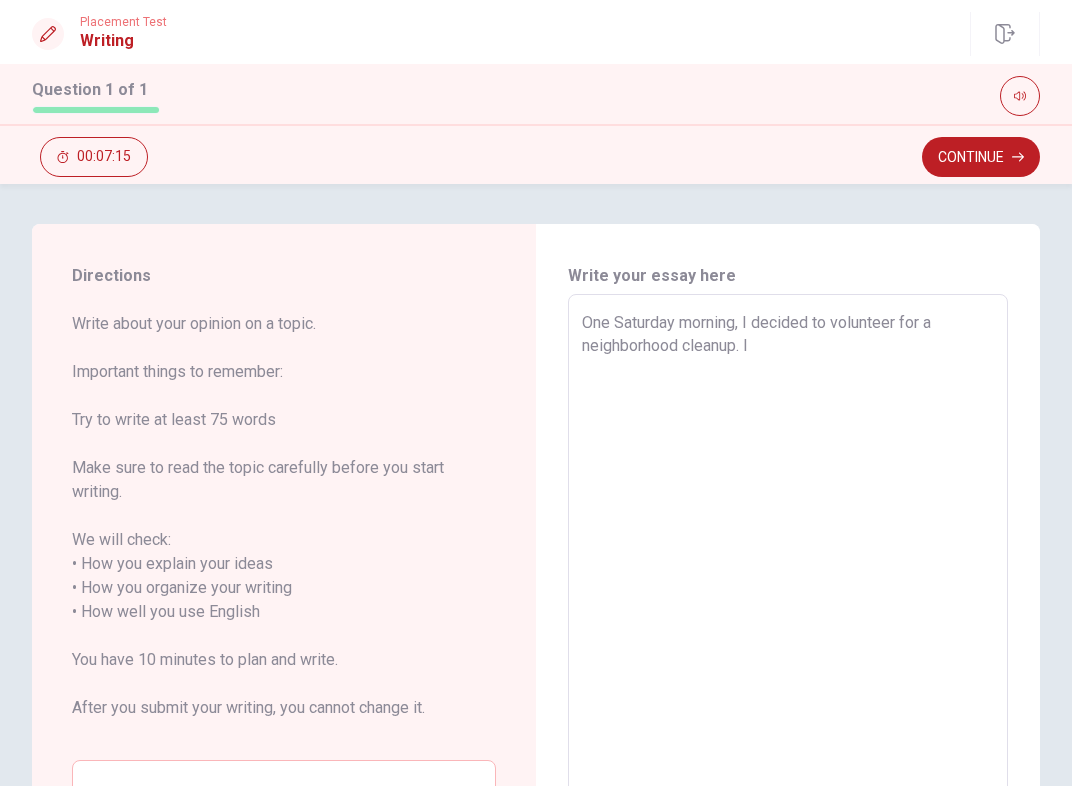 type on "x" 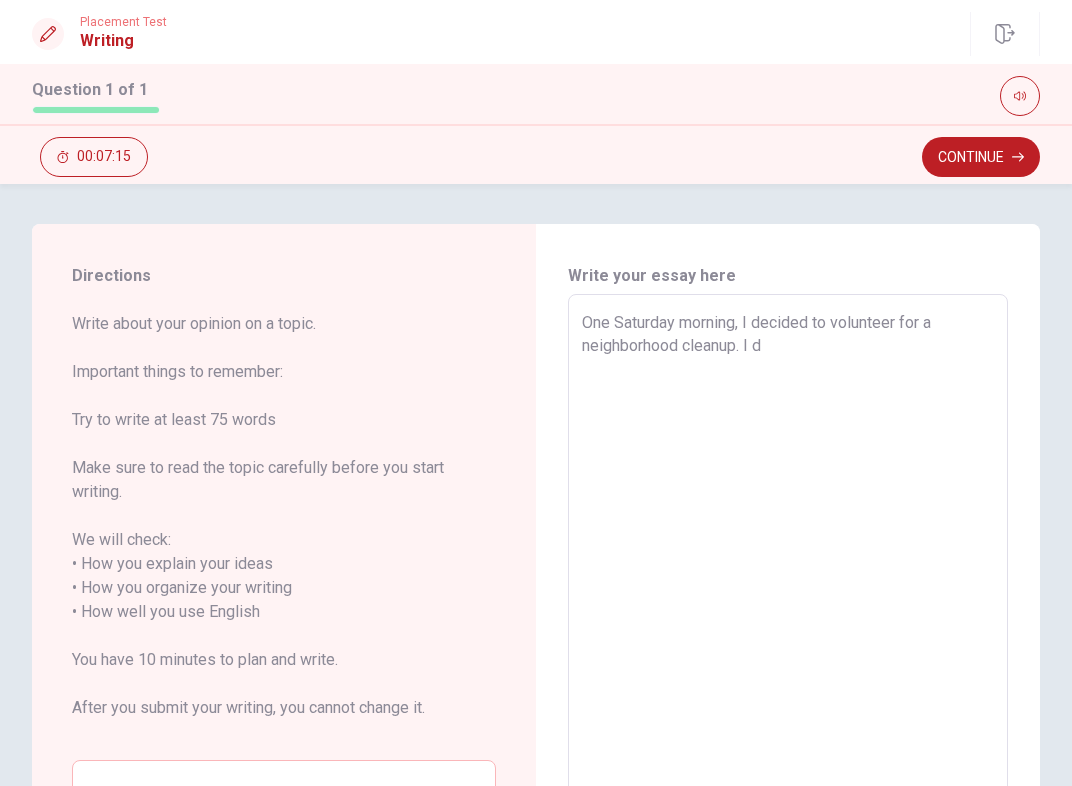 type on "x" 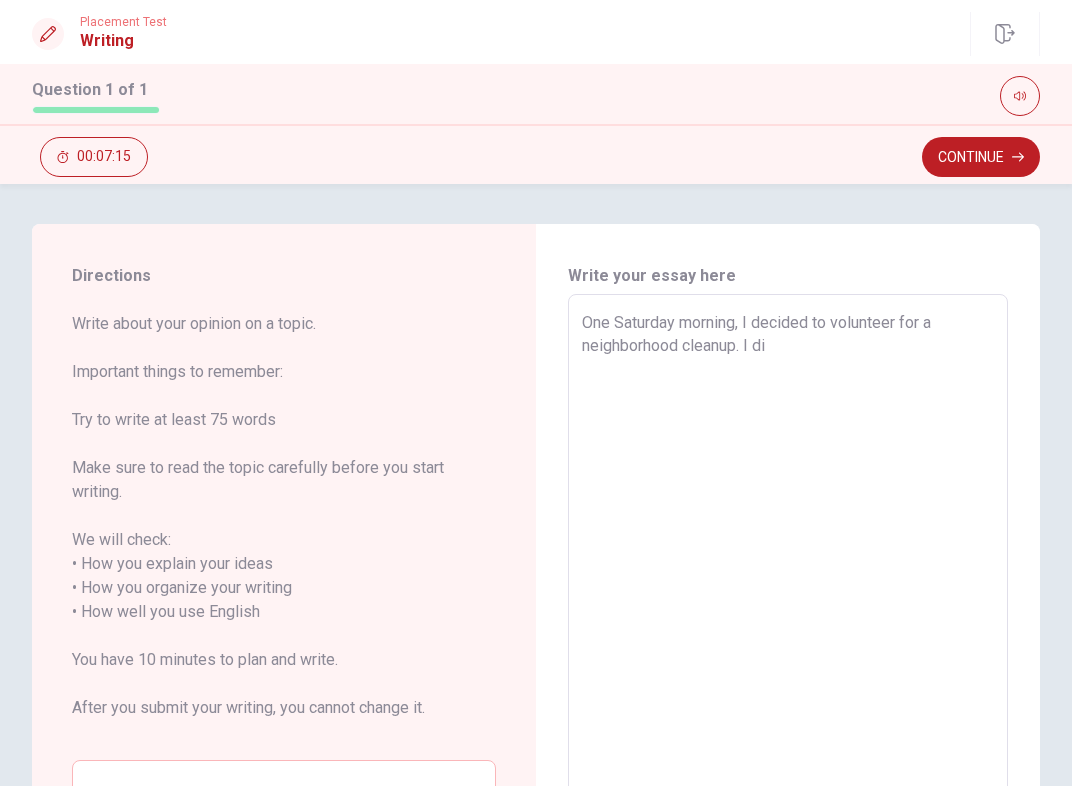 type on "x" 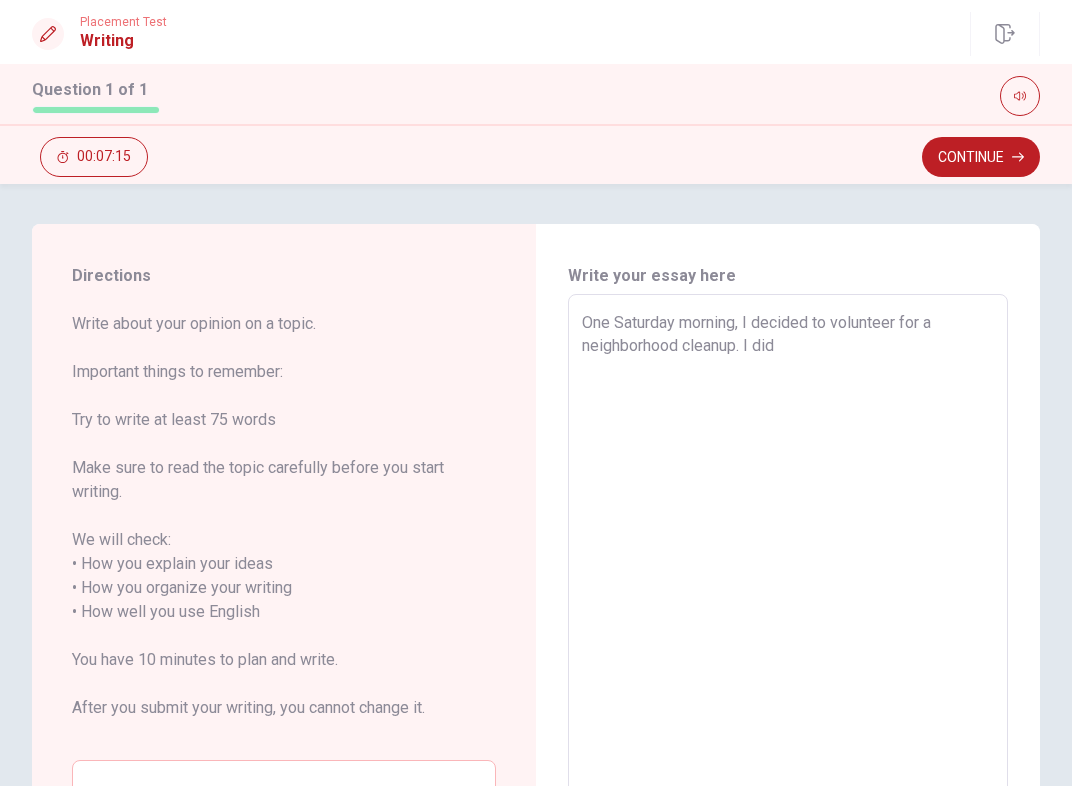 type on "x" 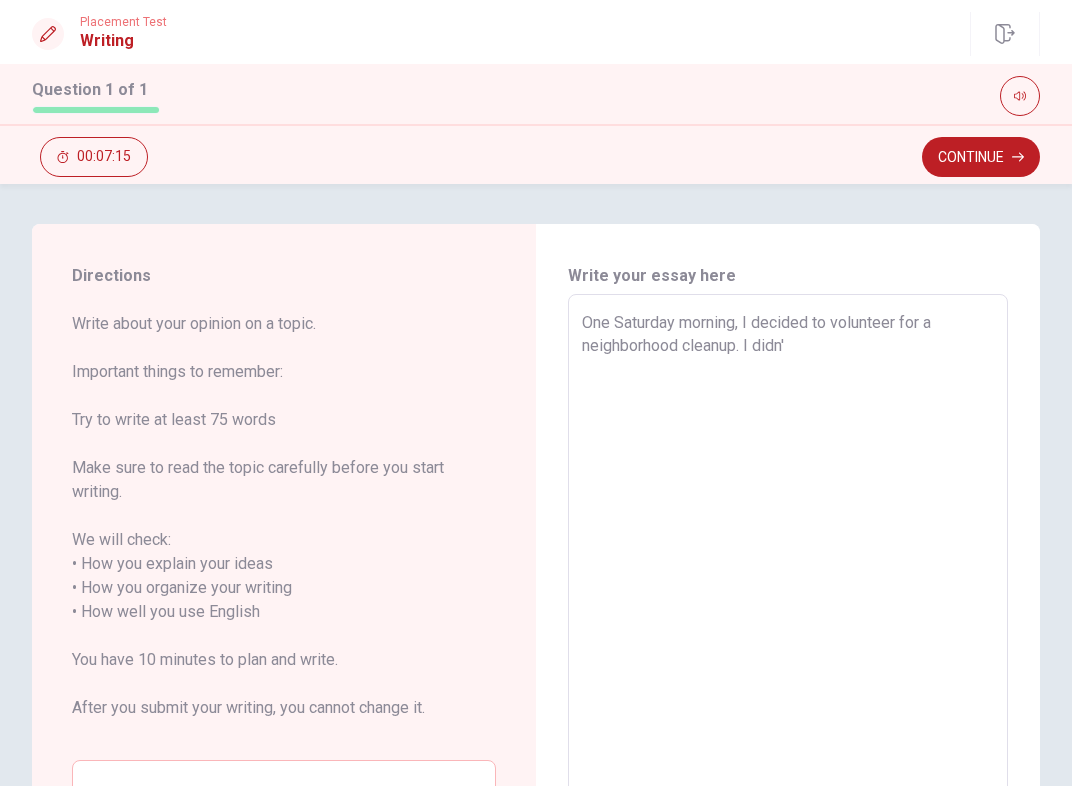 type on "x" 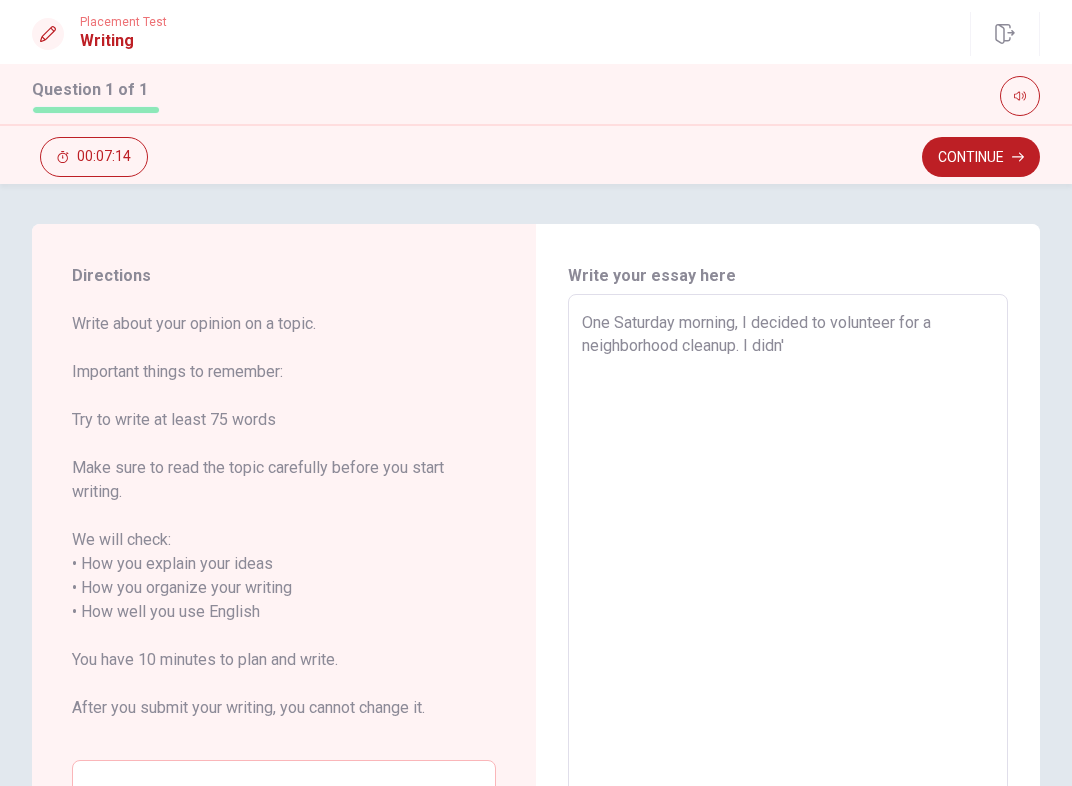 type on "One Saturday morning, I decided to volunteer for a neighborhood cleanup. I didn'" 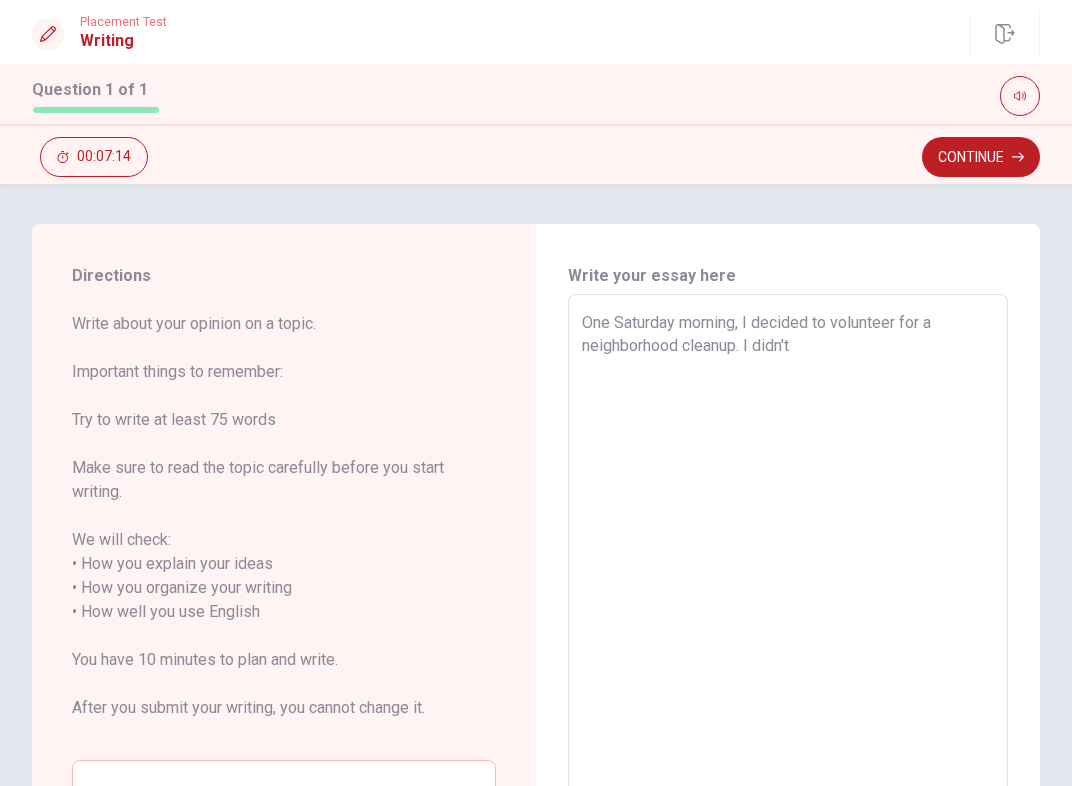 type on "x" 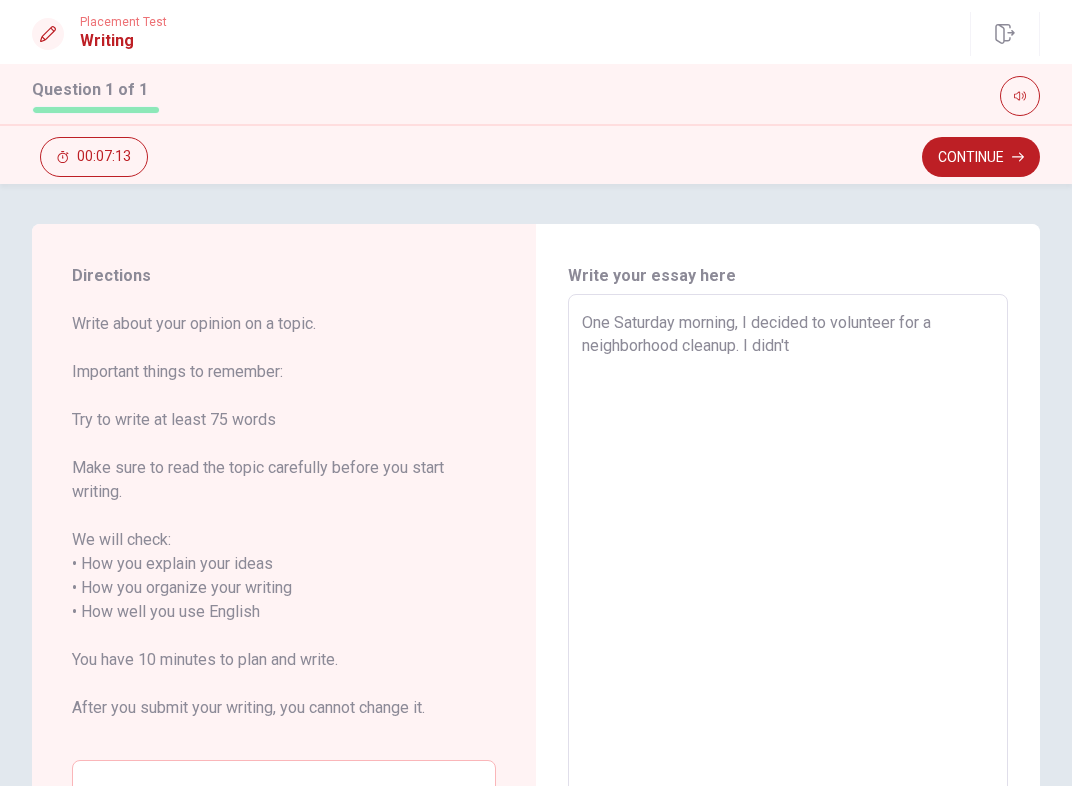 type on "One Saturday morning, I decided to volunteer for a neighborhood cleanup. I didn't" 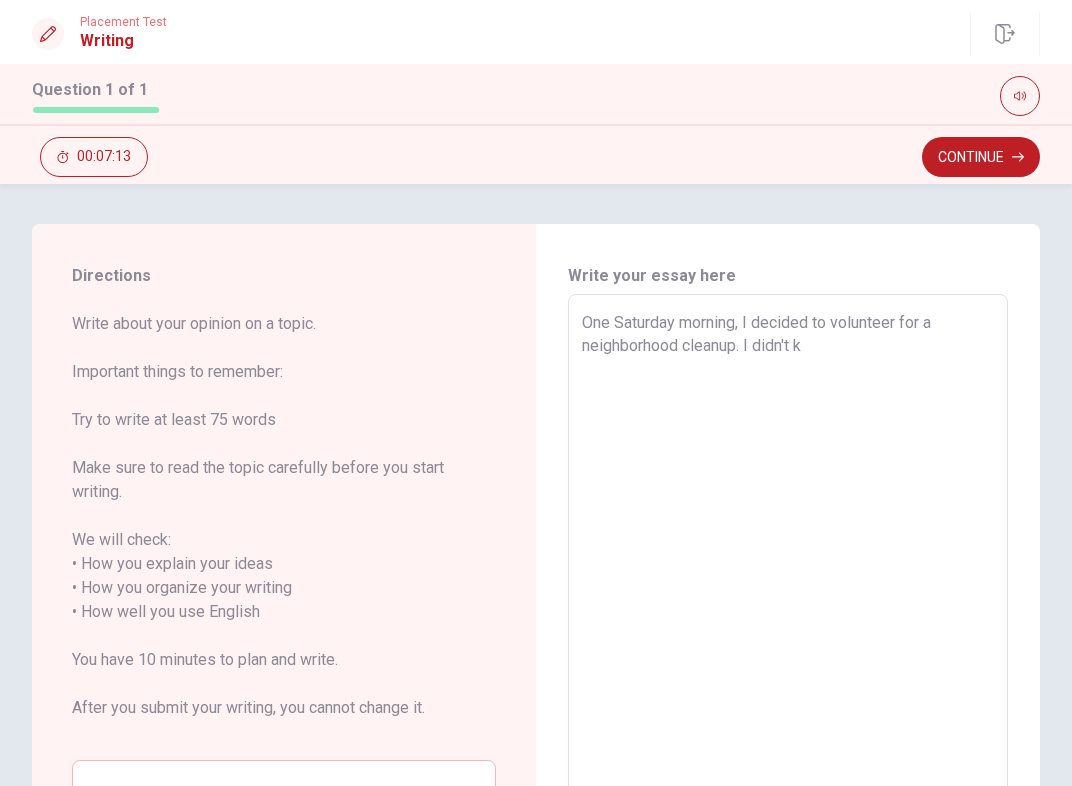 type on "x" 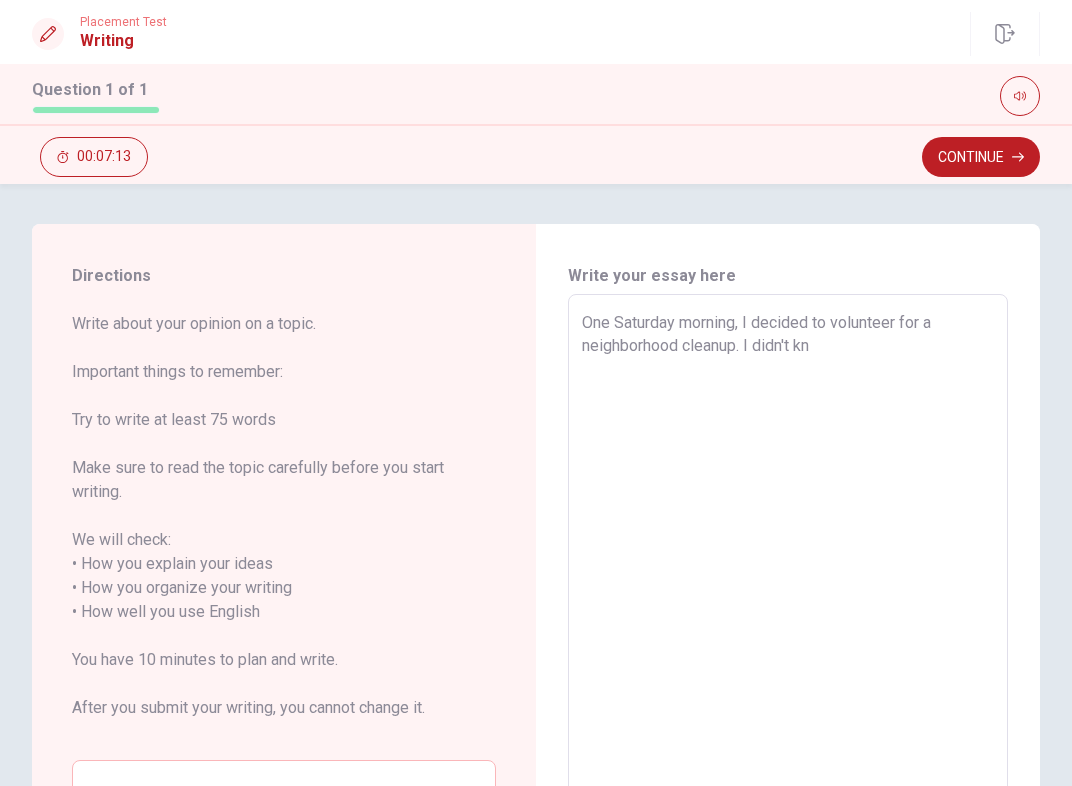 type 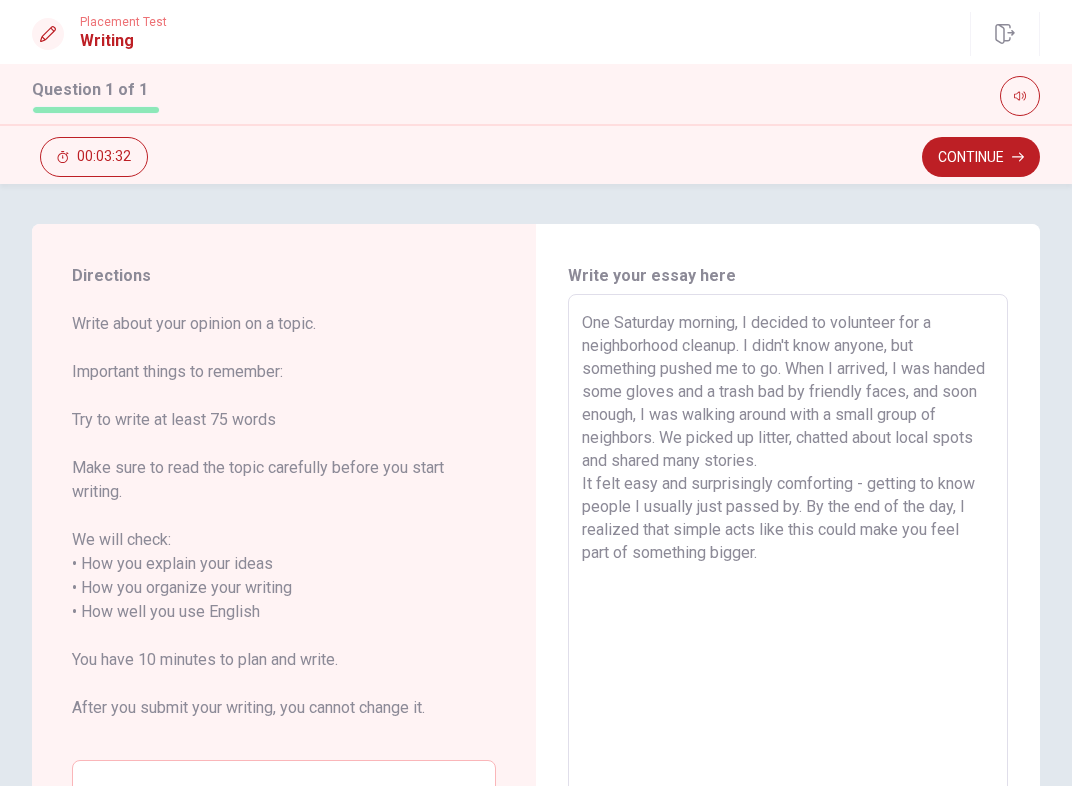 click on "One Saturday morning, I decided to volunteer for a neighborhood cleanup. I didn't know anyone, but something pushed me to go. When I arrived, I was handed some gloves and a trash bad by friendly faces, and soon enough, I was walking around with a small group of neighbors. We picked up litter, chatted about local spots and shared many stories.
It felt easy and surprisingly comforting - getting to know people I usually just passed by. By the end of the day, I realized that simple acts like this could make you feel part of something bigger." at bounding box center [788, 600] 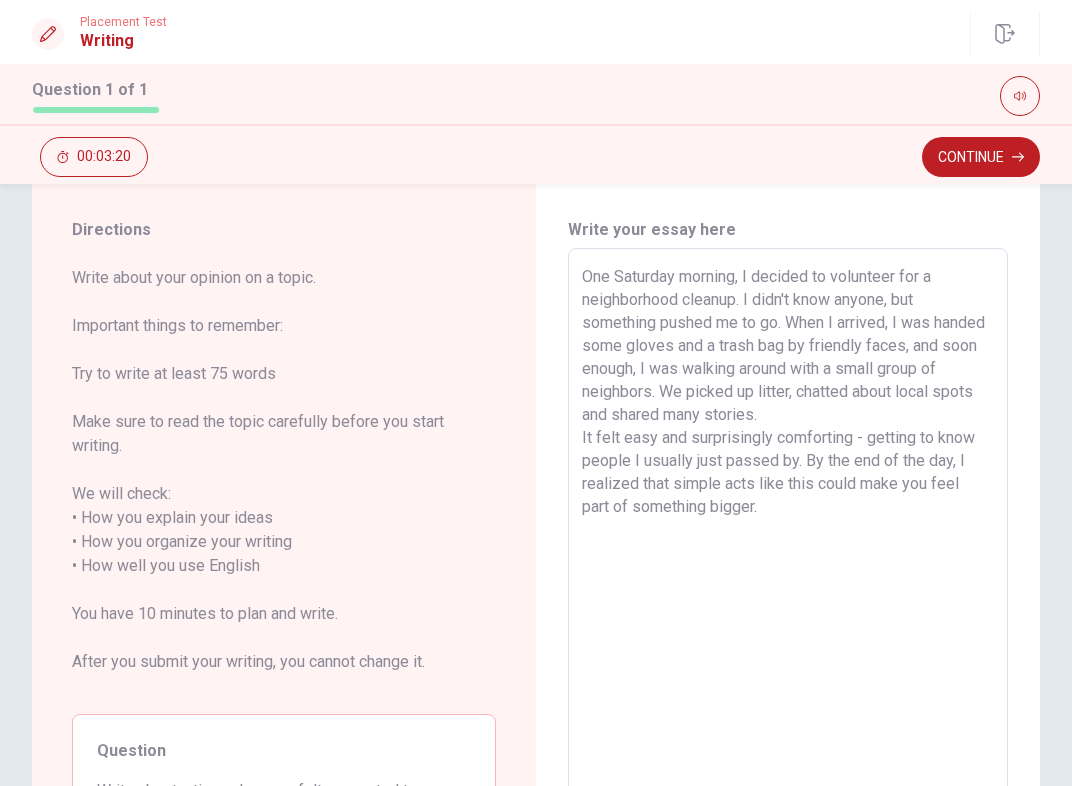 scroll, scrollTop: 58, scrollLeft: 0, axis: vertical 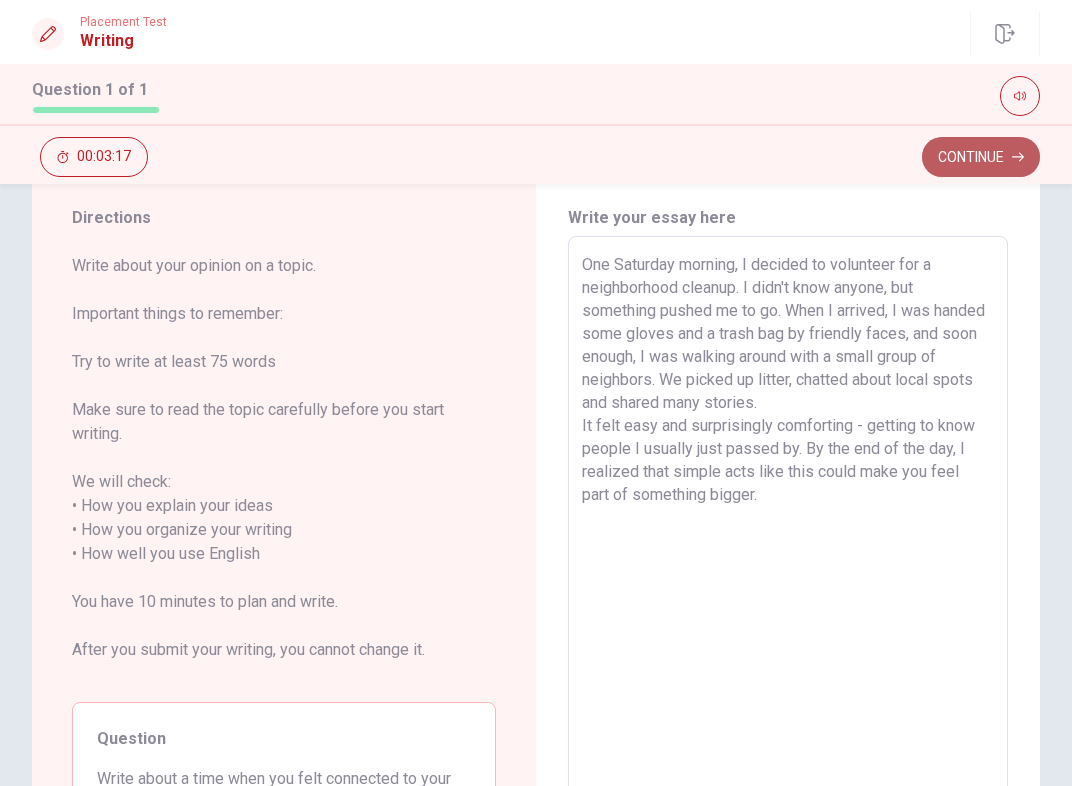 click on "Continue" at bounding box center [981, 157] 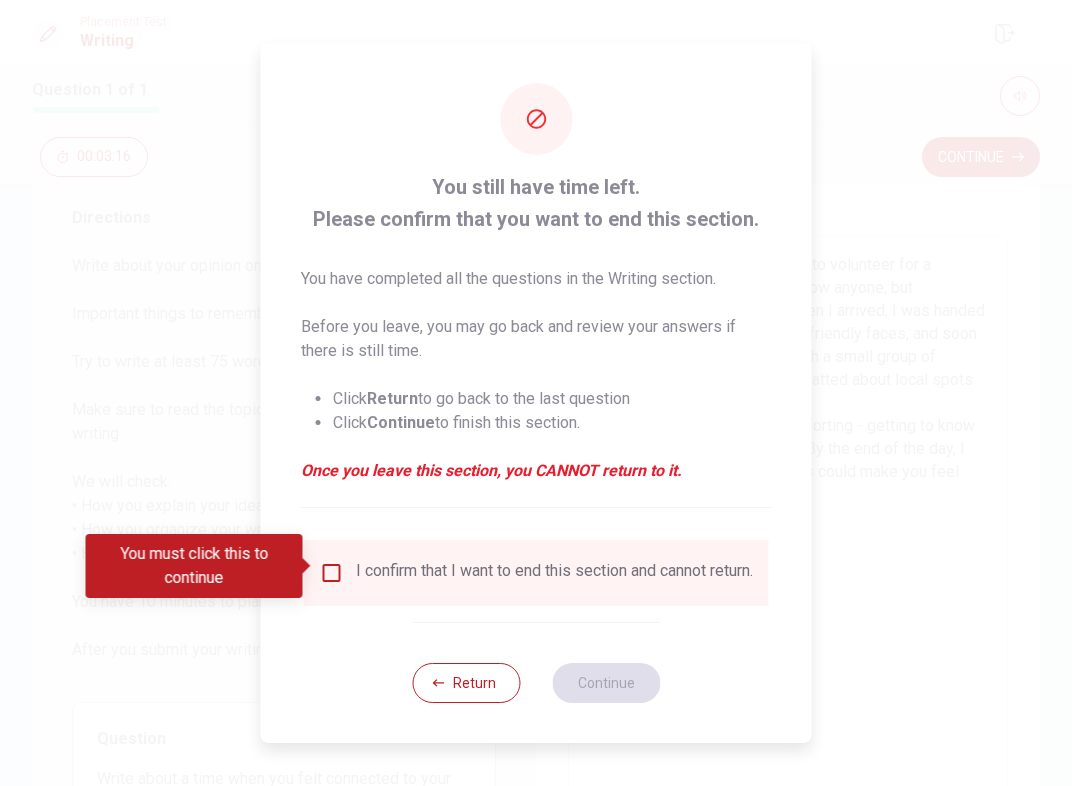 click at bounding box center [332, 573] 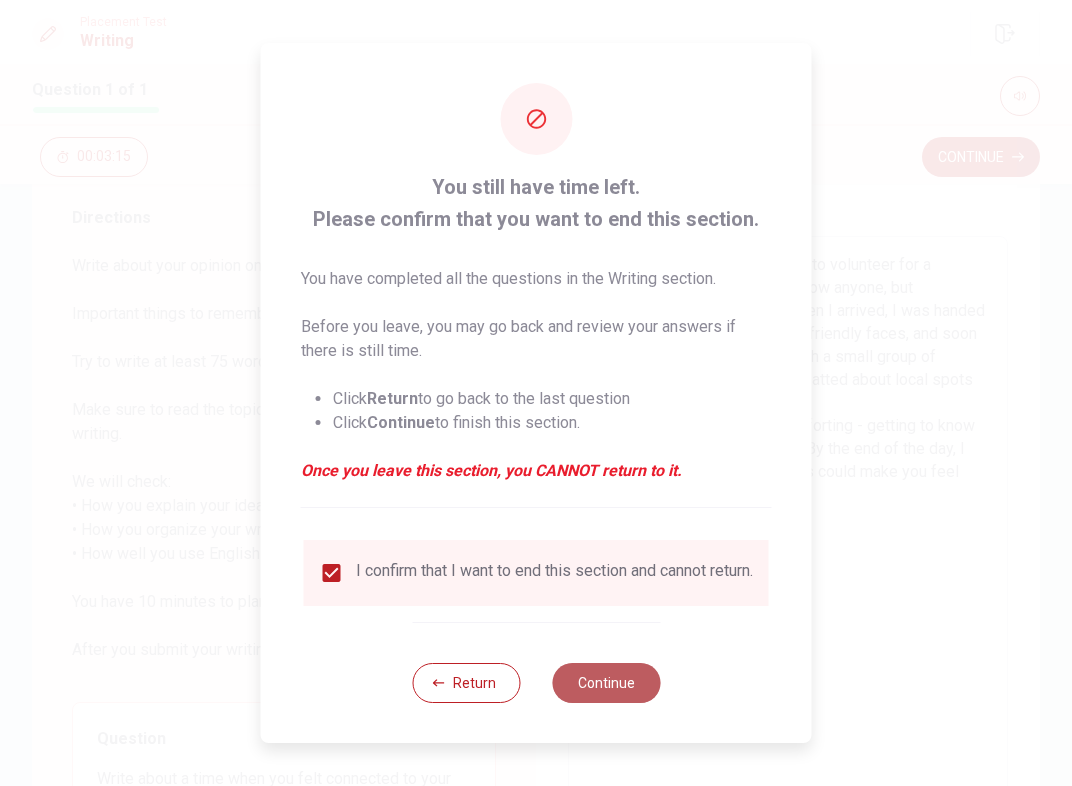 click on "Continue" at bounding box center (606, 683) 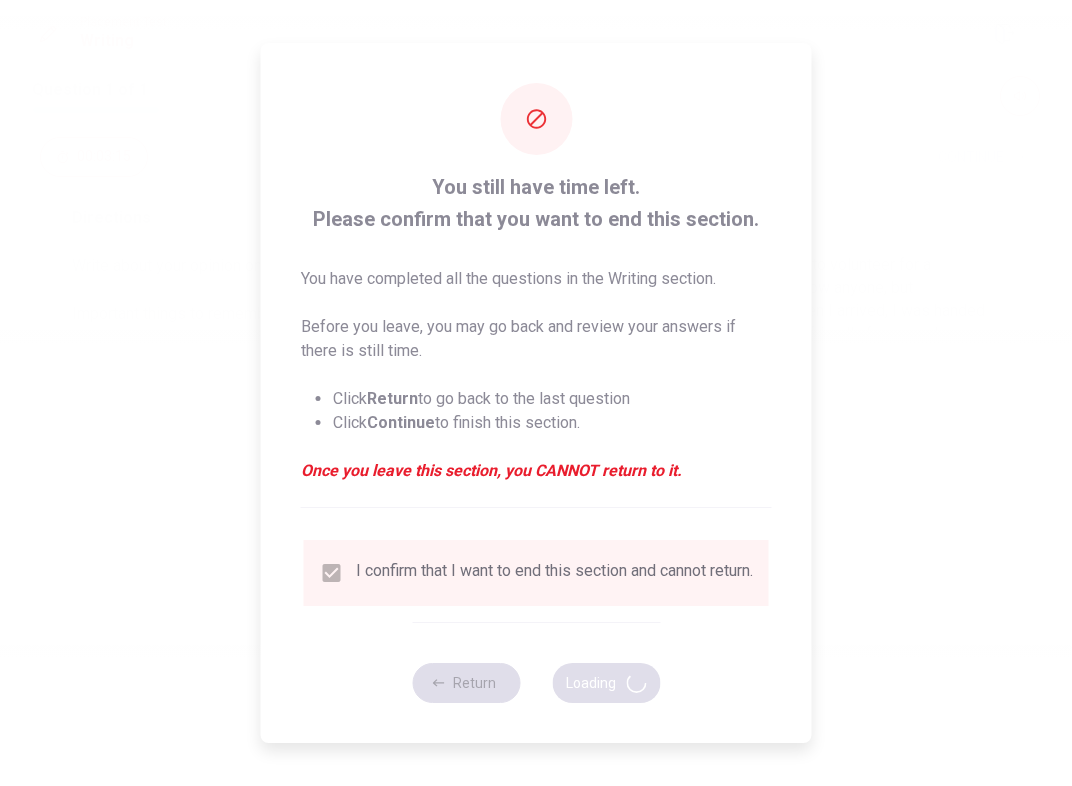 scroll, scrollTop: 0, scrollLeft: 0, axis: both 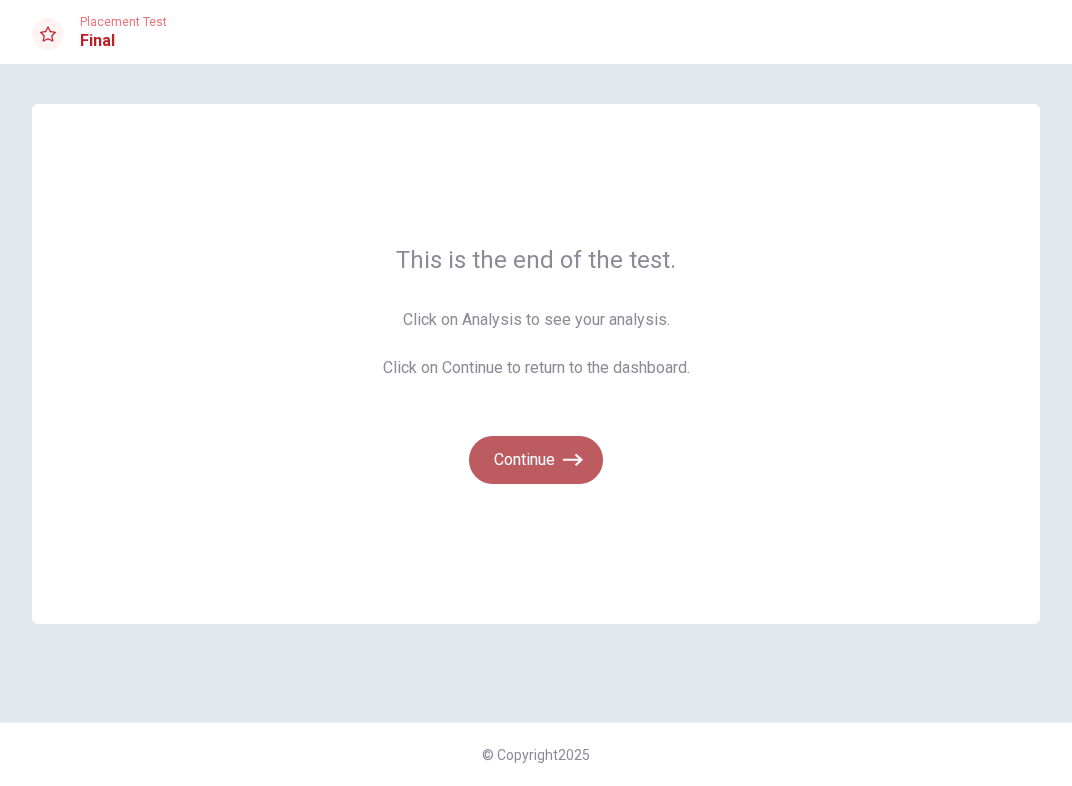 click on "Continue" at bounding box center (536, 460) 